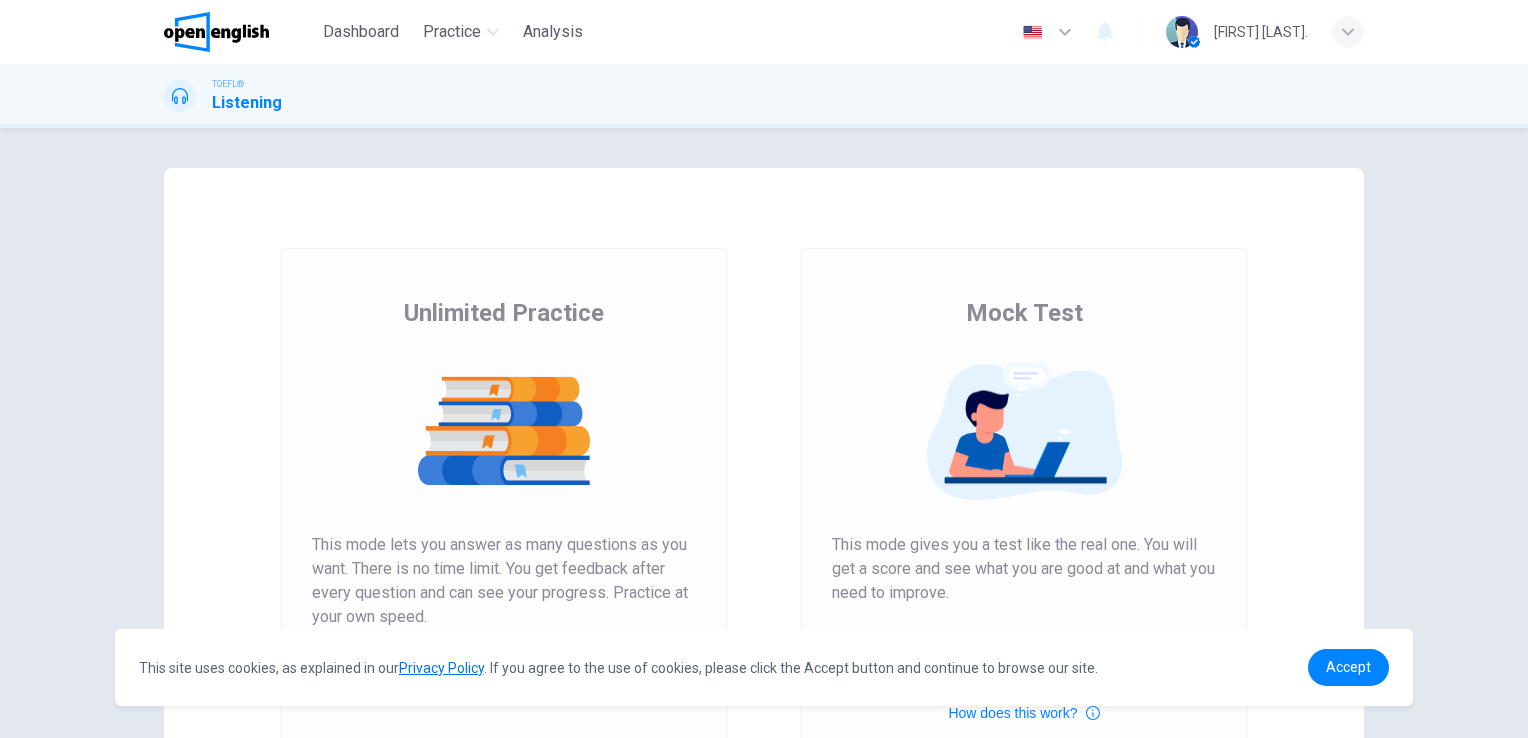 scroll, scrollTop: 0, scrollLeft: 0, axis: both 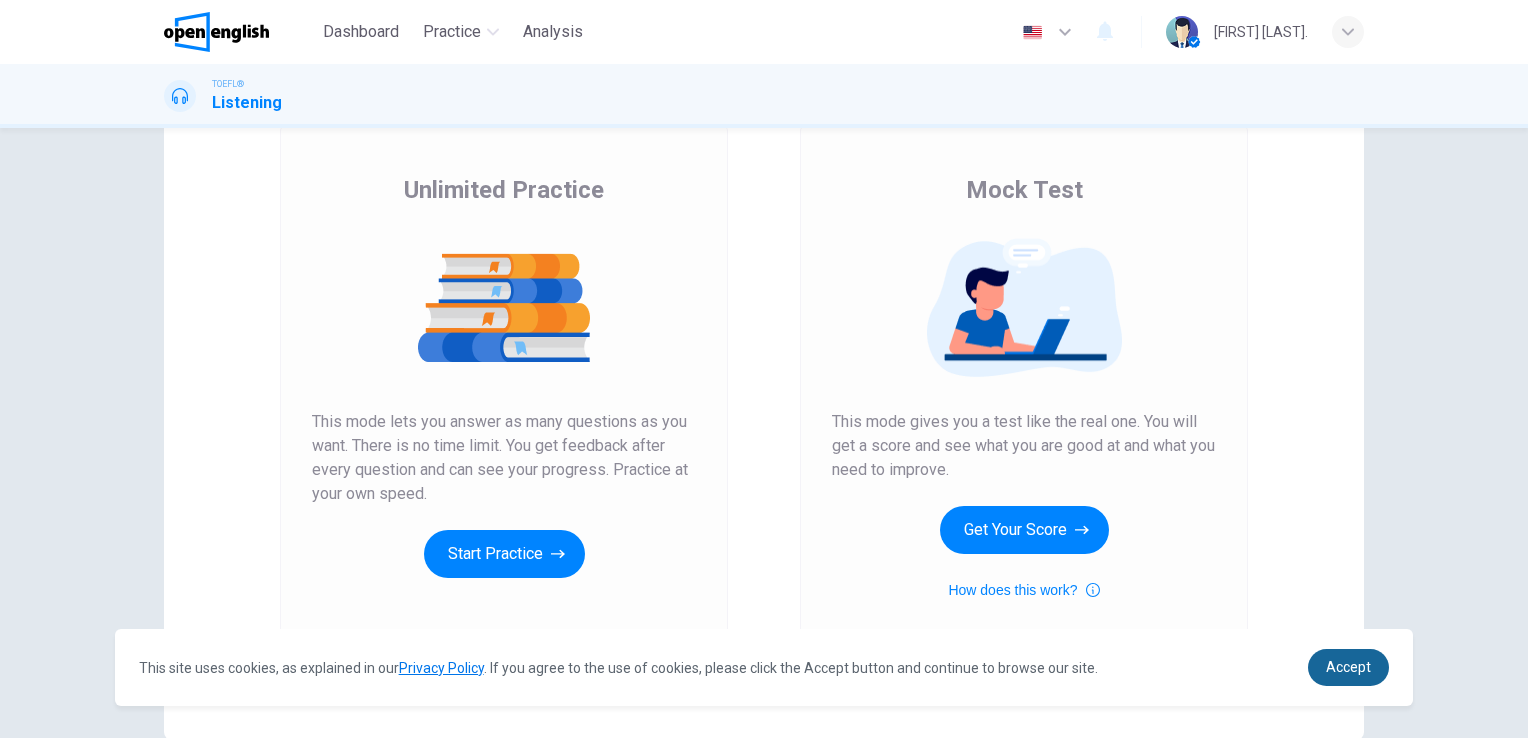 click on "Accept" at bounding box center [1348, 667] 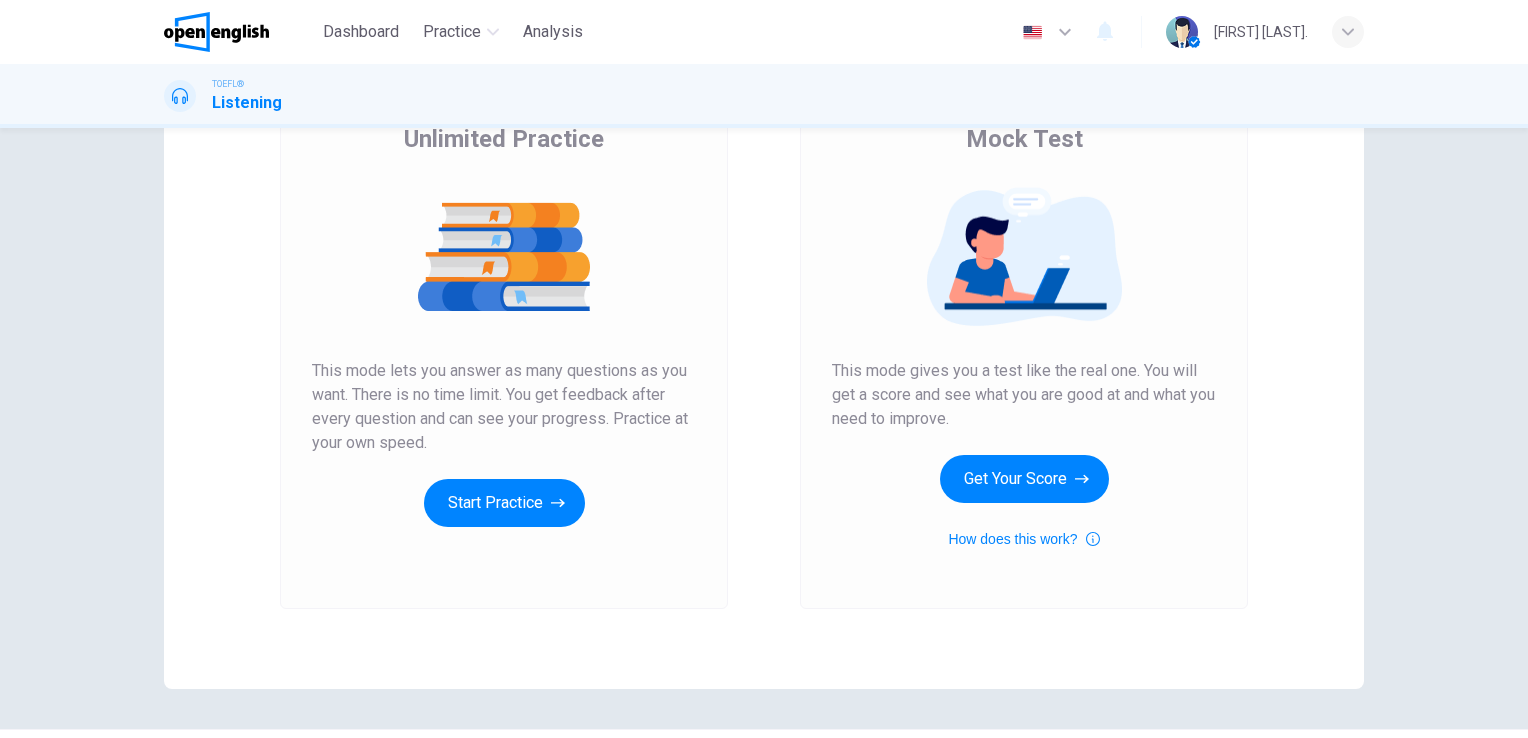 scroll, scrollTop: 228, scrollLeft: 0, axis: vertical 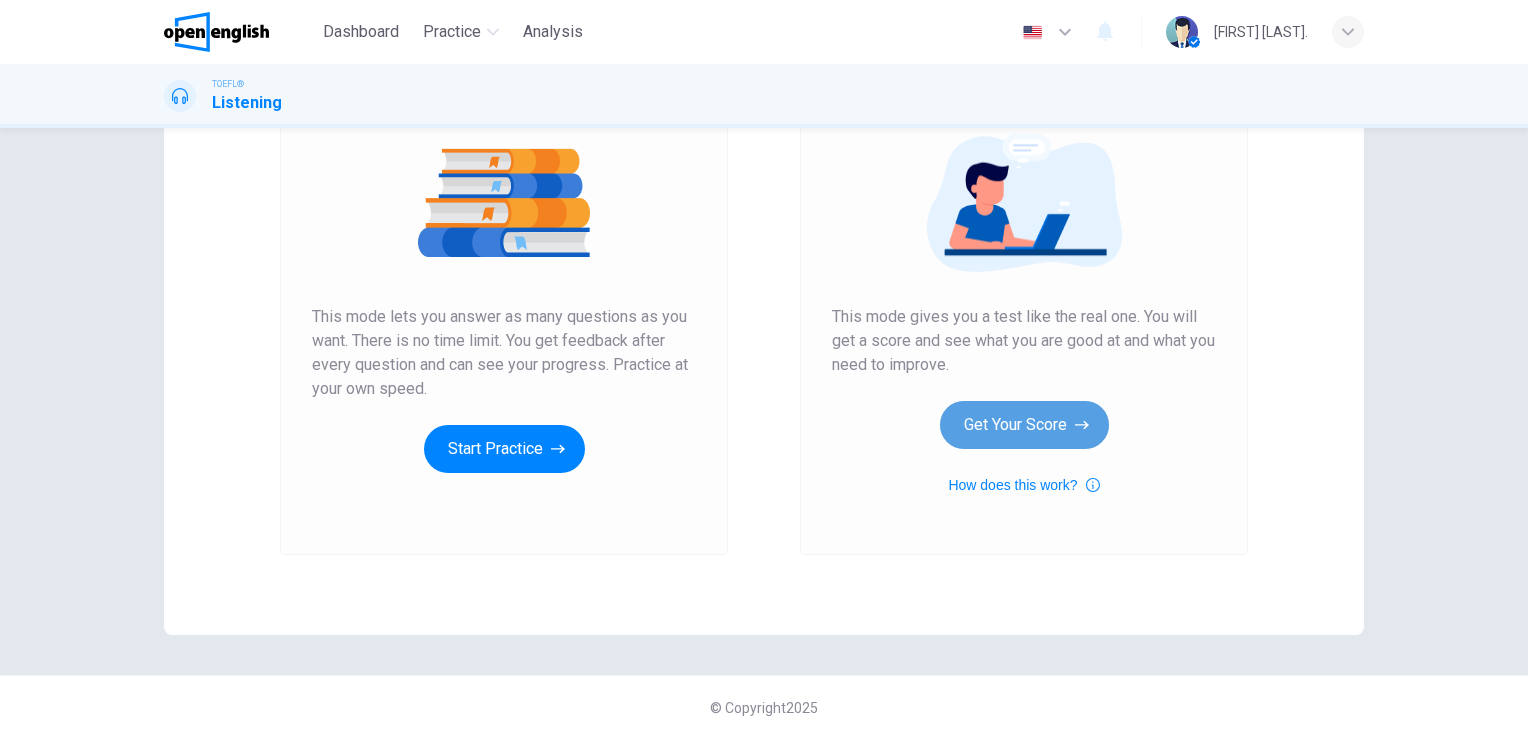 click on "Get Your Score" at bounding box center (1024, 425) 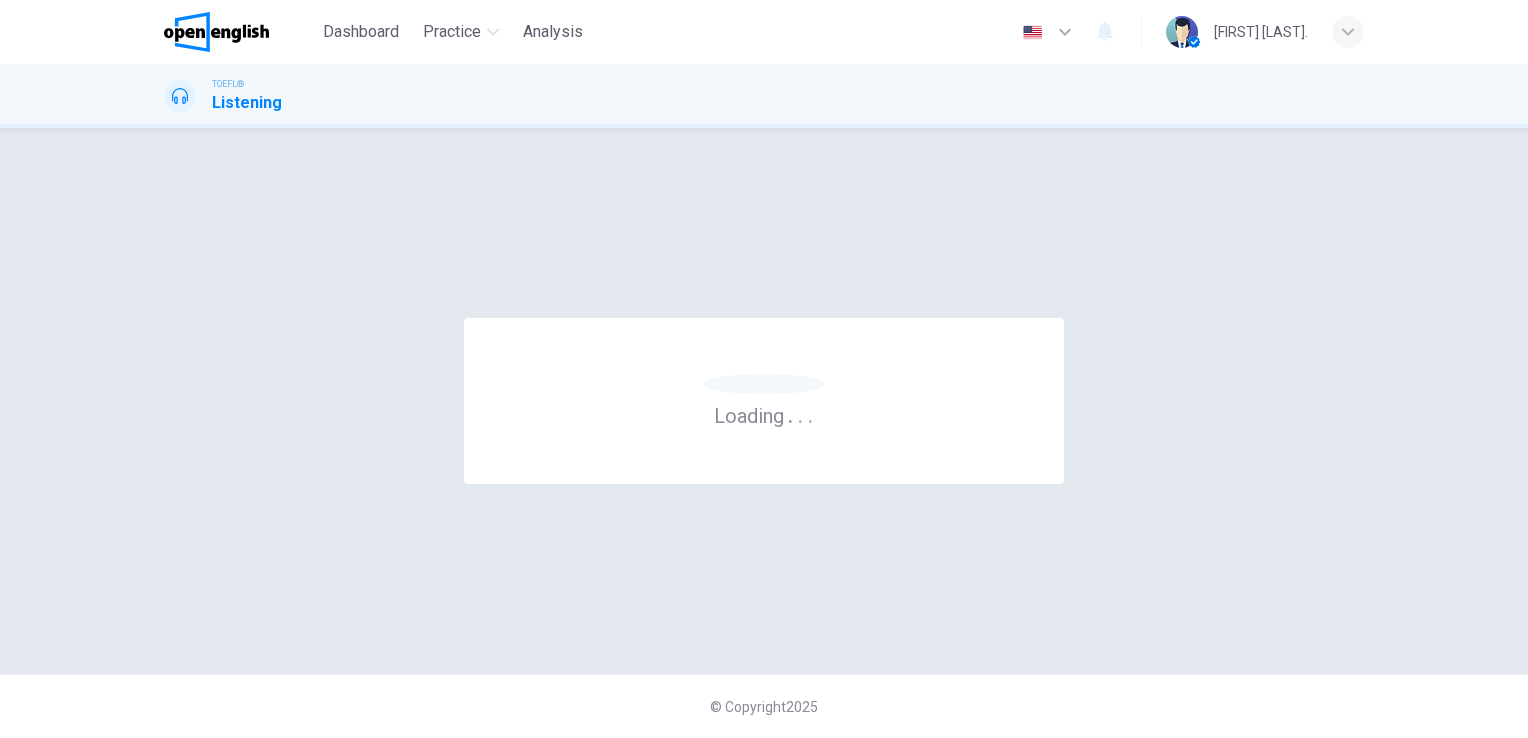scroll, scrollTop: 0, scrollLeft: 0, axis: both 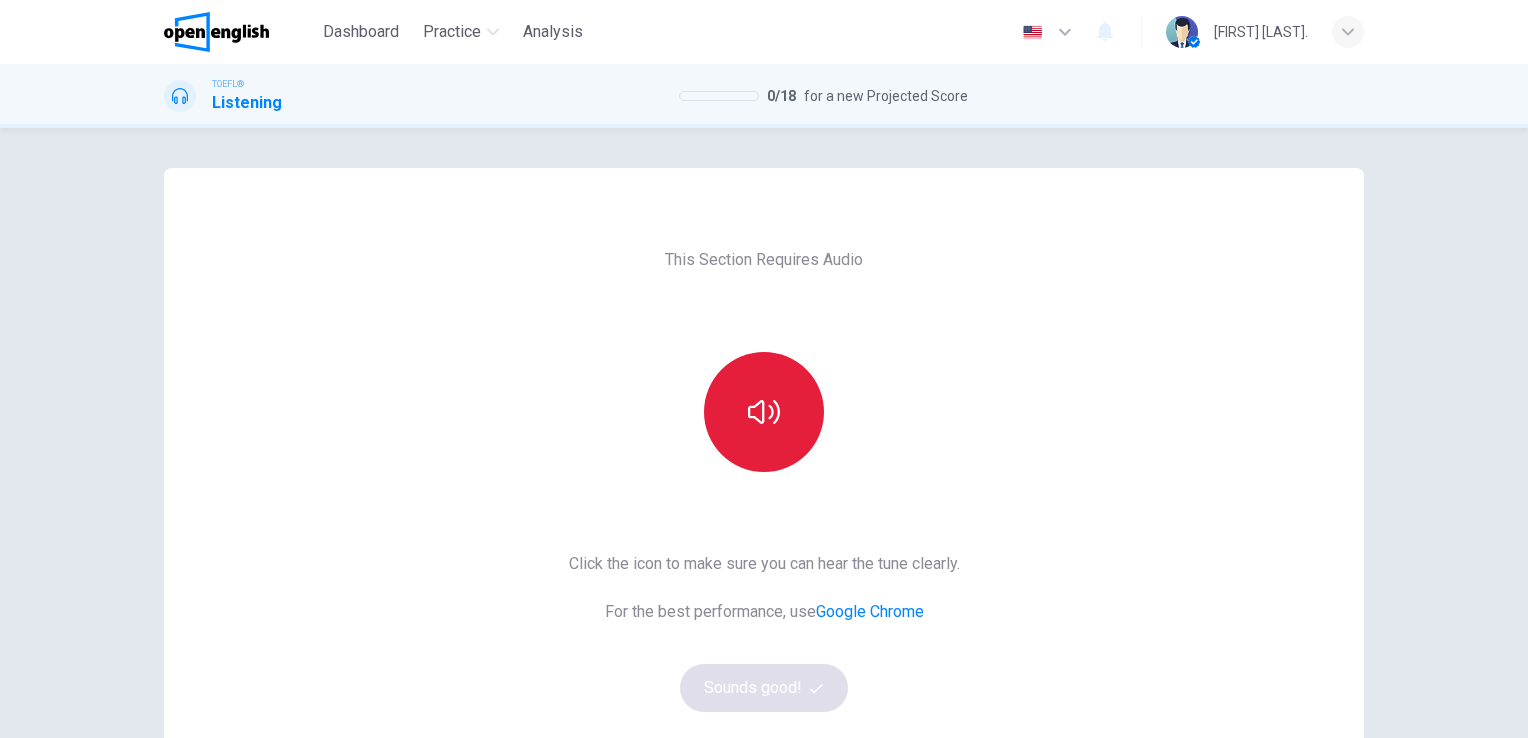 click at bounding box center (764, 412) 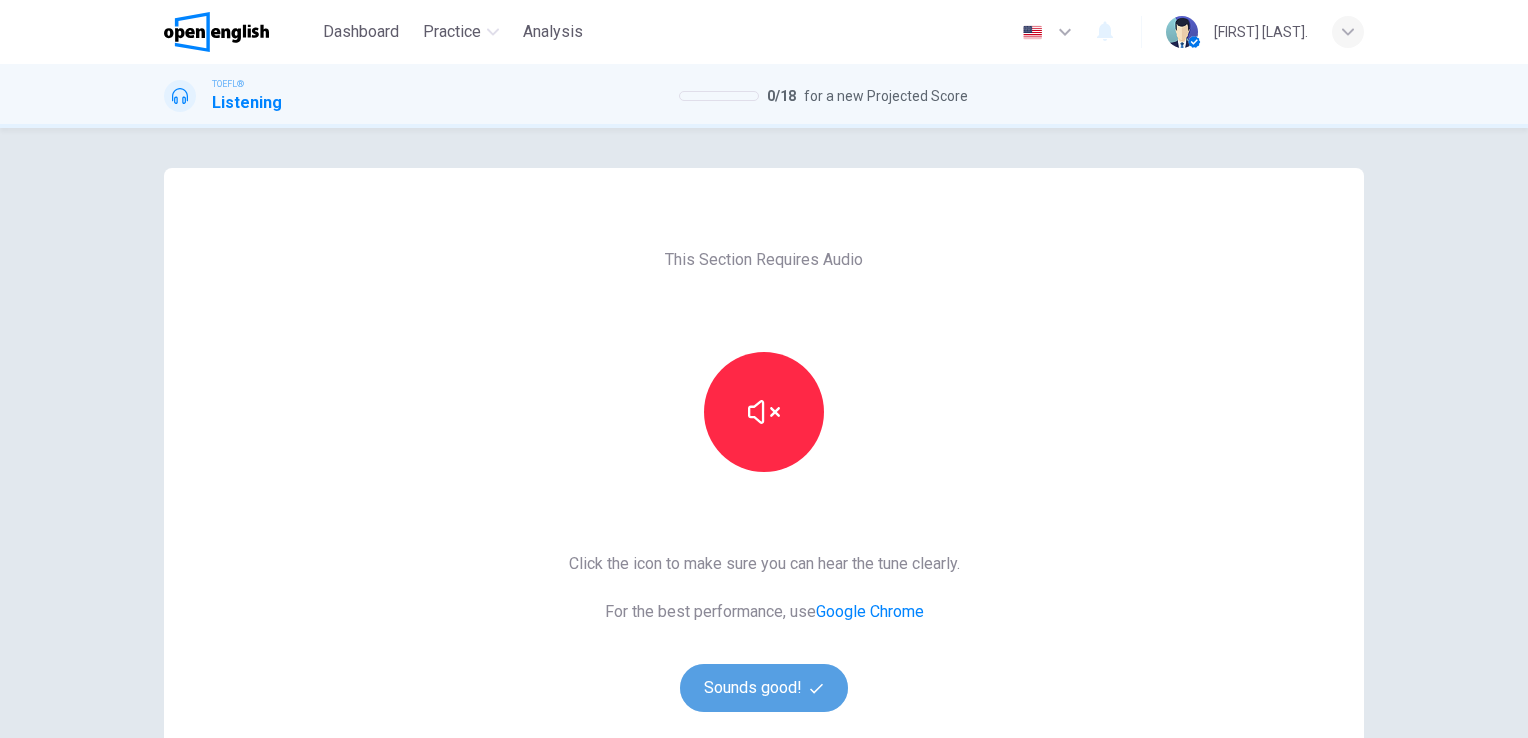 click on "Sounds good!" at bounding box center [764, 688] 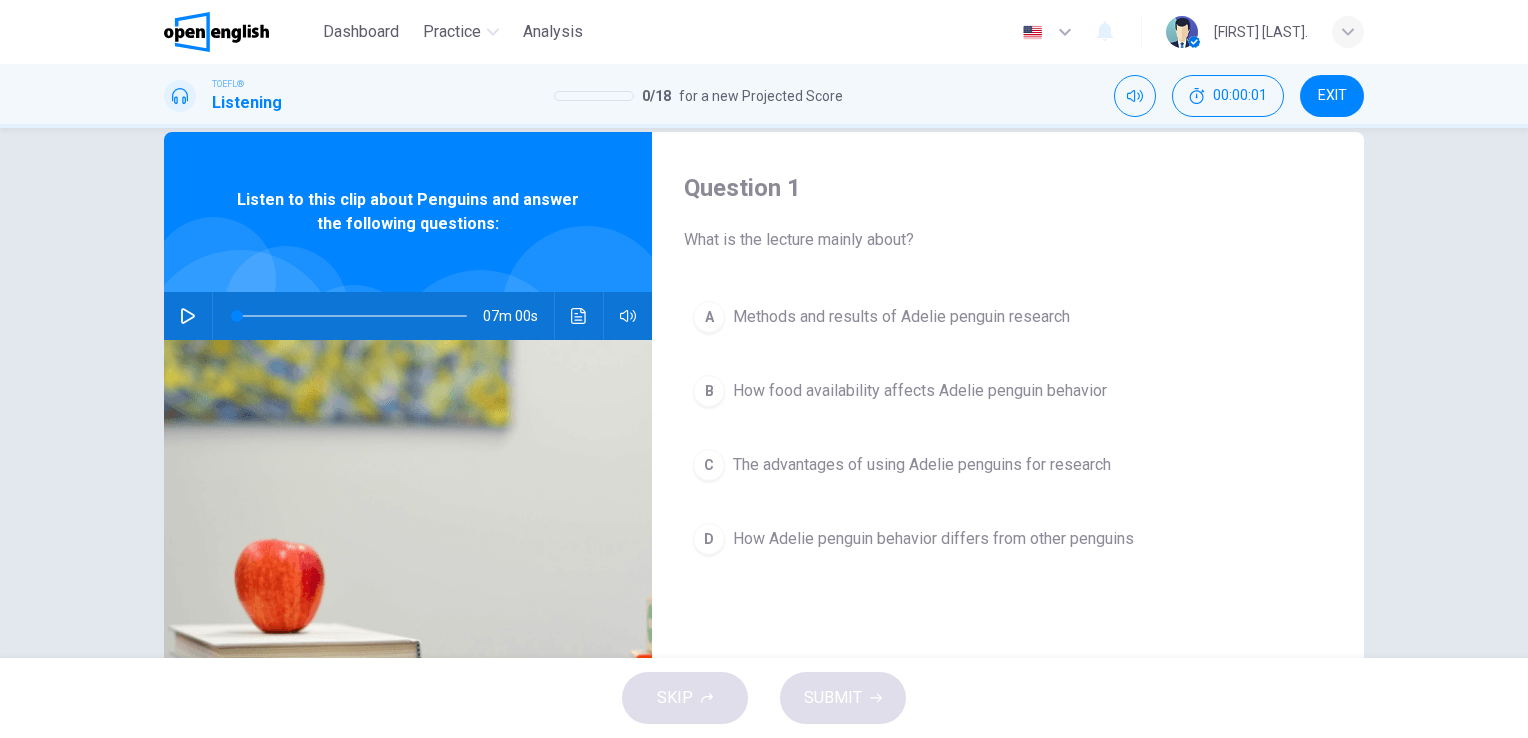 scroll, scrollTop: 38, scrollLeft: 0, axis: vertical 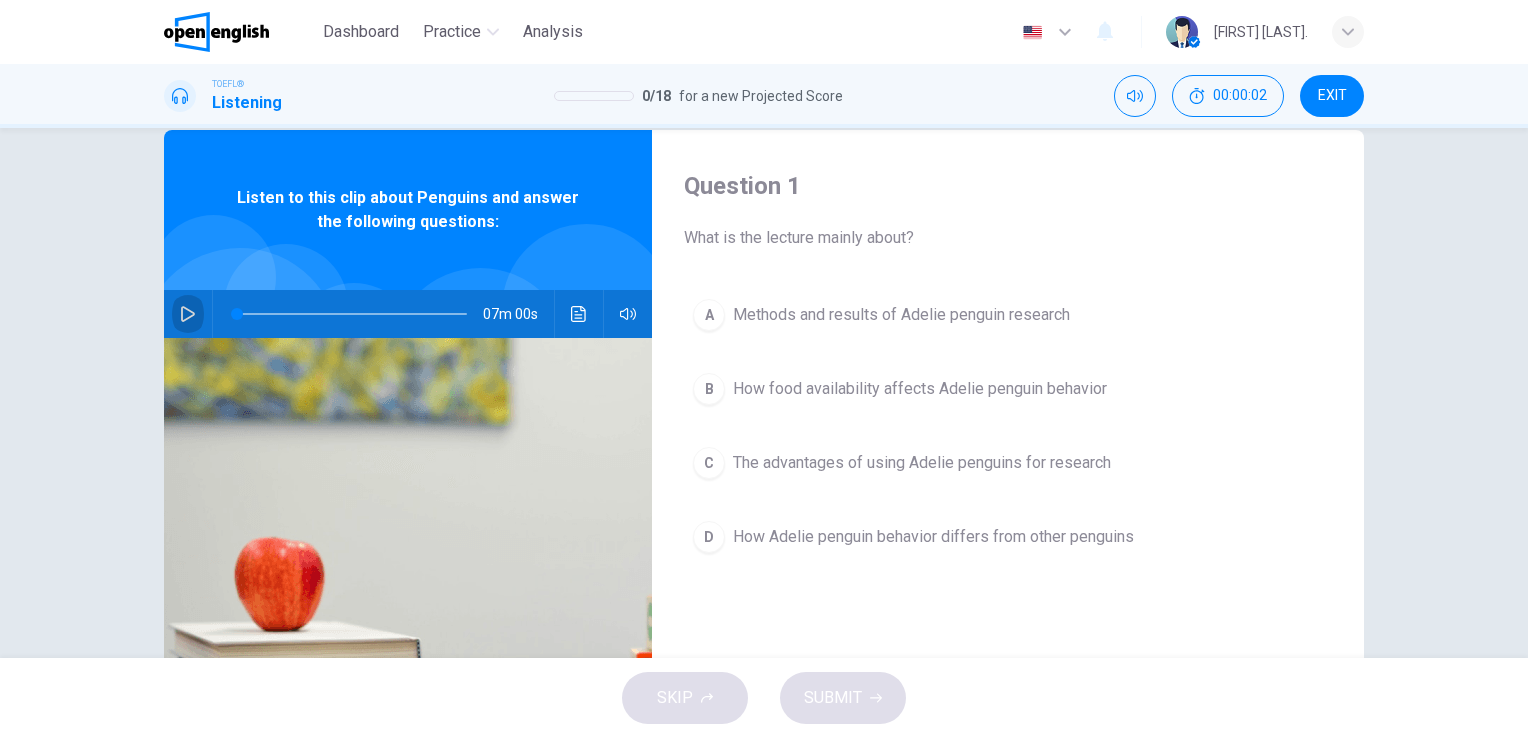 click 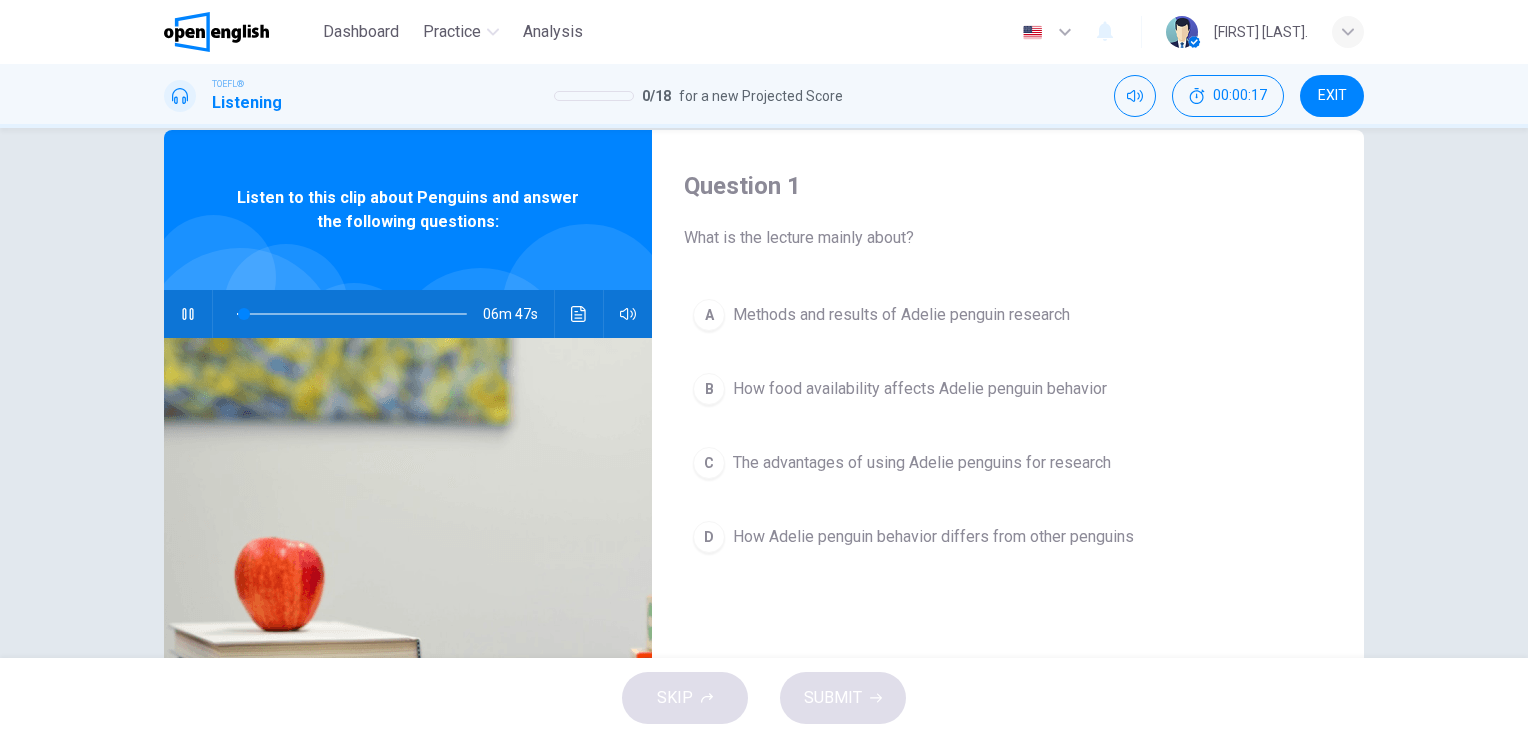 click on "Question 1 What is the lecture mainly about? A Methods and results of Adelie penguin research B How food availability affects Adelie penguin behavior C The advantages of using Adelie penguins for research D How Adelie penguin behavior differs from other penguins" at bounding box center [1008, 477] 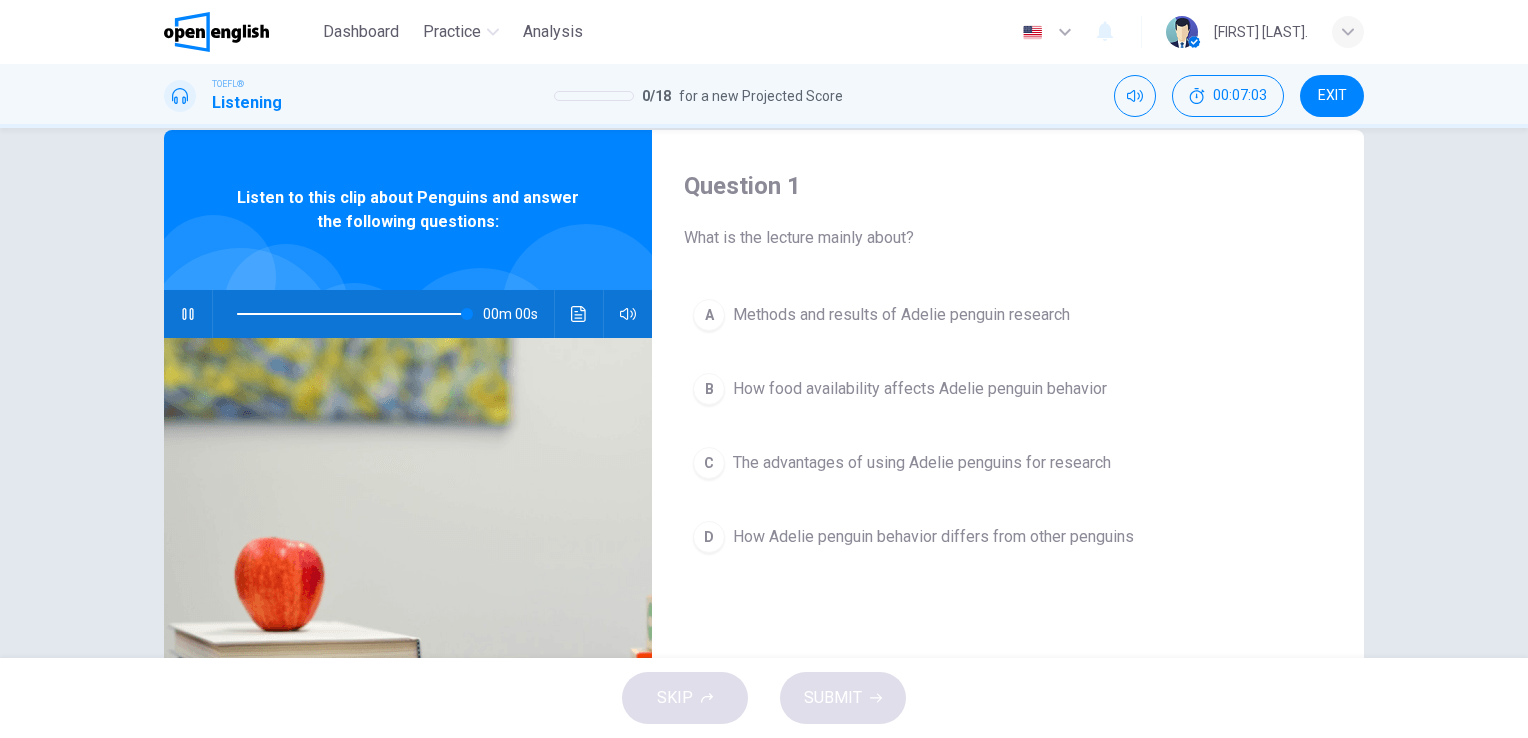 type on "*" 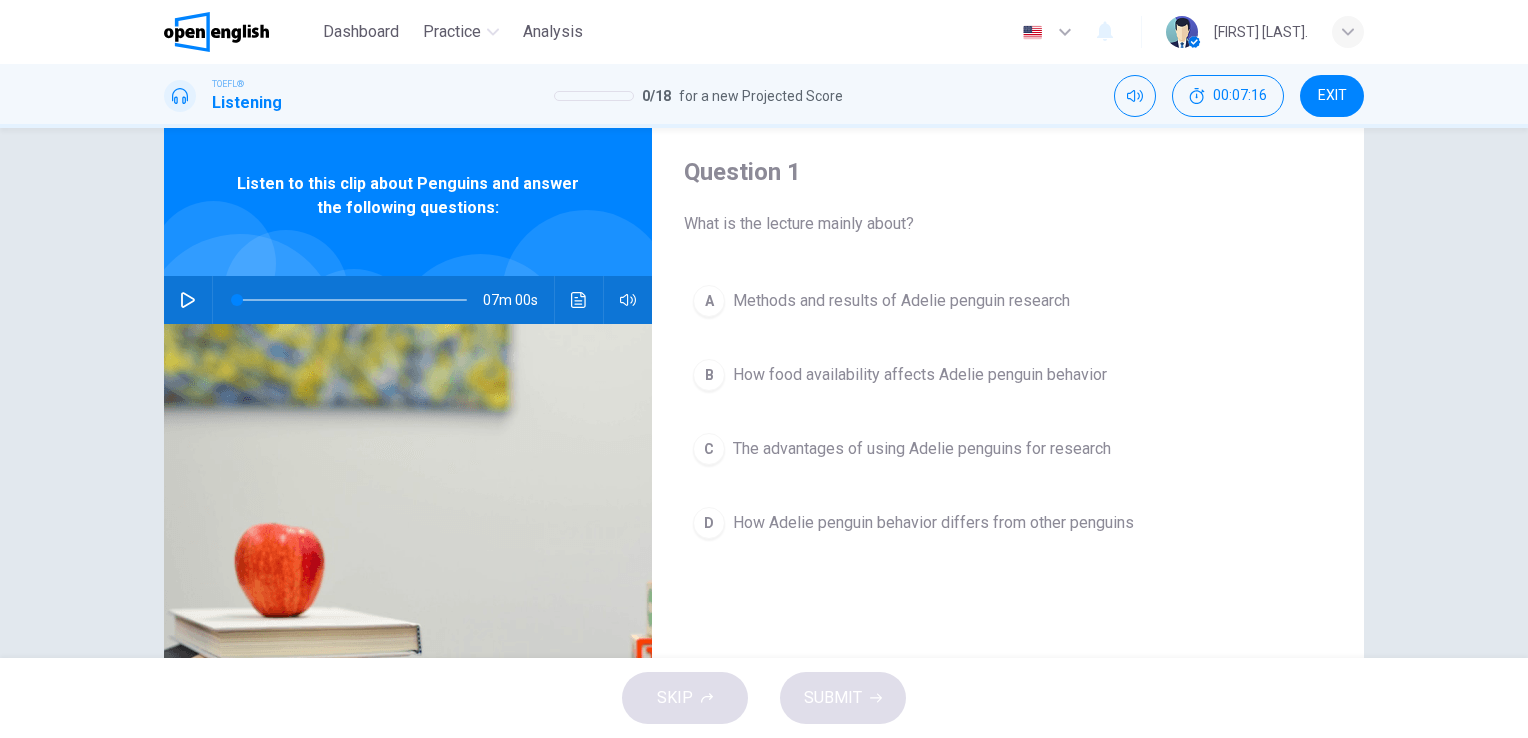 scroll, scrollTop: 60, scrollLeft: 0, axis: vertical 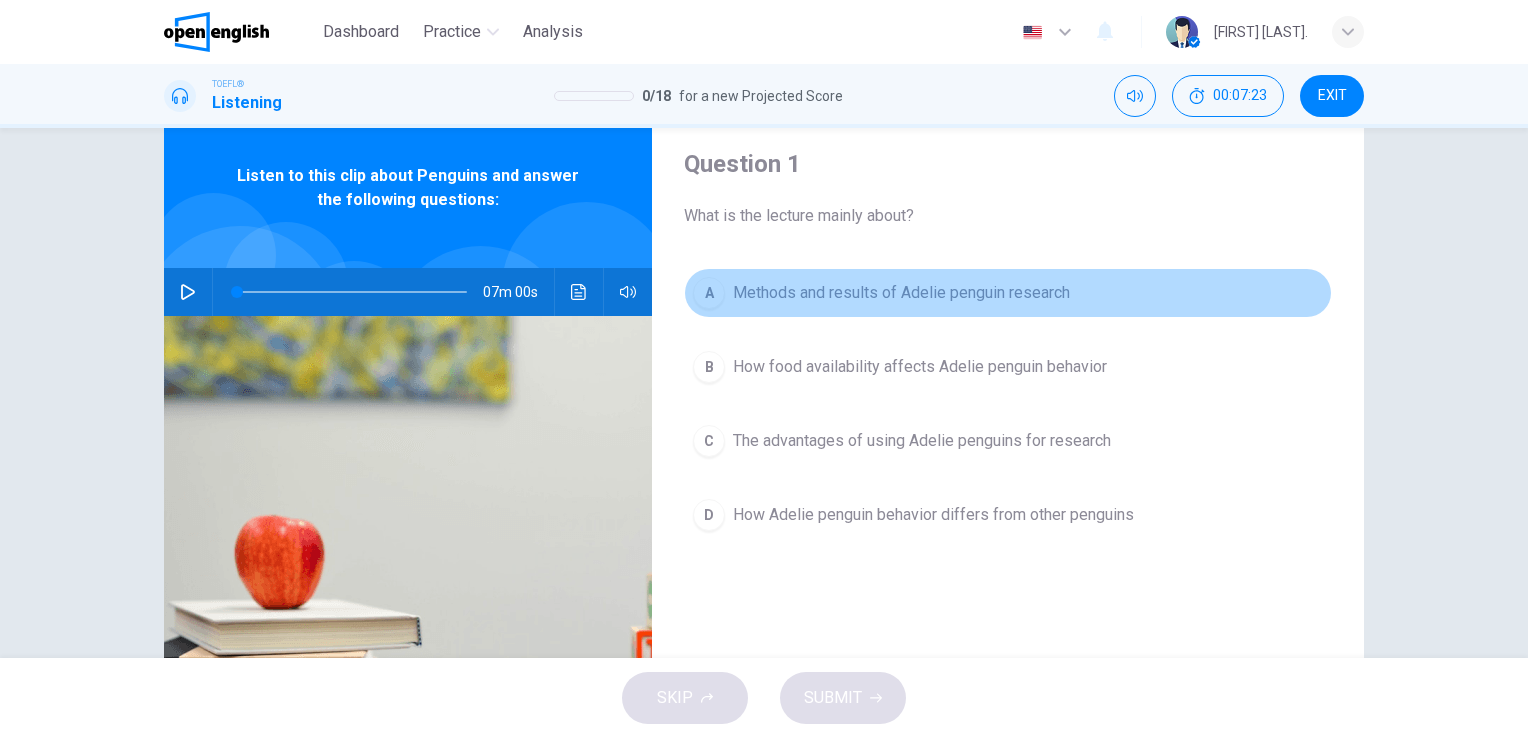click on "A" at bounding box center (709, 293) 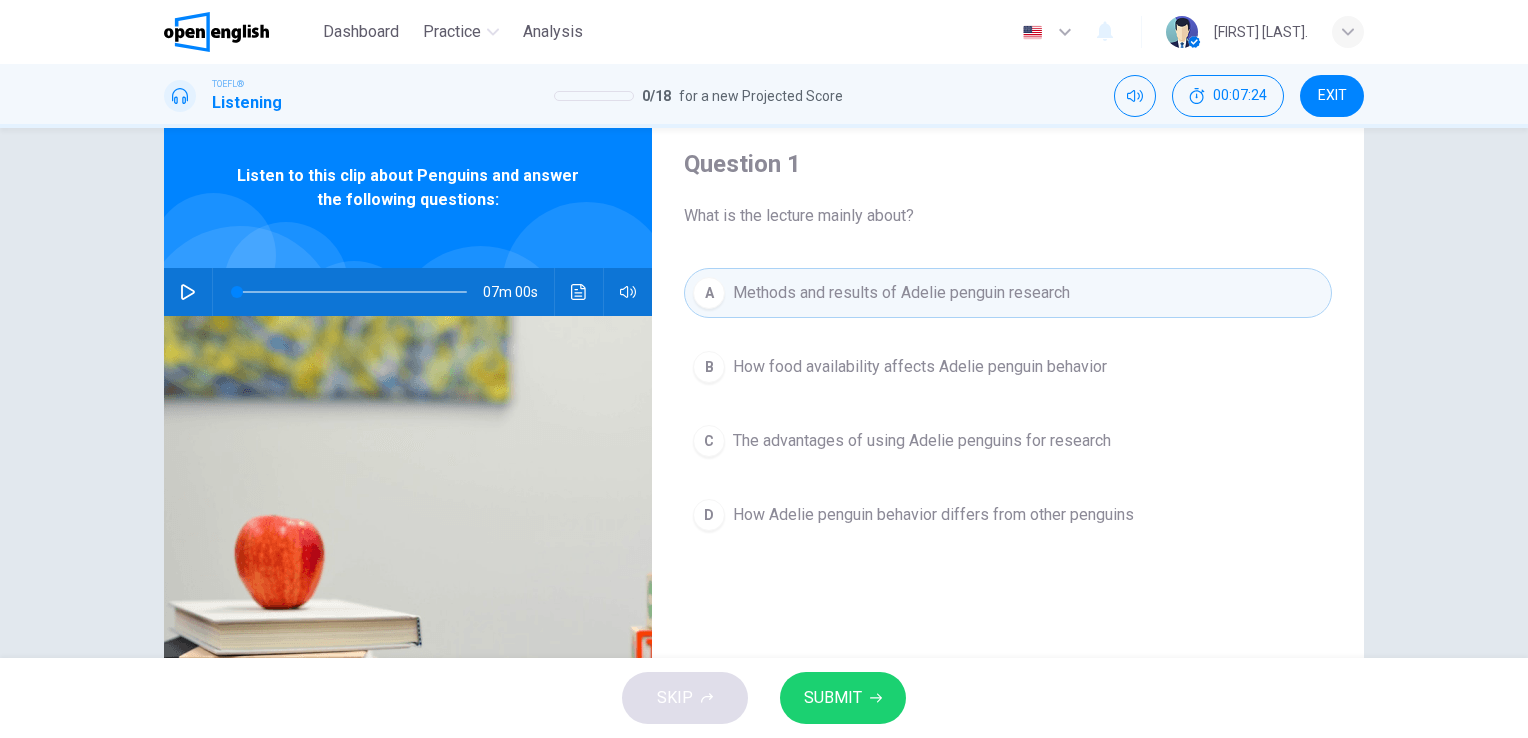 click on "B How food availability affects Adelie penguin behavior" at bounding box center (1008, 367) 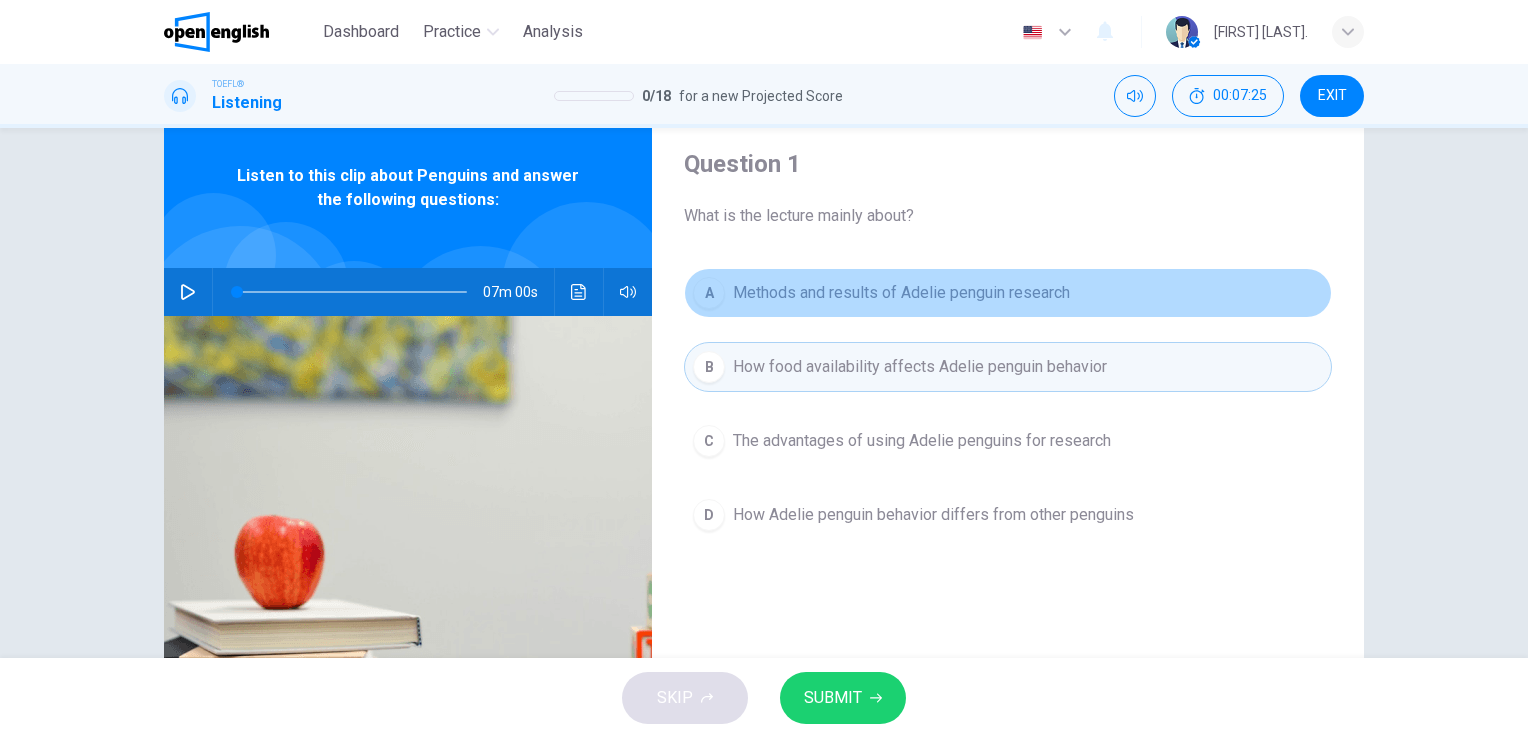 click on "Methods and results of Adelie penguin research" at bounding box center [901, 293] 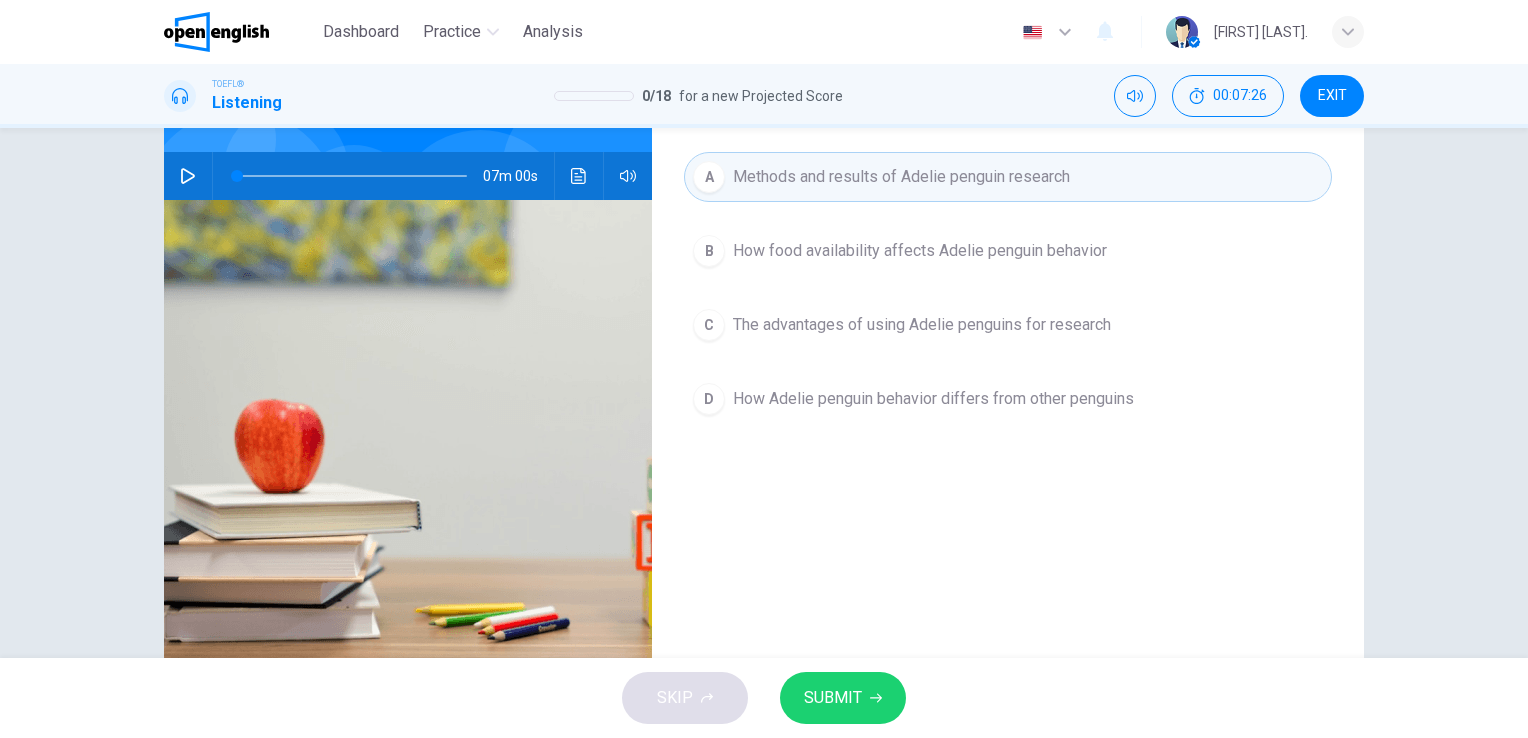 scroll, scrollTop: 176, scrollLeft: 0, axis: vertical 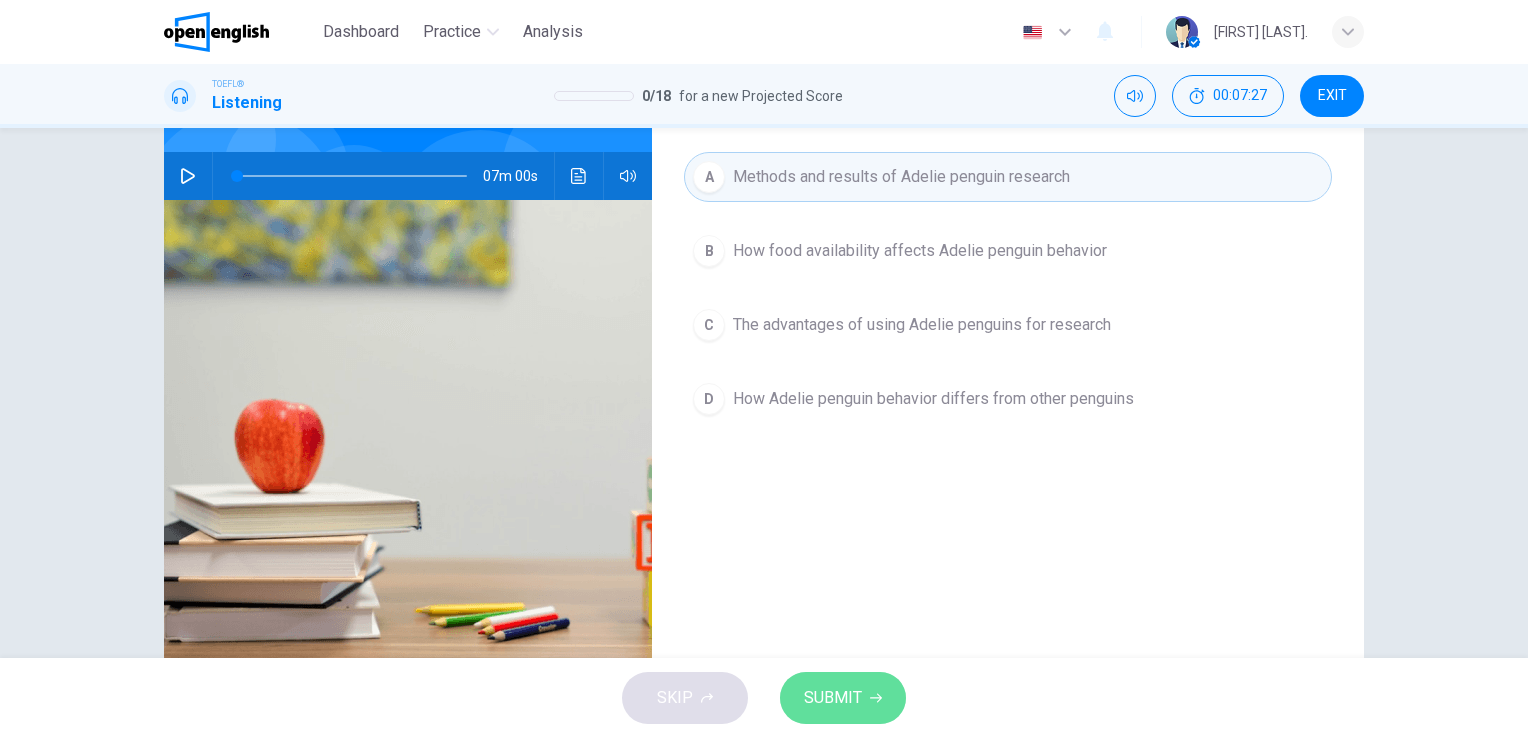 click on "SUBMIT" at bounding box center [833, 698] 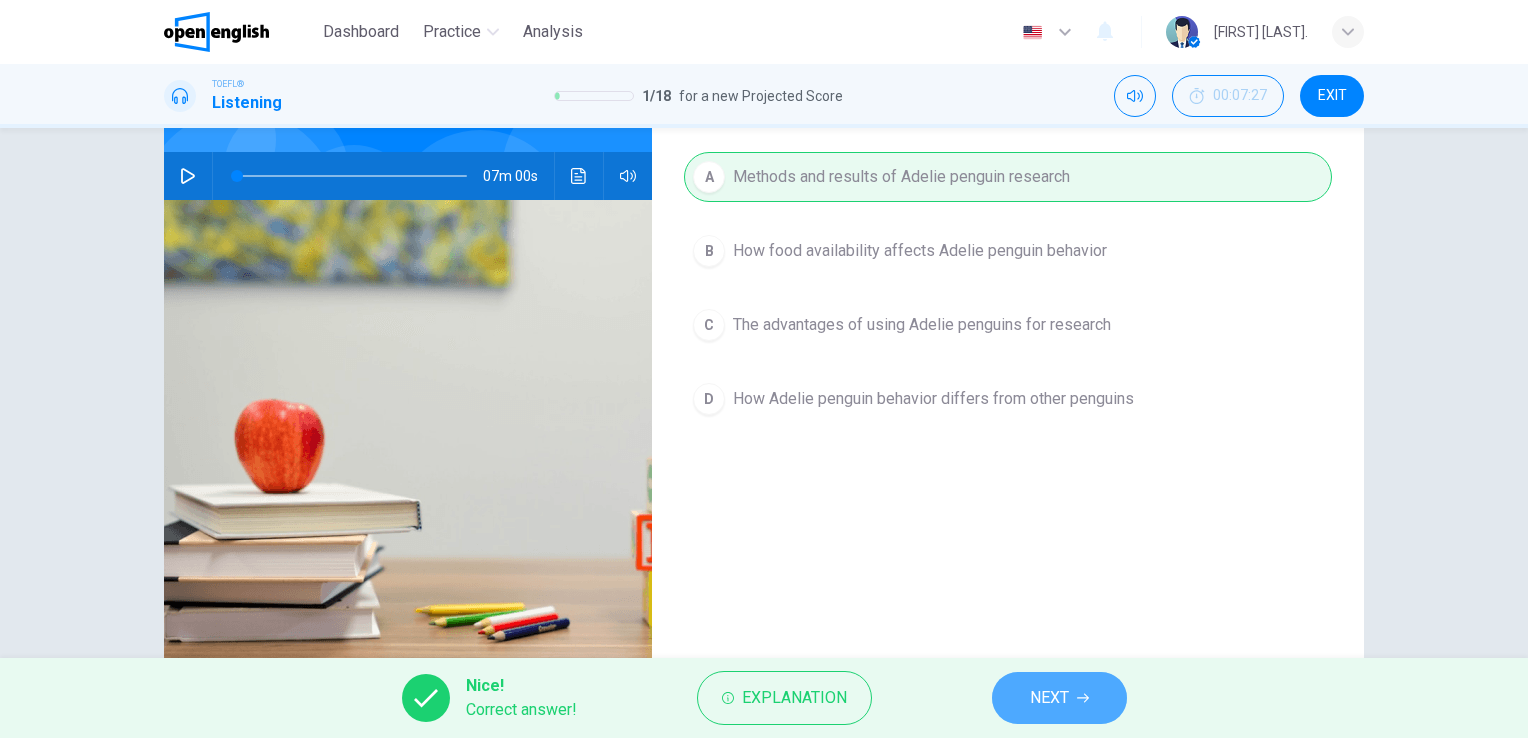click 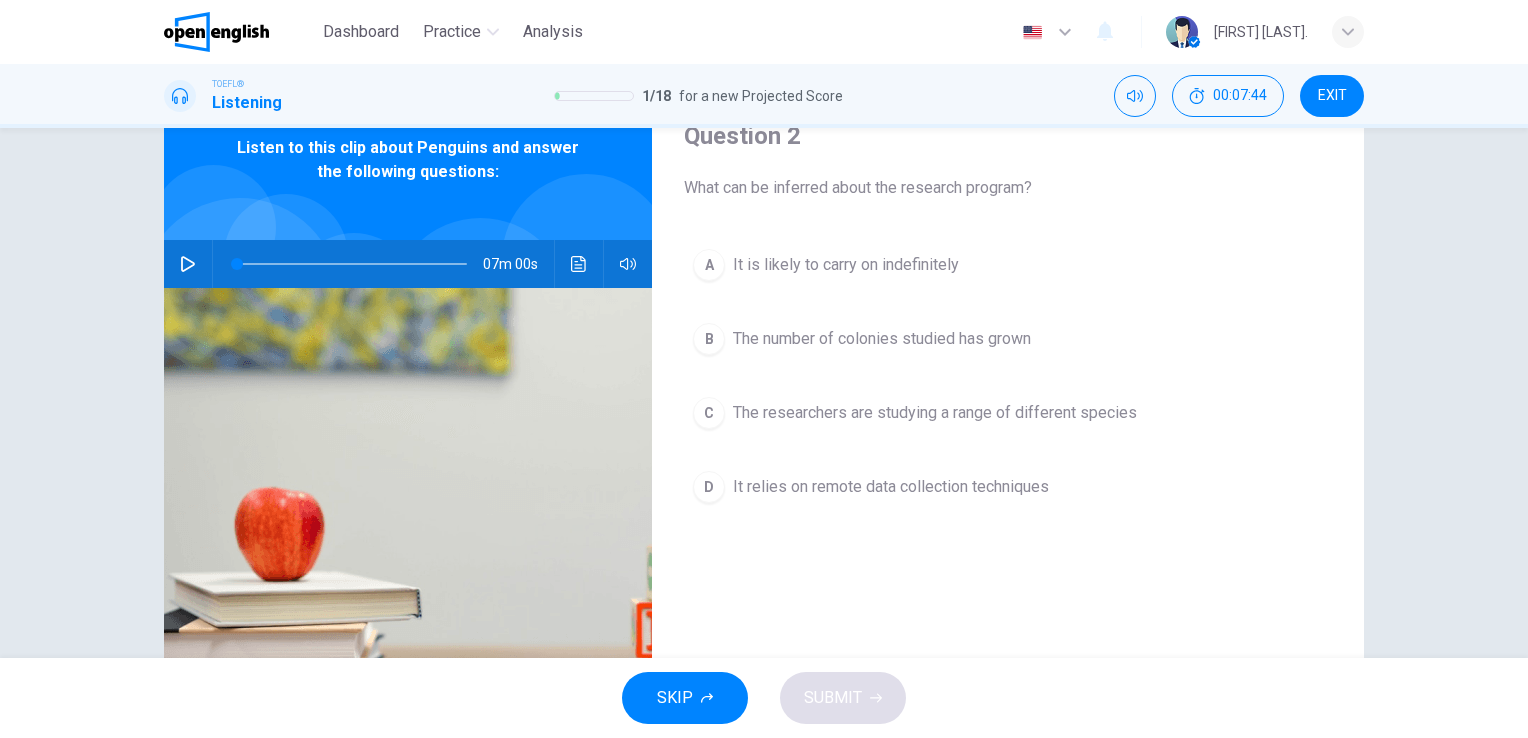 scroll, scrollTop: 87, scrollLeft: 0, axis: vertical 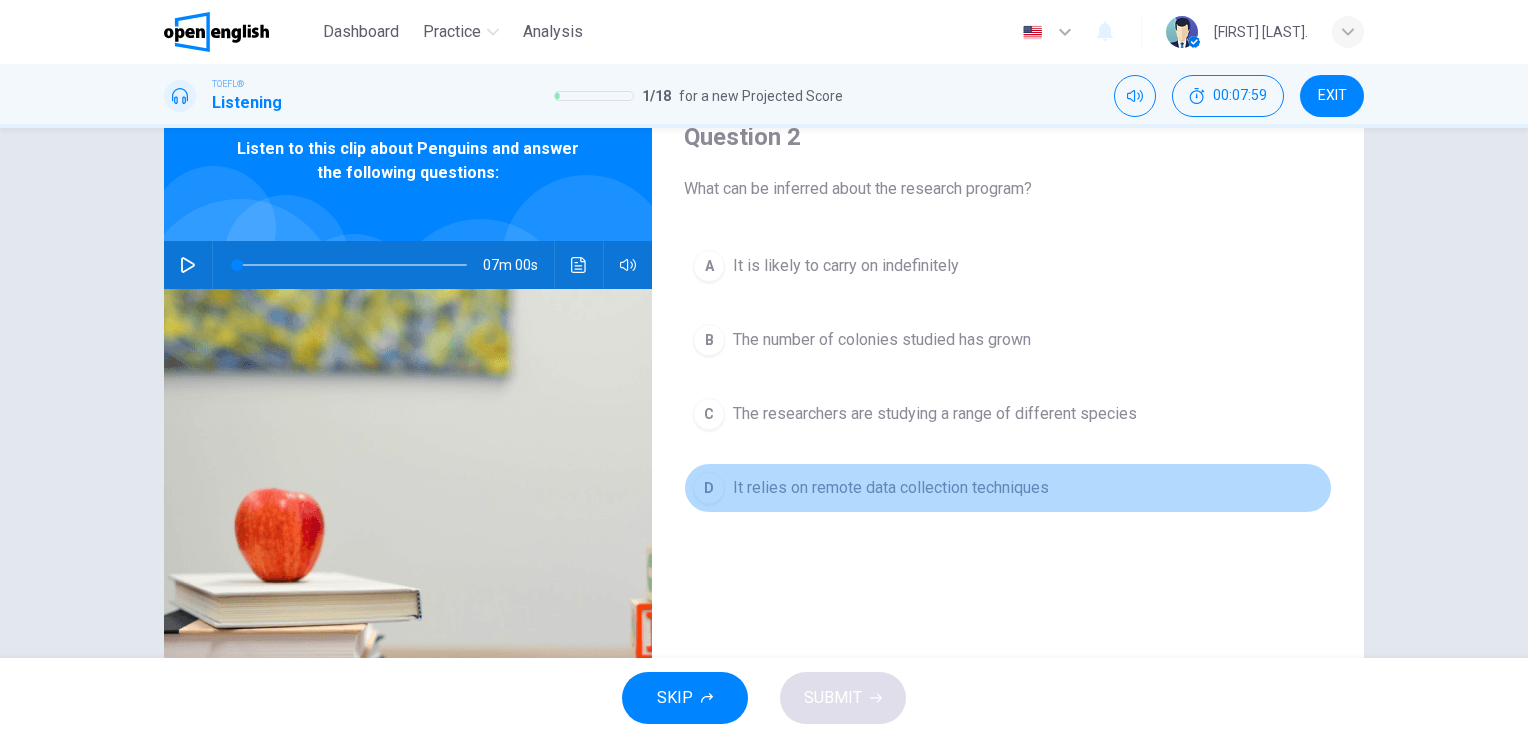 click on "D It relies on remote data collection techniques" at bounding box center (1008, 488) 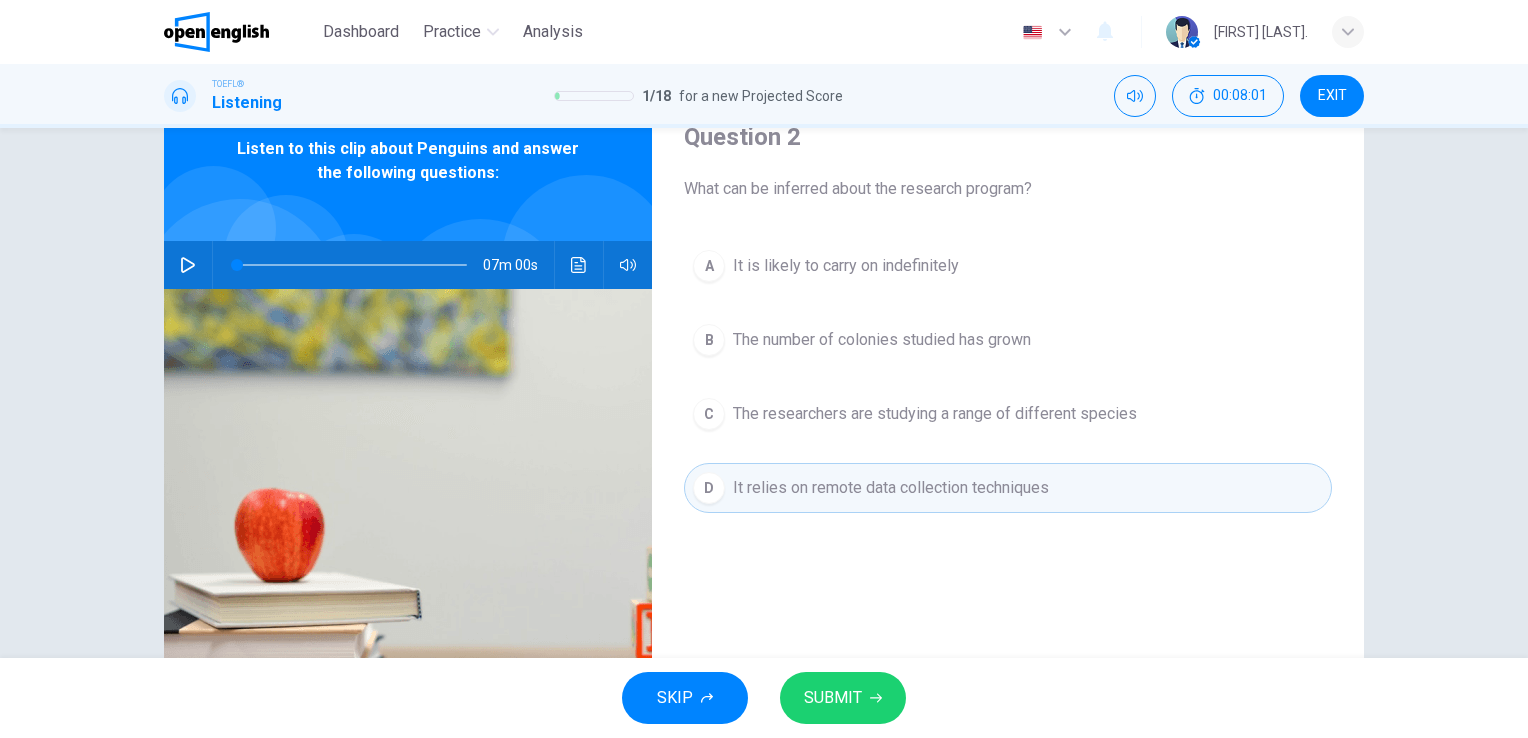 click on "SUBMIT" at bounding box center (843, 698) 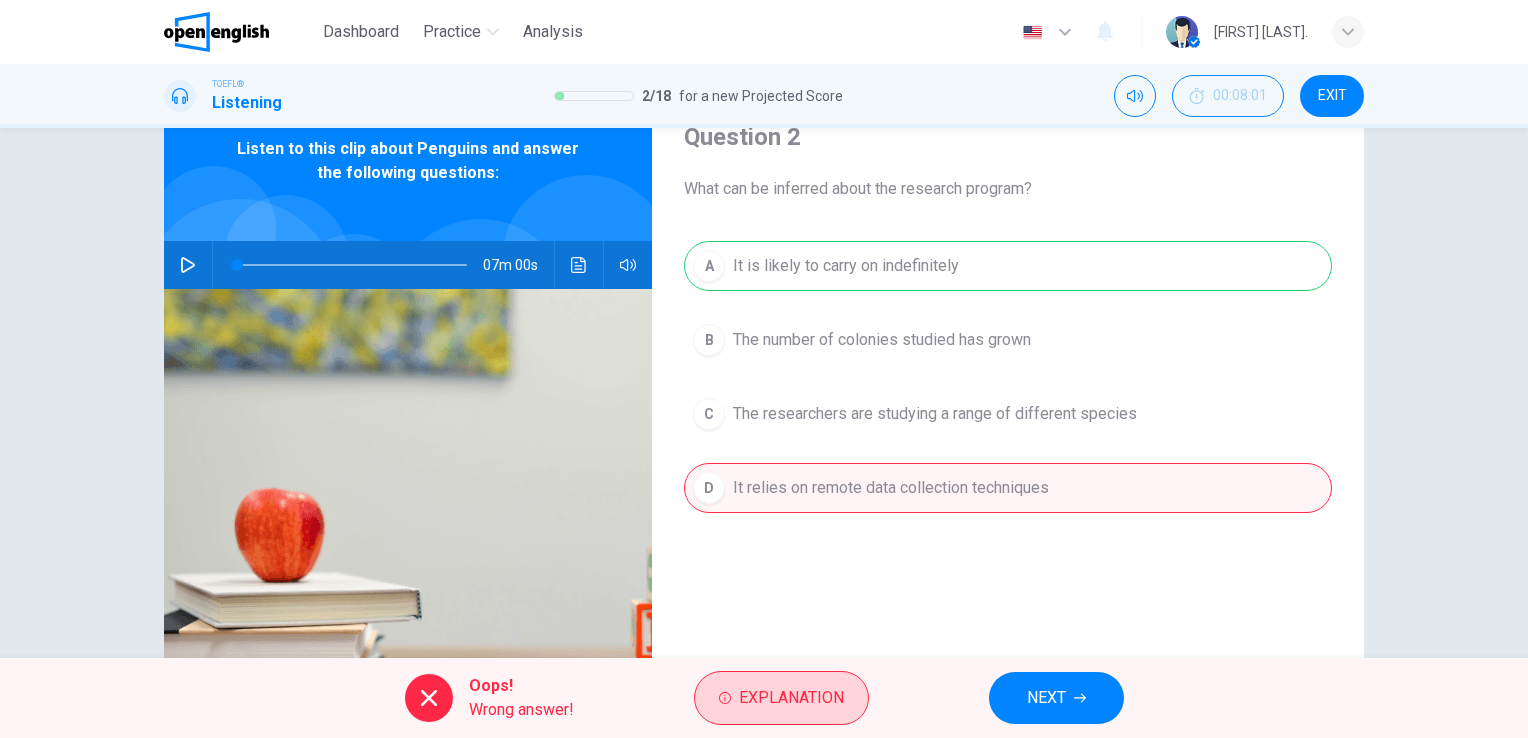 click on "Explanation" at bounding box center [791, 698] 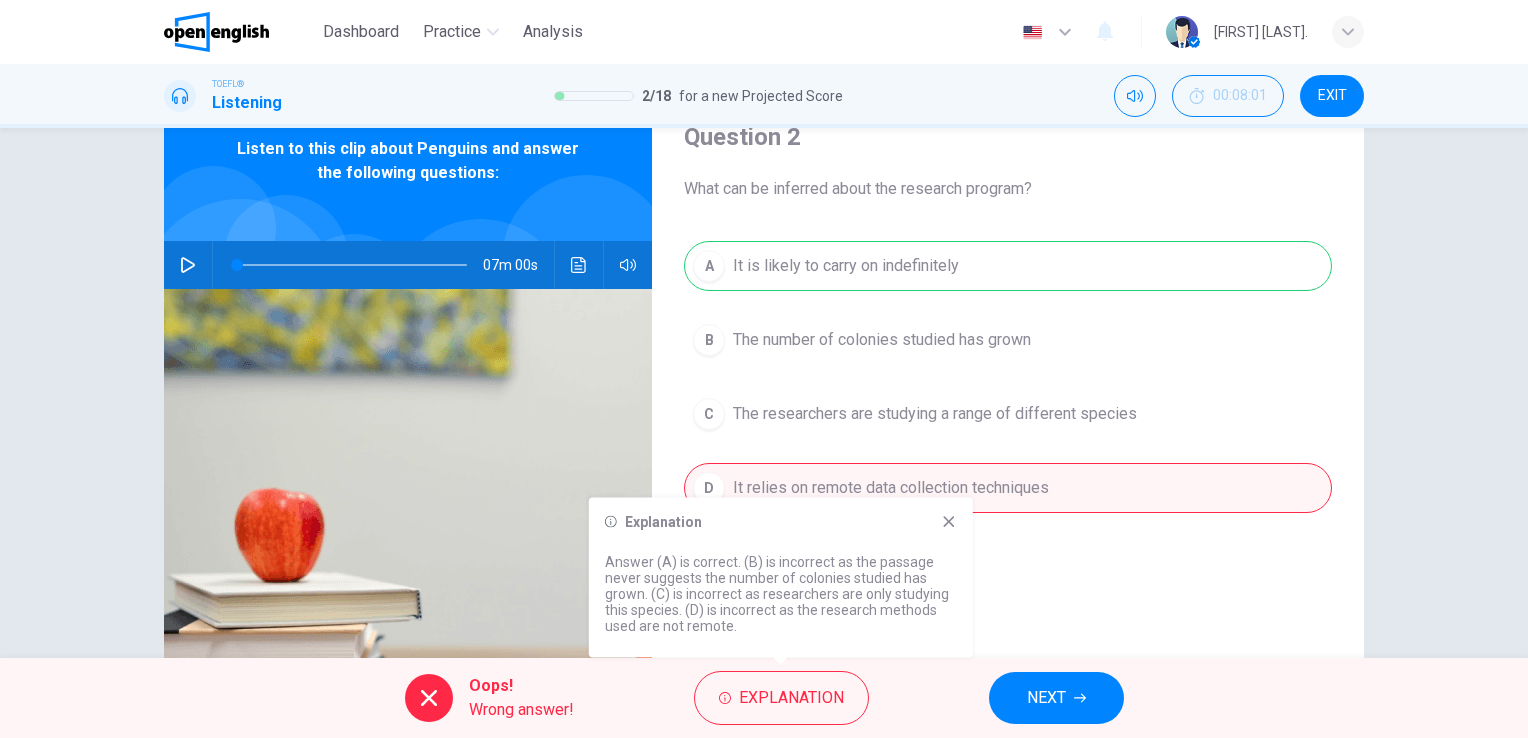click 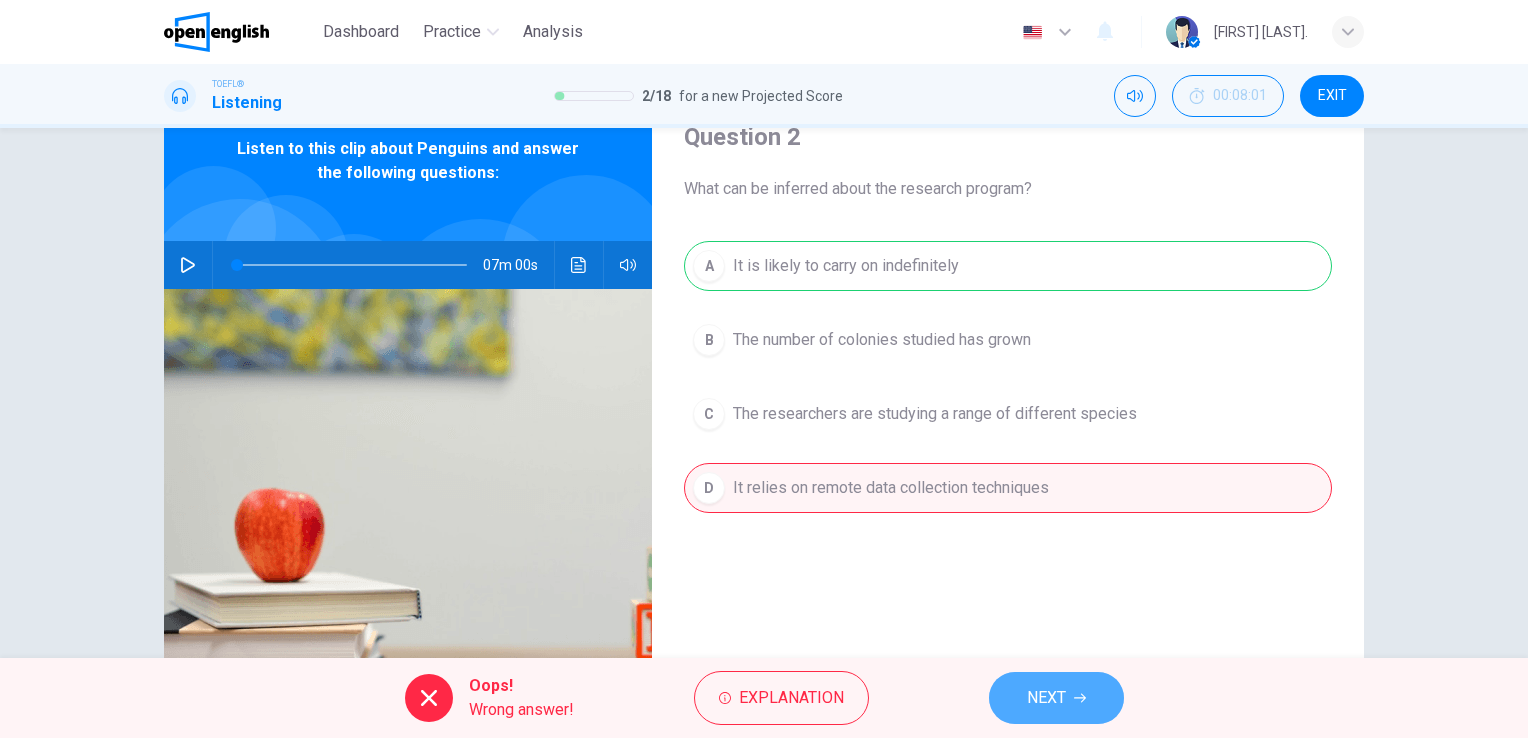 click on "NEXT" at bounding box center [1056, 698] 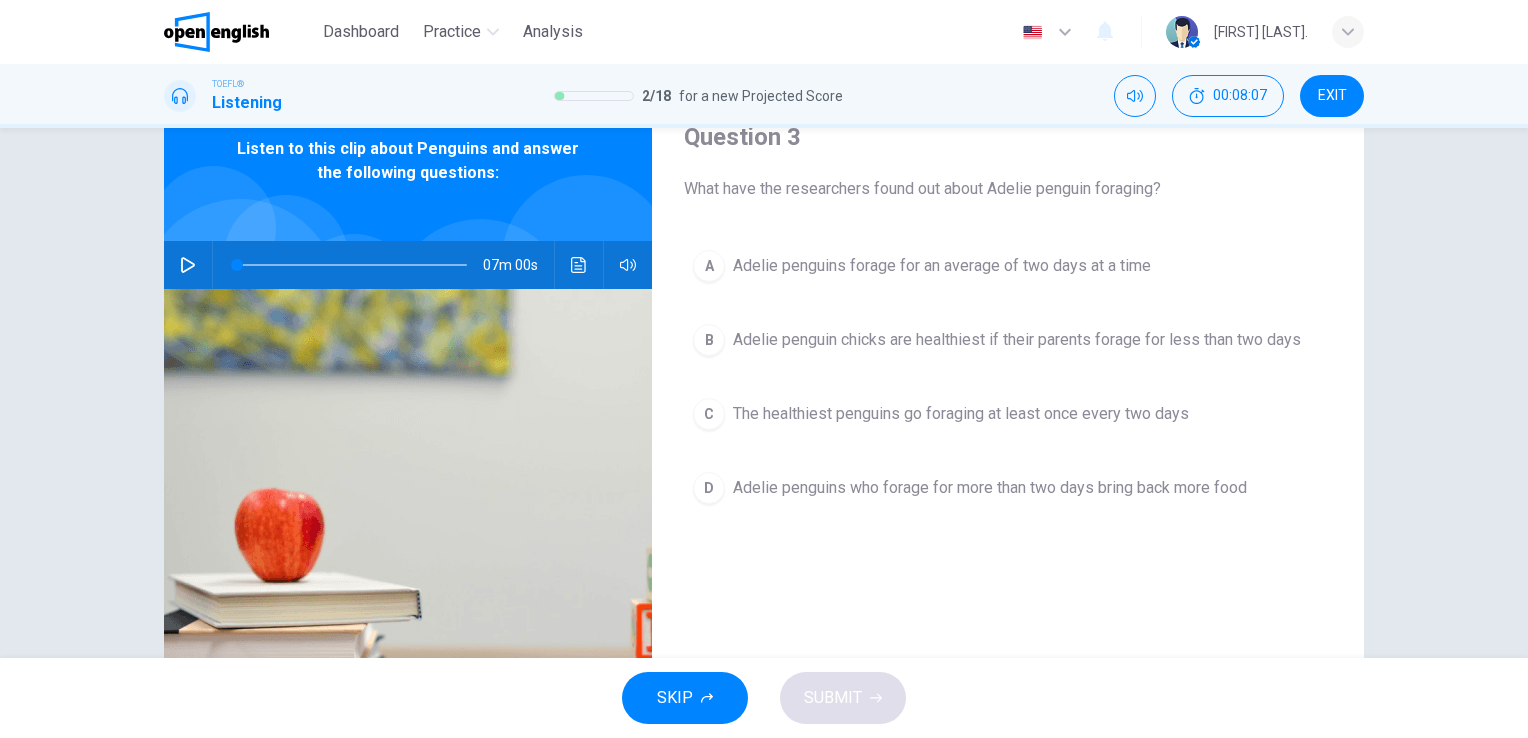 drag, startPoint x: 1157, startPoint y: 189, endPoint x: 1097, endPoint y: 185, distance: 60.133186 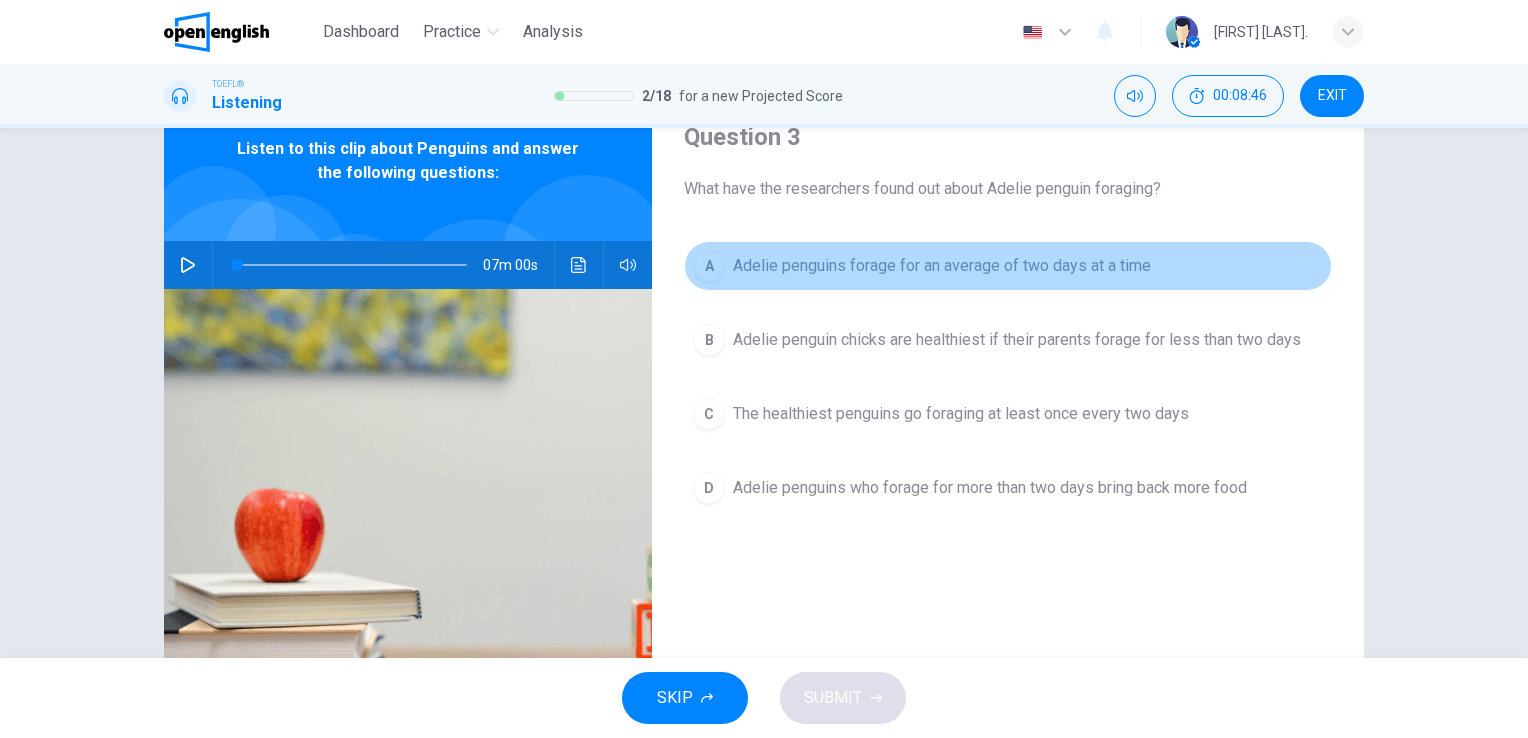 click on "A" at bounding box center (709, 266) 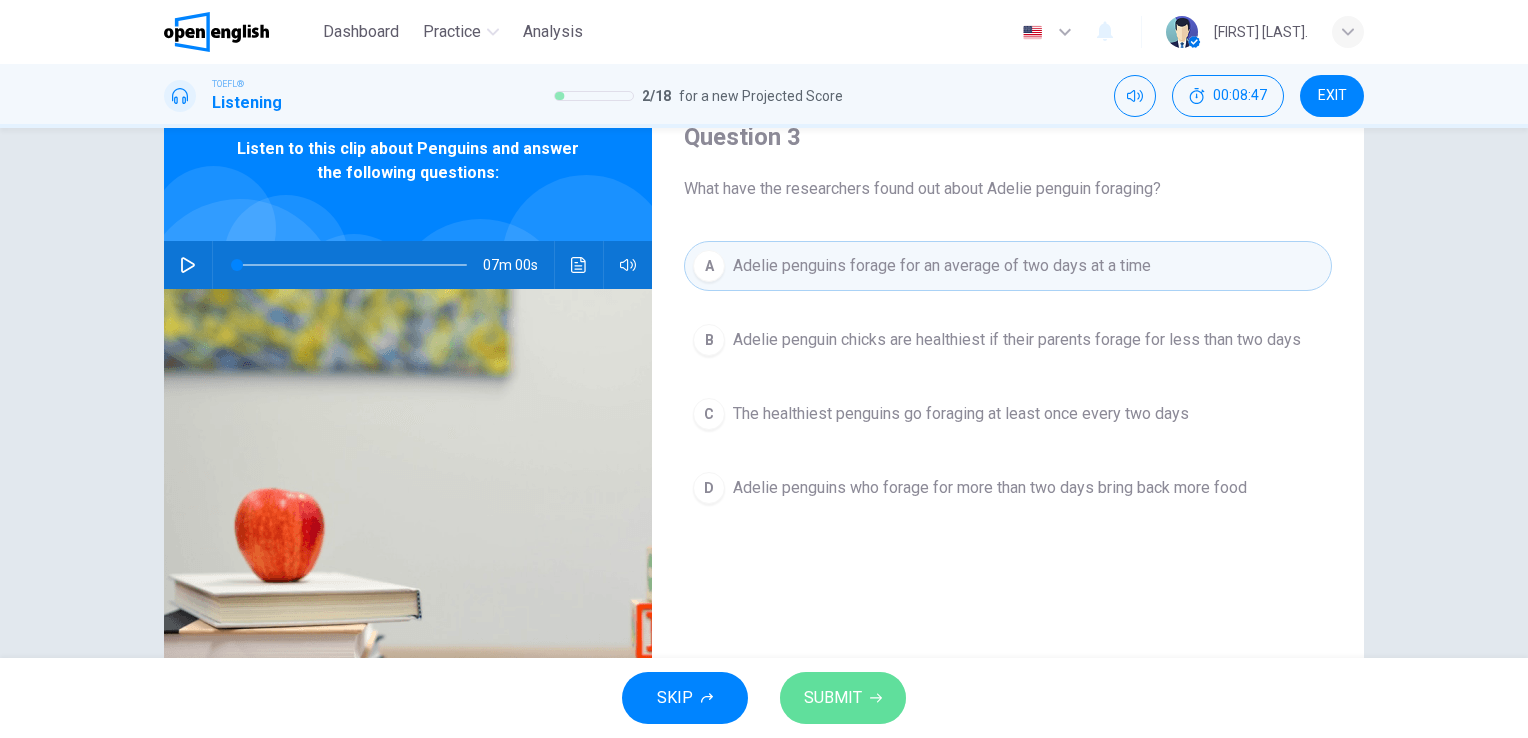 click on "SUBMIT" at bounding box center [843, 698] 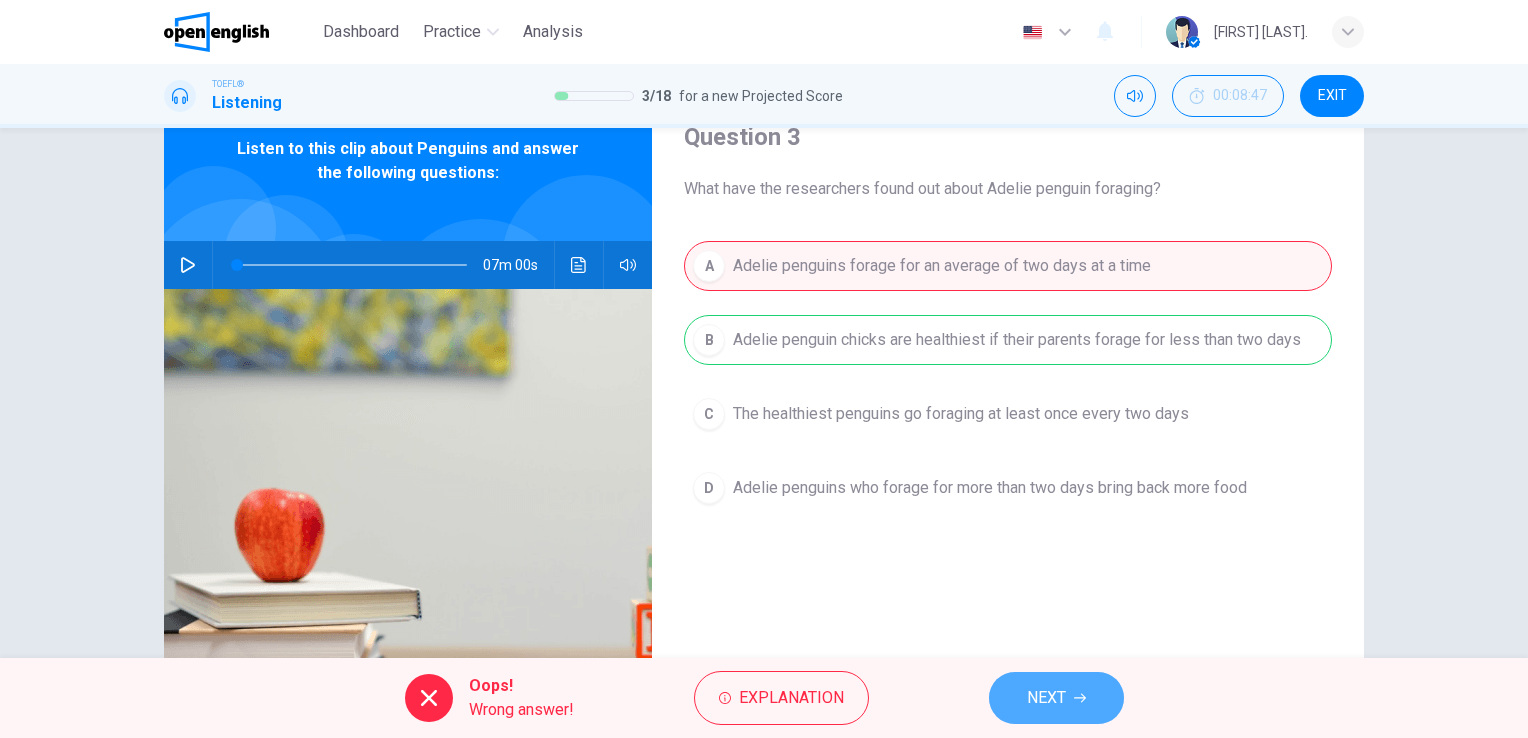 click on "NEXT" at bounding box center (1056, 698) 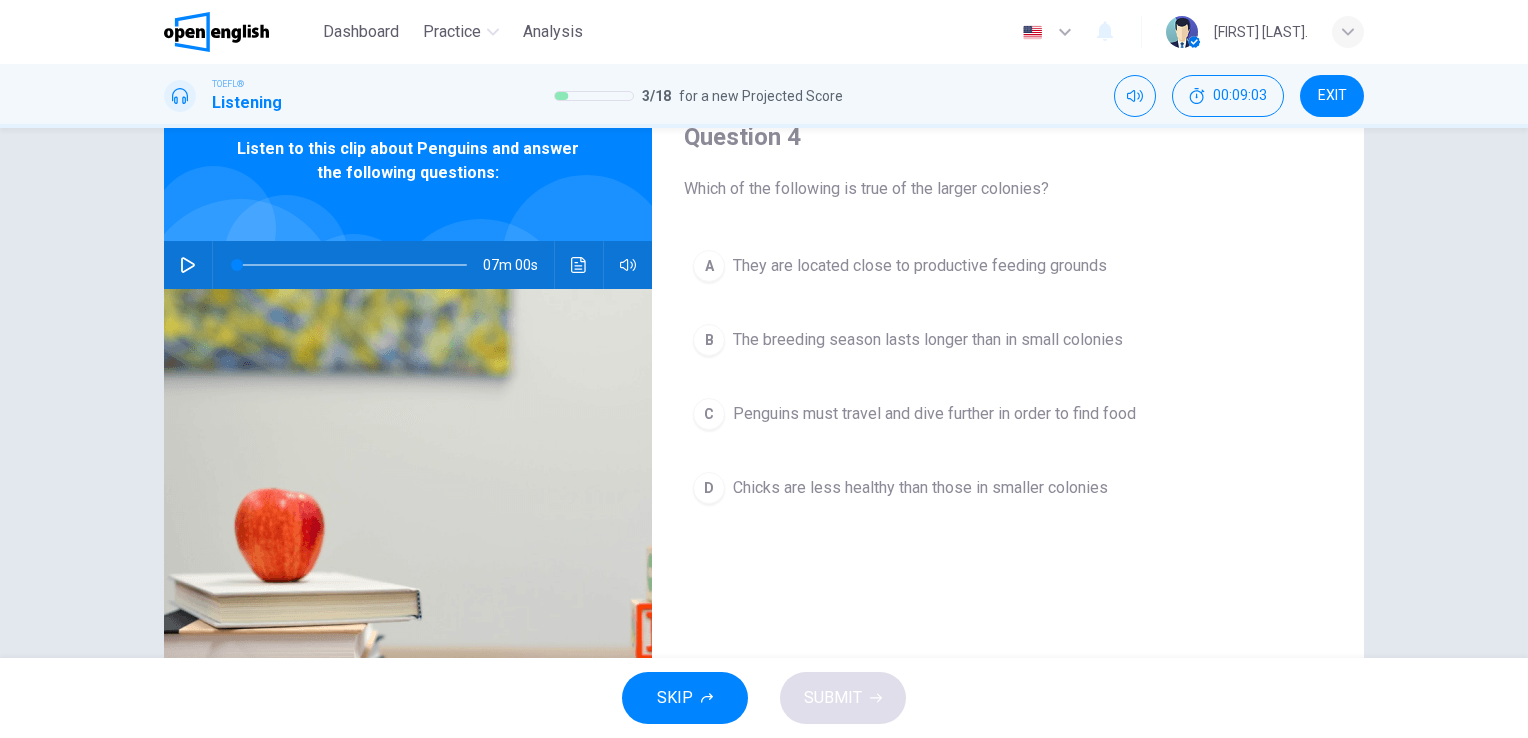 click on "Question 4 Which of the following is true of the larger colonies? A They are located close to productive feeding grounds B The breeding season lasts longer than in small colonies C Penguins must travel and dive further in order to find food D Chicks are less healthy than those in smaller colonies" at bounding box center (1008, 428) 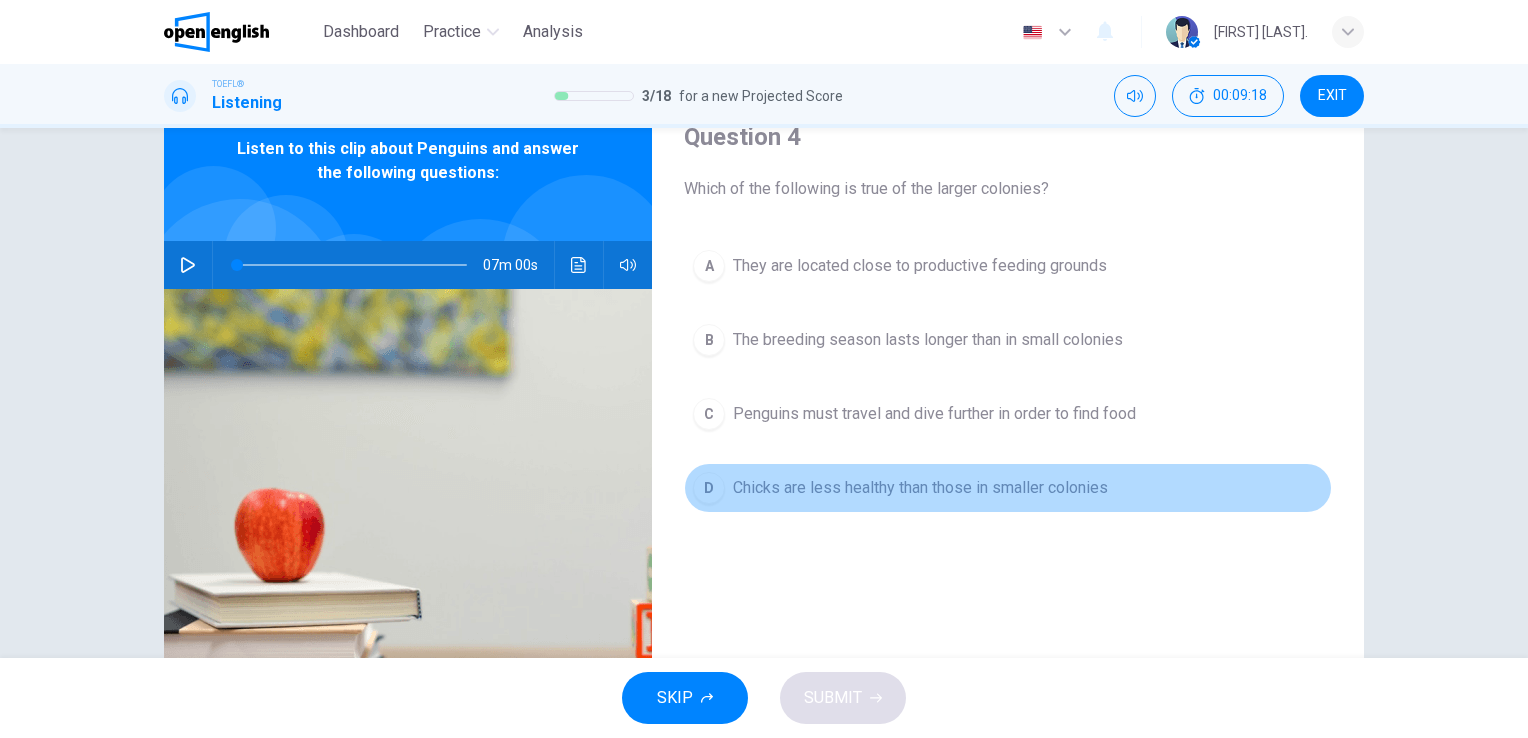 click on "Chicks are less healthy than those in smaller colonies" at bounding box center (1008, 488) 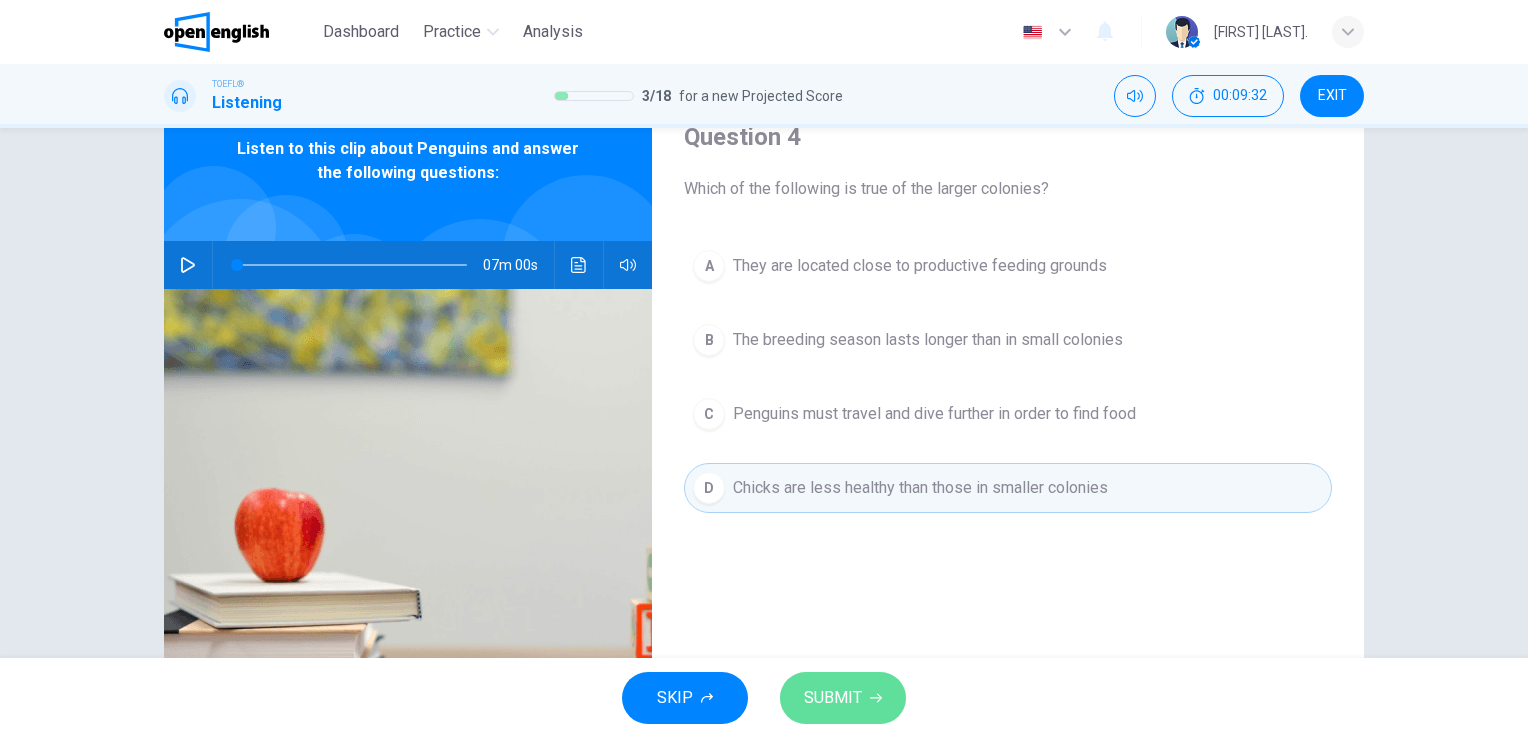click on "SUBMIT" at bounding box center (833, 698) 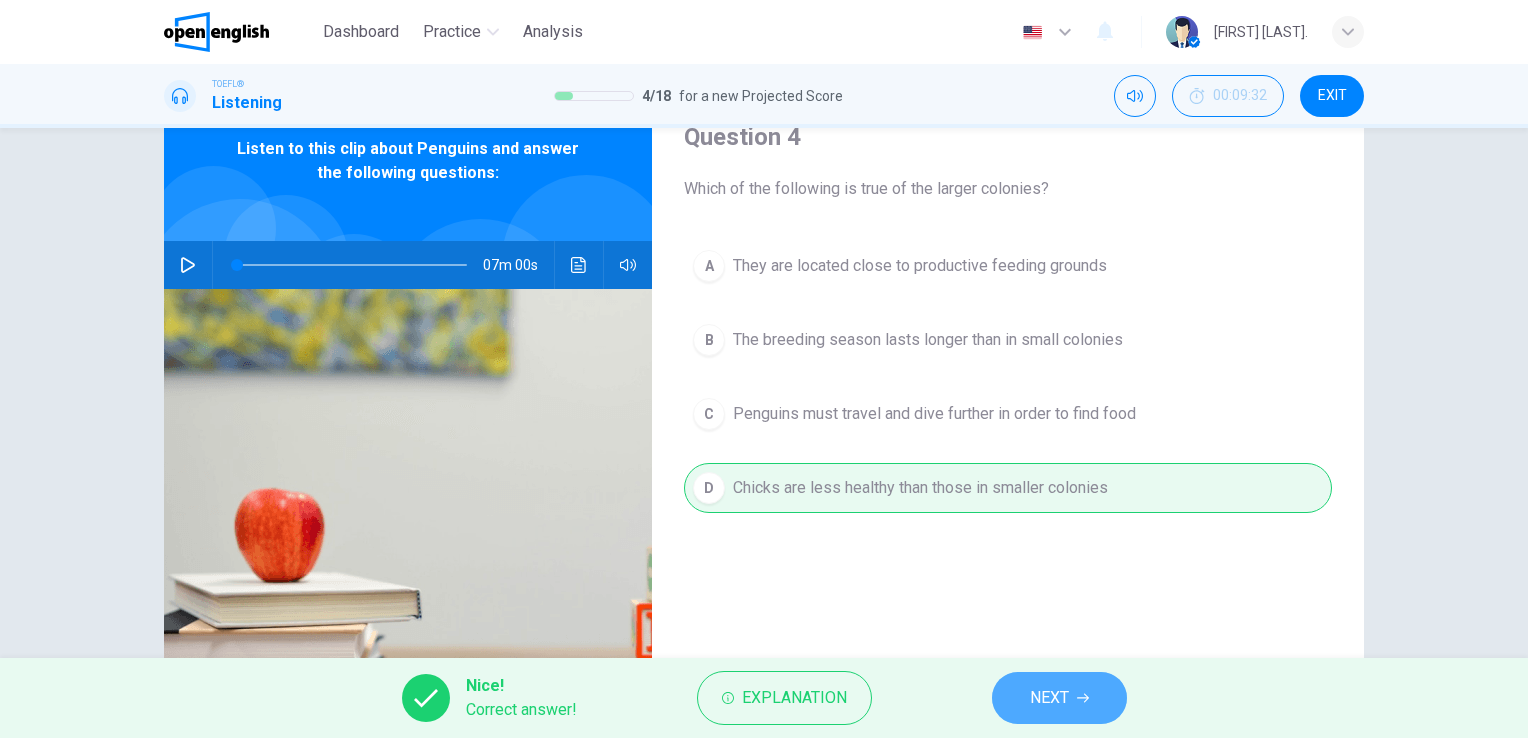 click on "NEXT" at bounding box center (1059, 698) 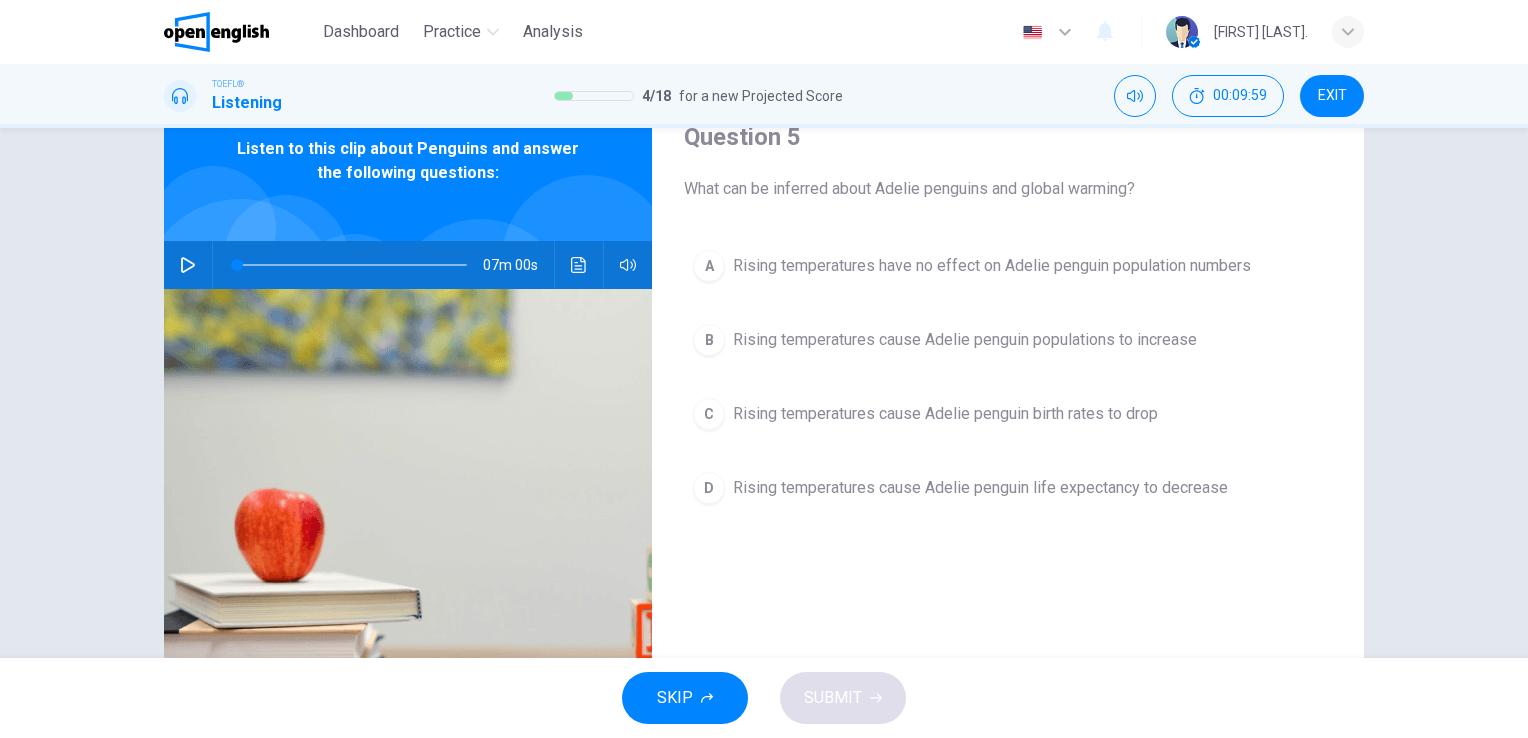 click on "Rising temperatures cause Adelie penguin birth rates to drop" at bounding box center (945, 414) 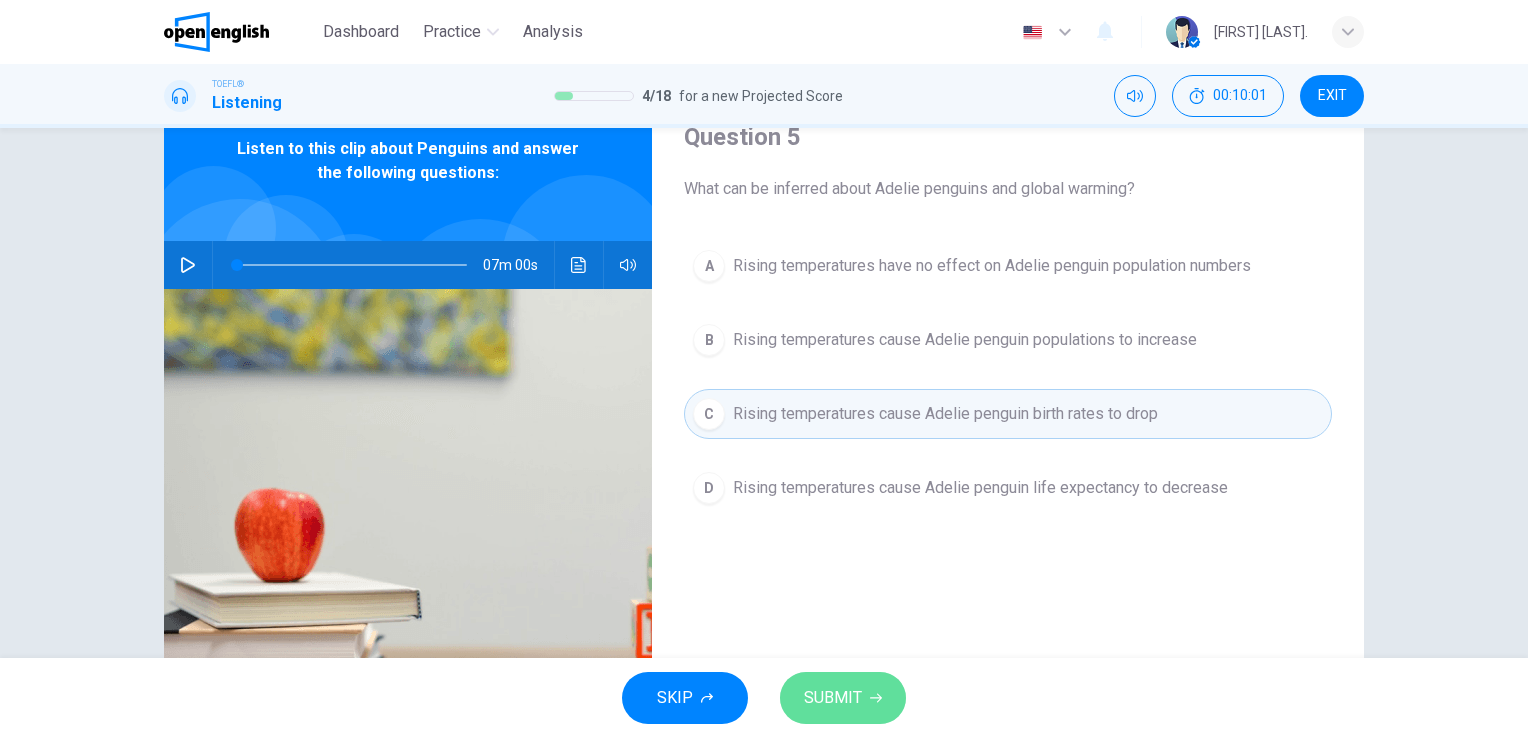 click on "SUBMIT" at bounding box center [833, 698] 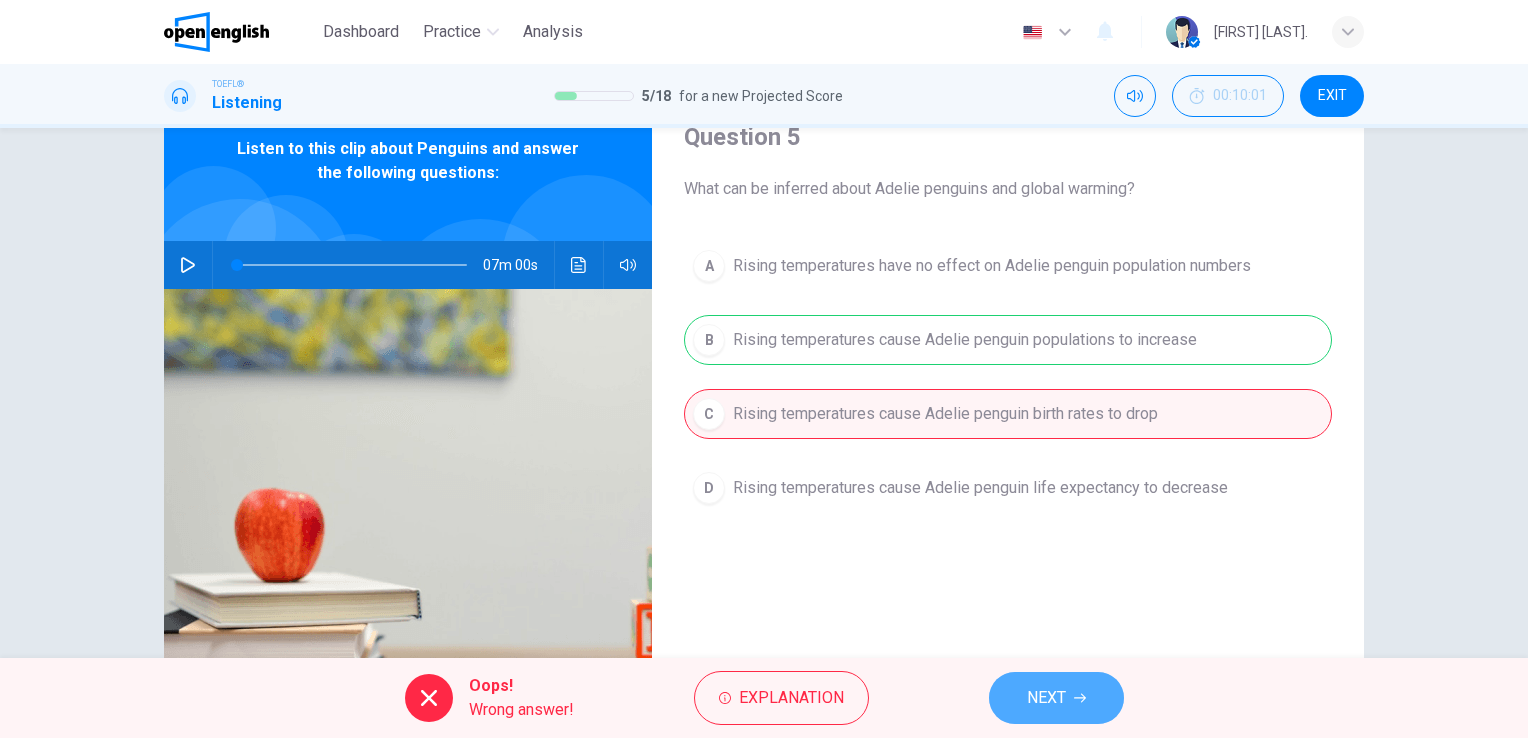 click on "NEXT" at bounding box center [1046, 698] 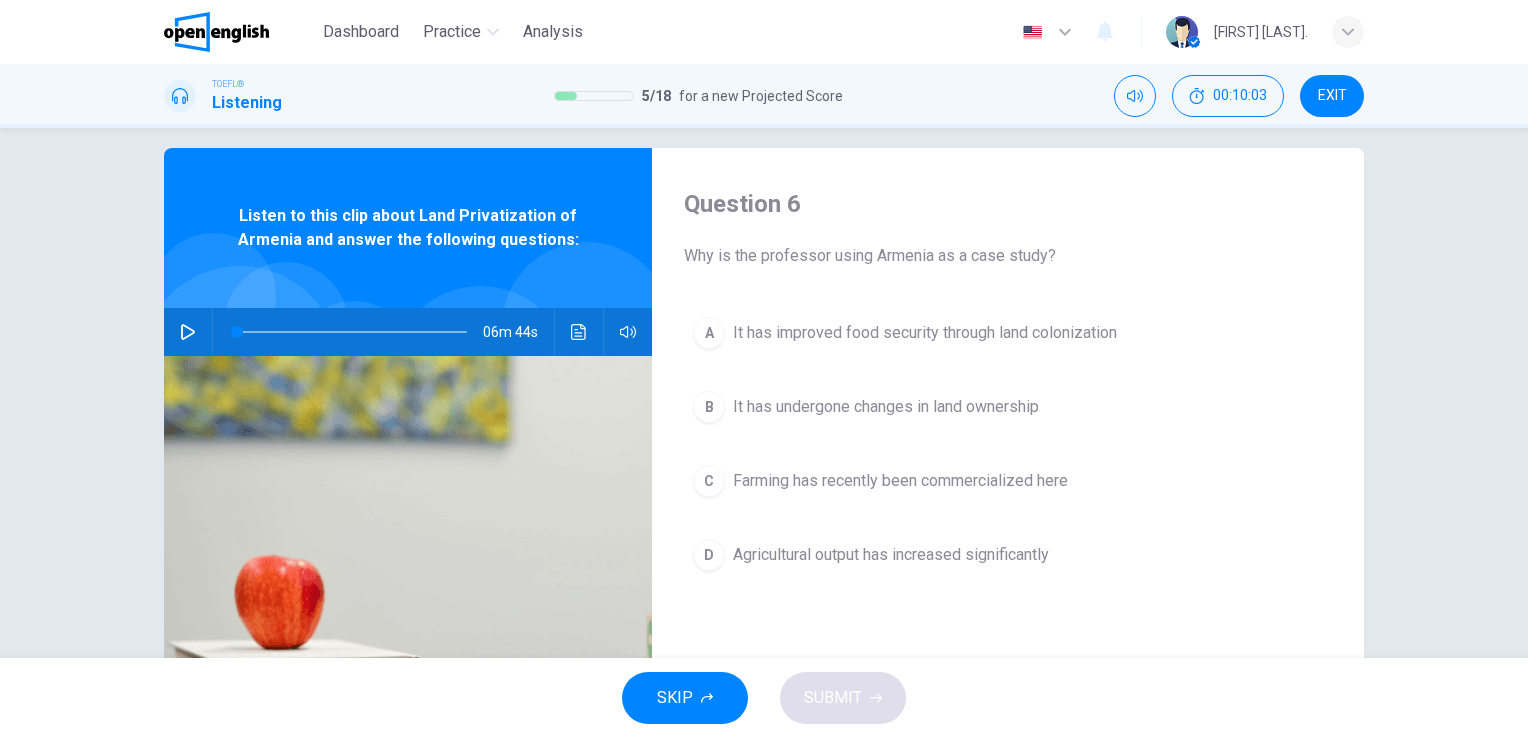 scroll, scrollTop: 36, scrollLeft: 0, axis: vertical 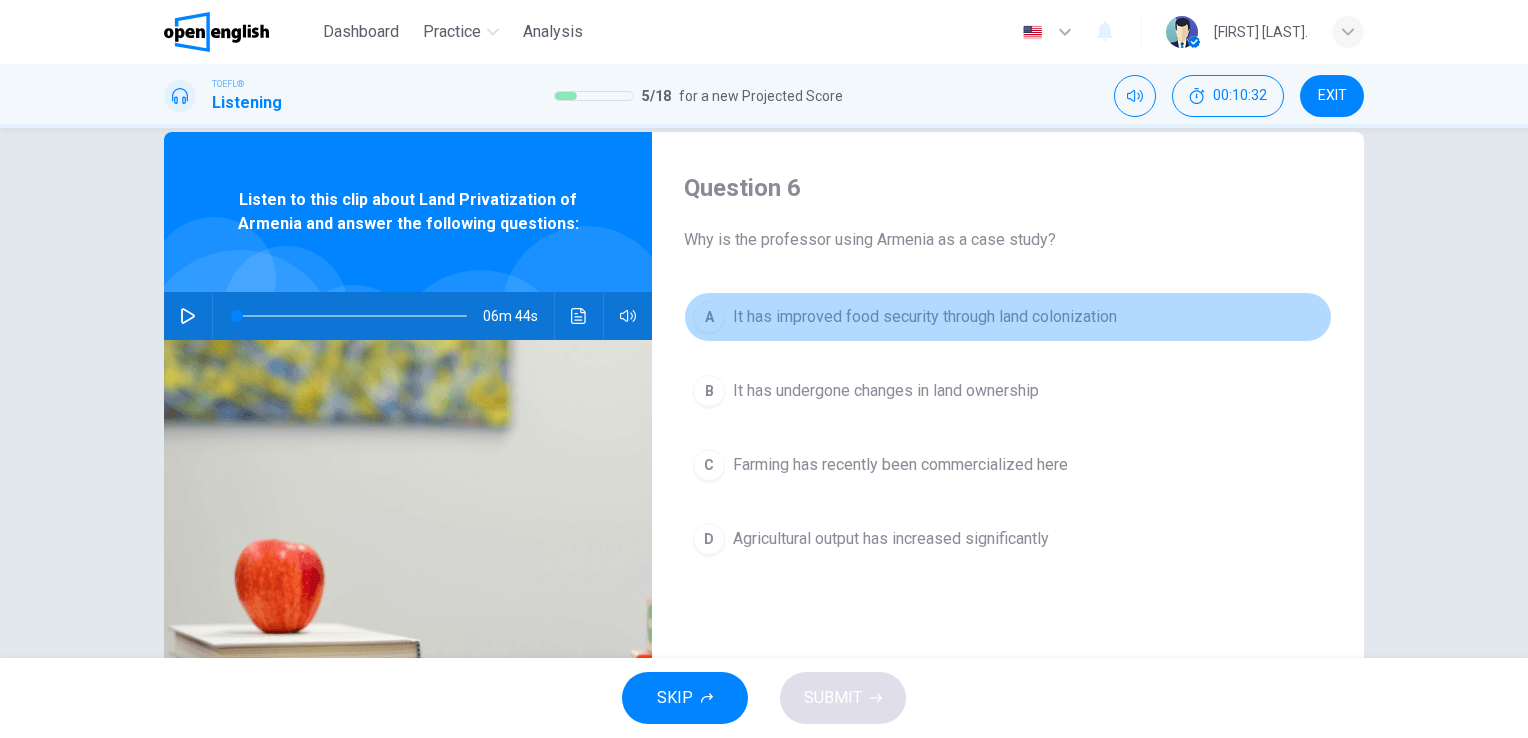 click on "It has improved food security through land colonization" at bounding box center [925, 317] 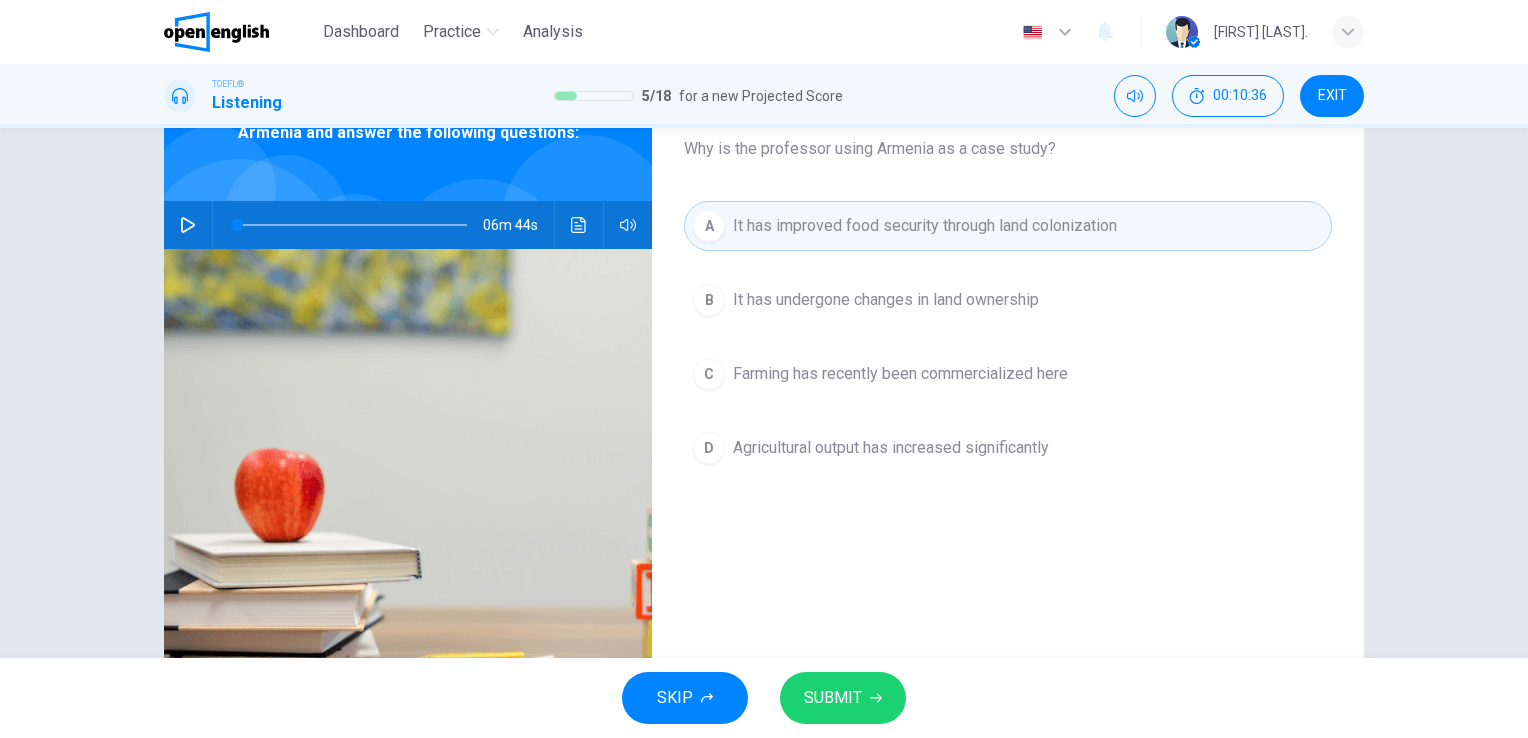 scroll, scrollTop: 128, scrollLeft: 0, axis: vertical 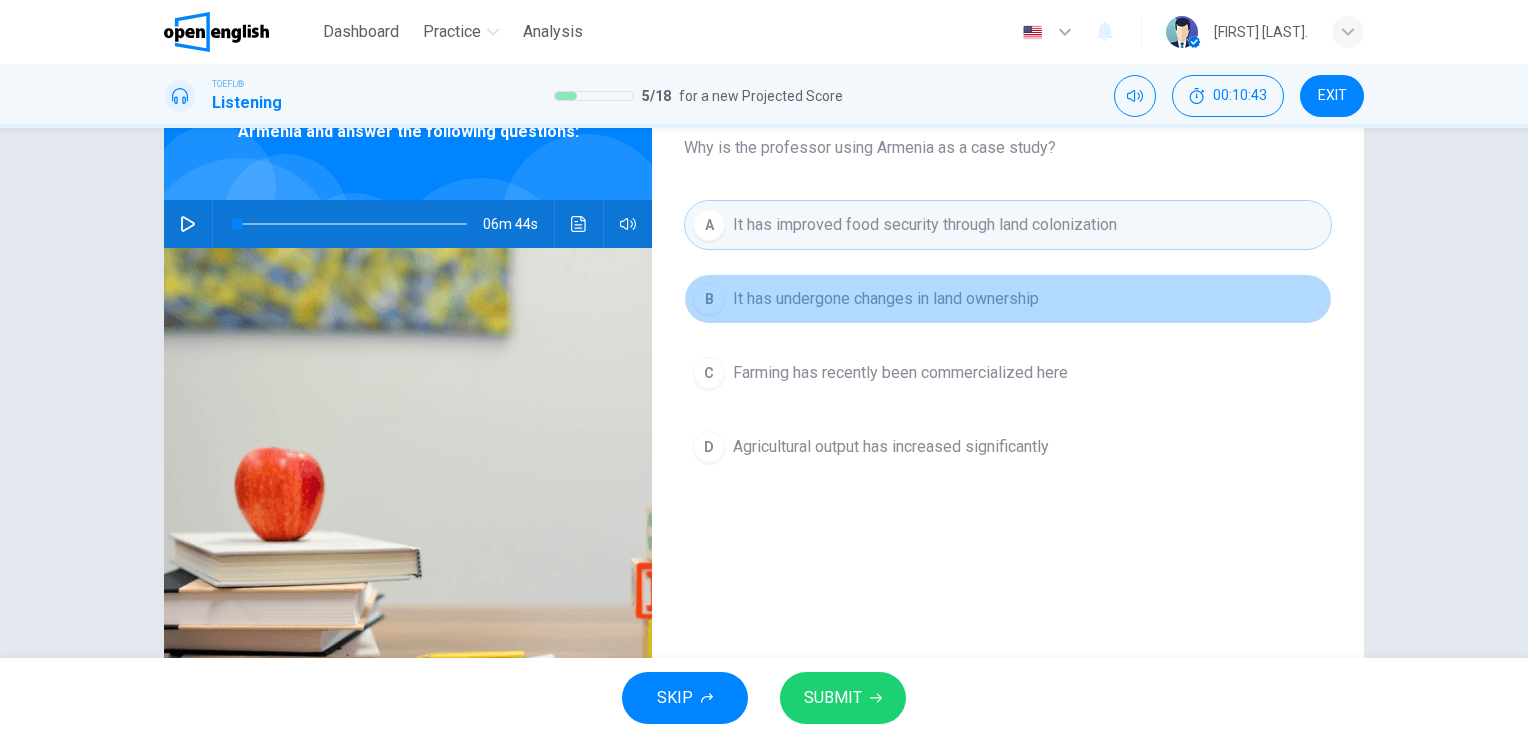 click on "It has undergone changes in land ownership" at bounding box center [886, 299] 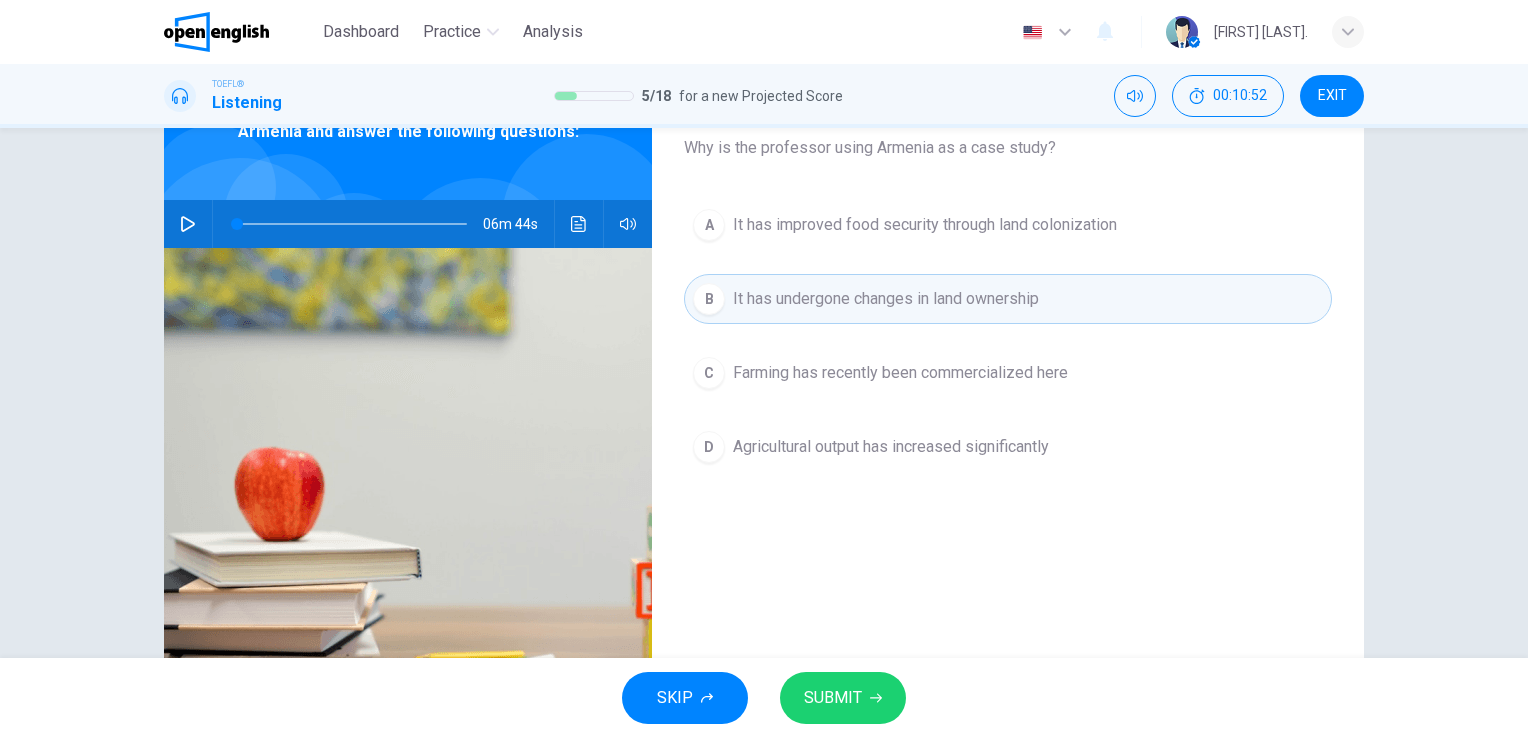 click on "SUBMIT" at bounding box center (843, 698) 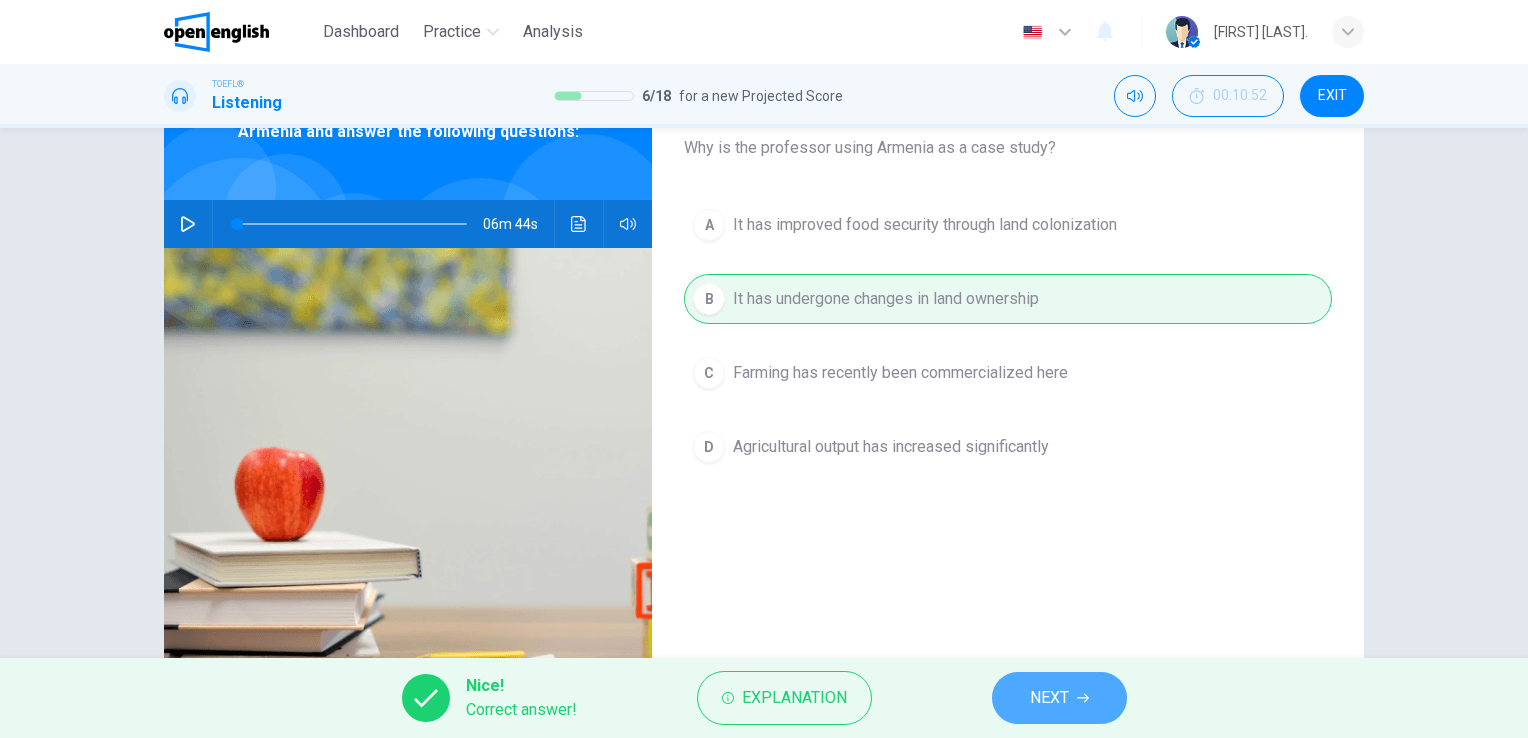 click on "NEXT" at bounding box center (1059, 698) 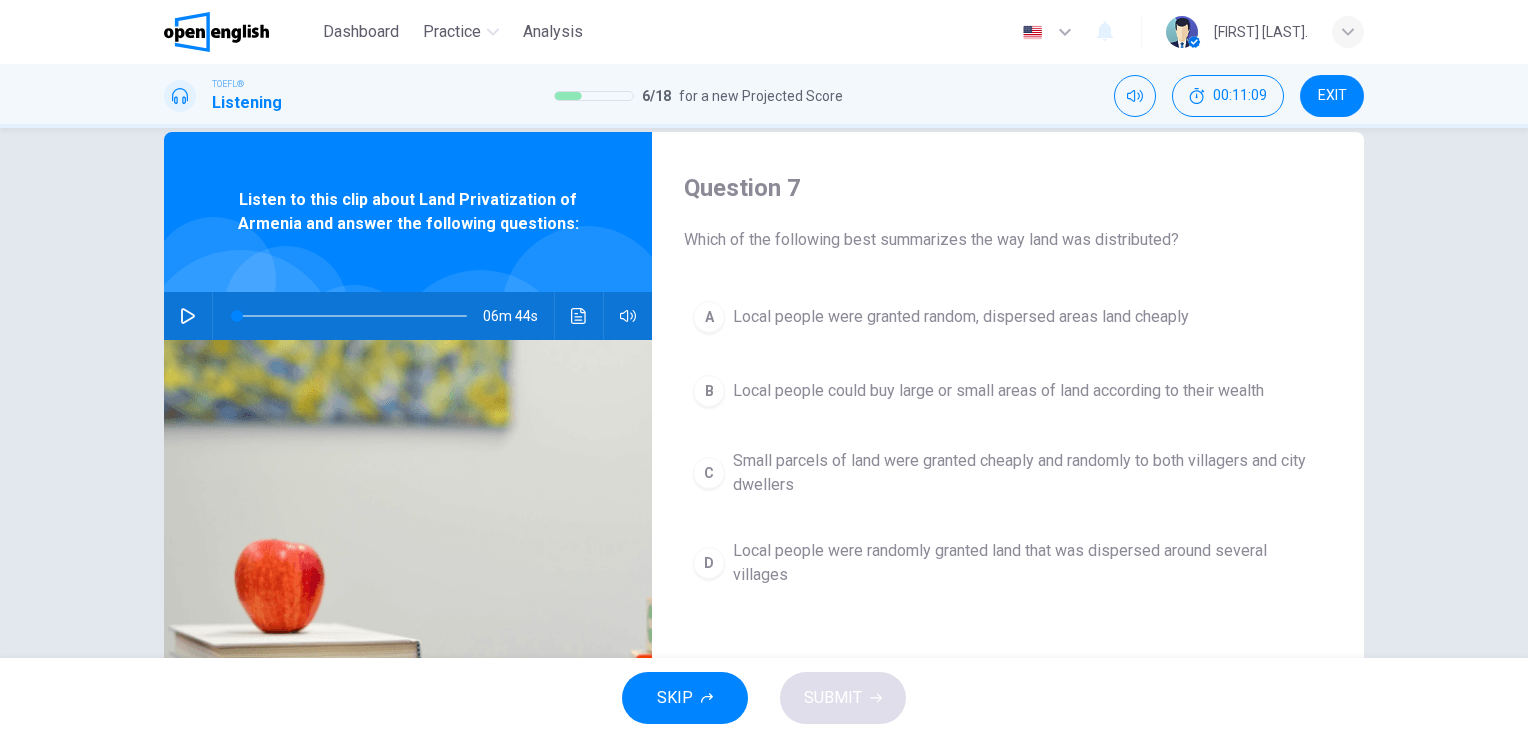 scroll, scrollTop: 40, scrollLeft: 0, axis: vertical 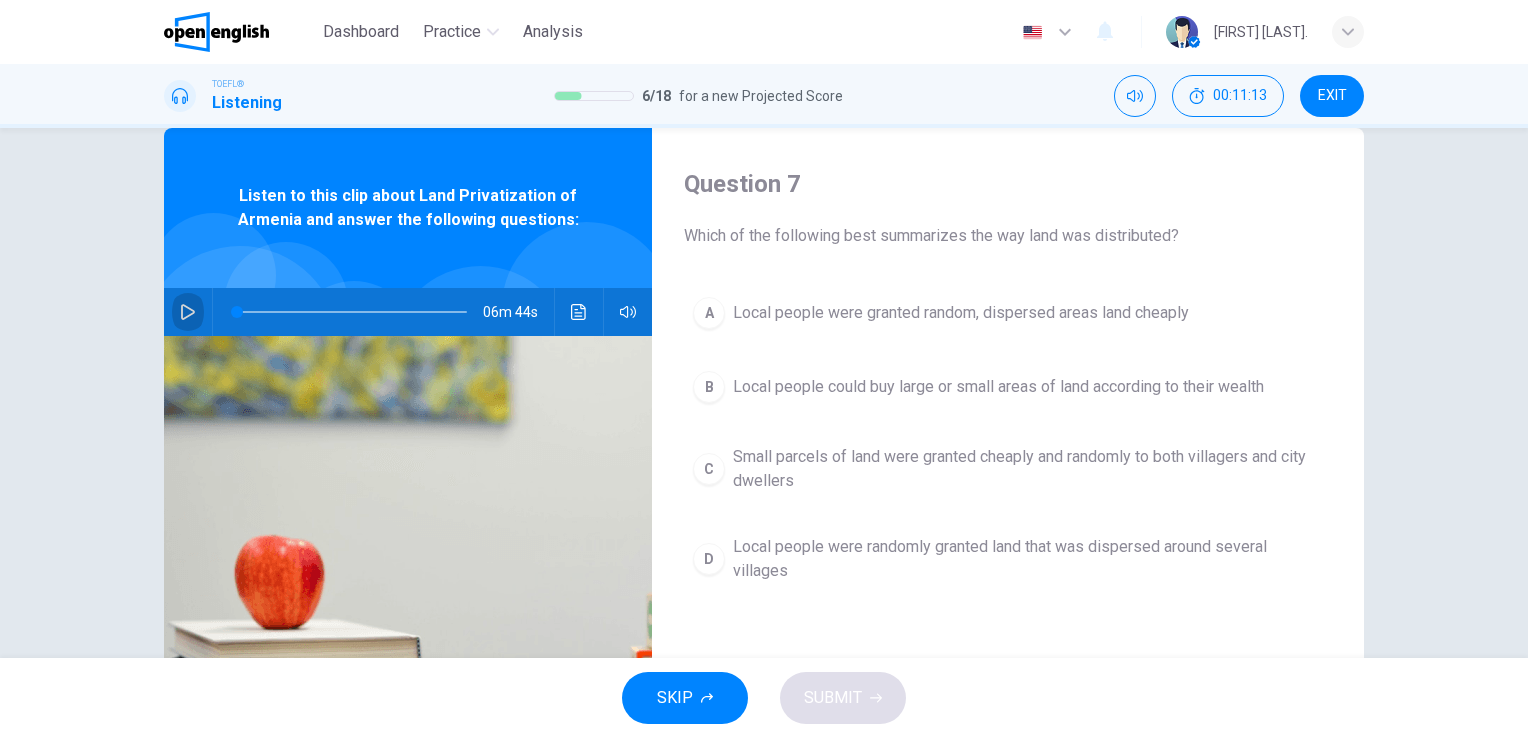 click at bounding box center [188, 312] 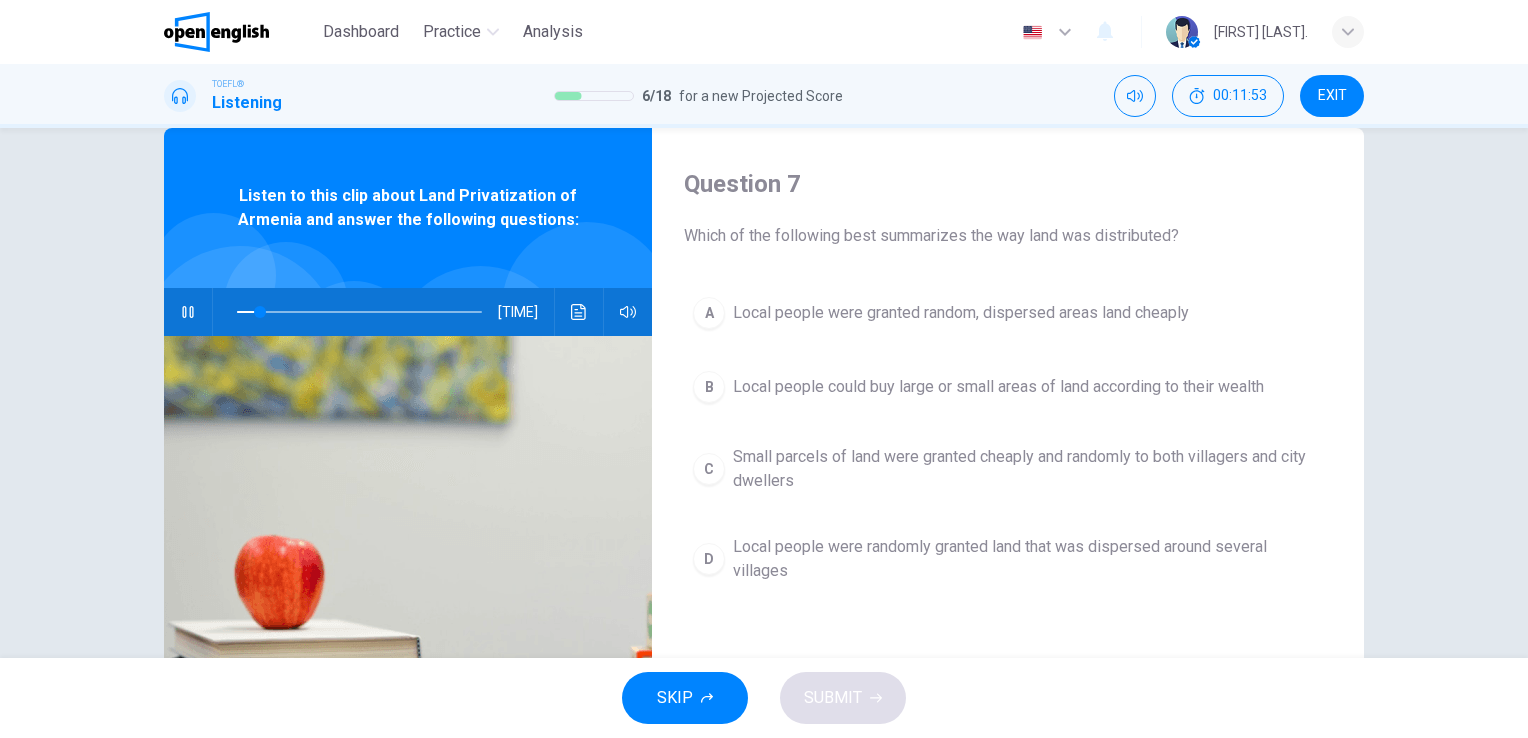scroll, scrollTop: 0, scrollLeft: 0, axis: both 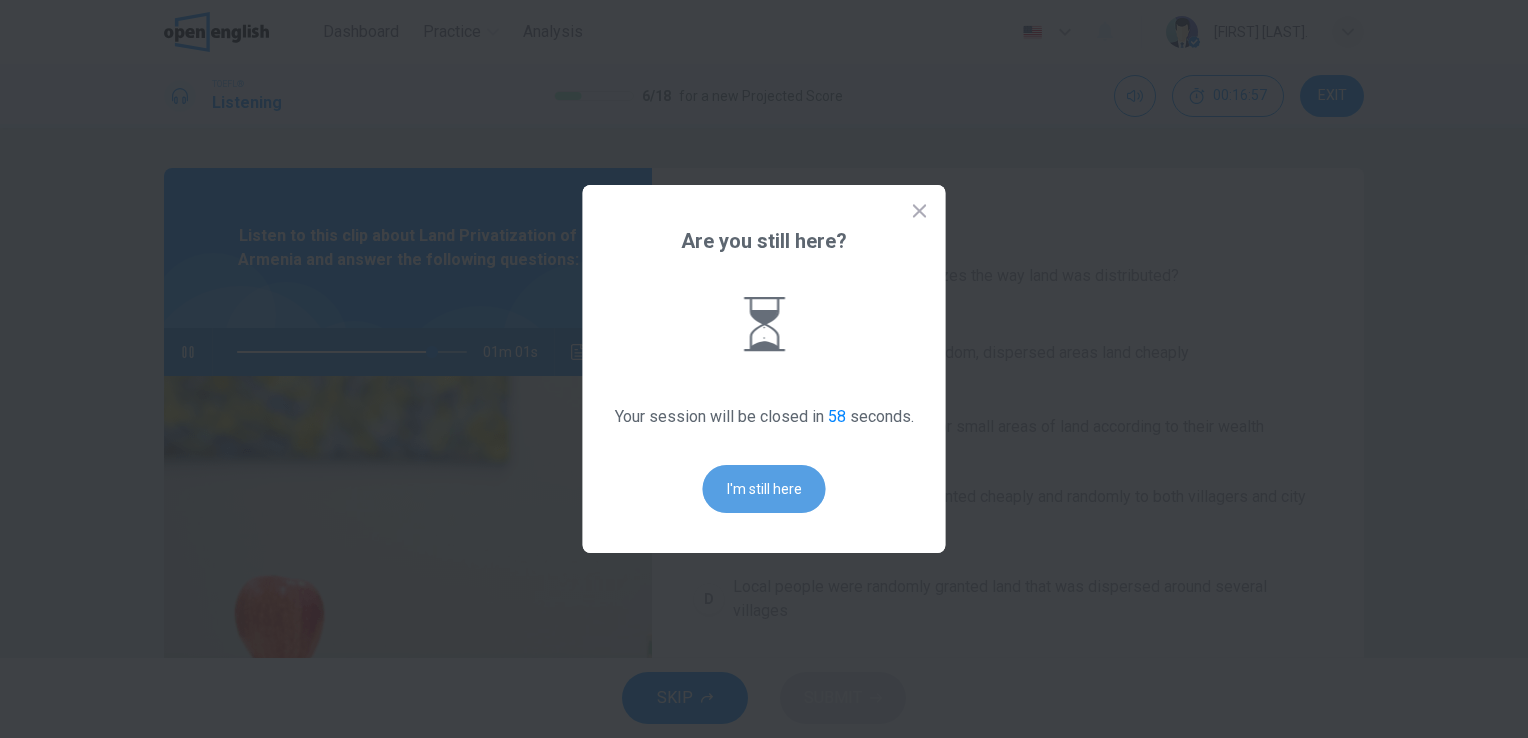 click on "I'm still here" at bounding box center (764, 489) 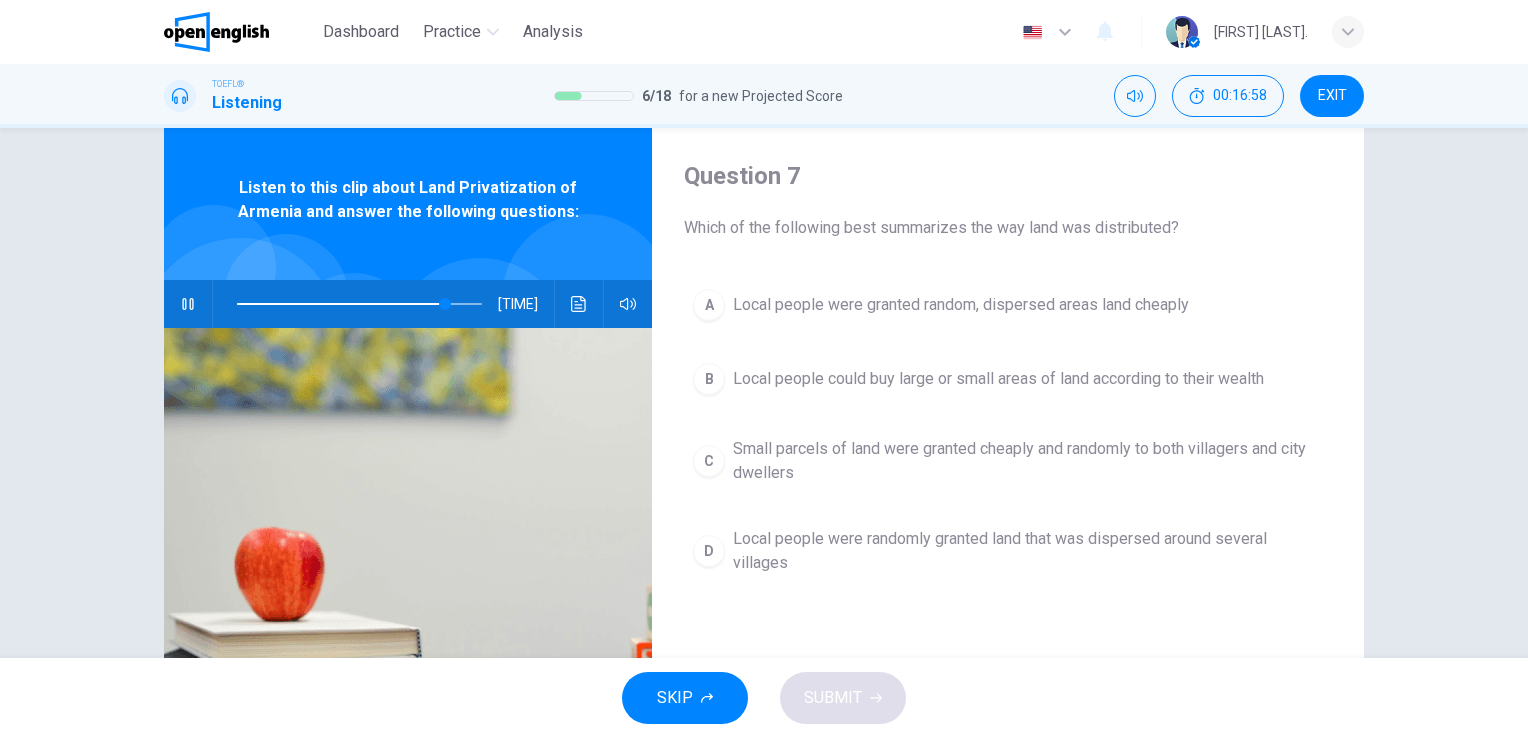 scroll, scrollTop: 55, scrollLeft: 0, axis: vertical 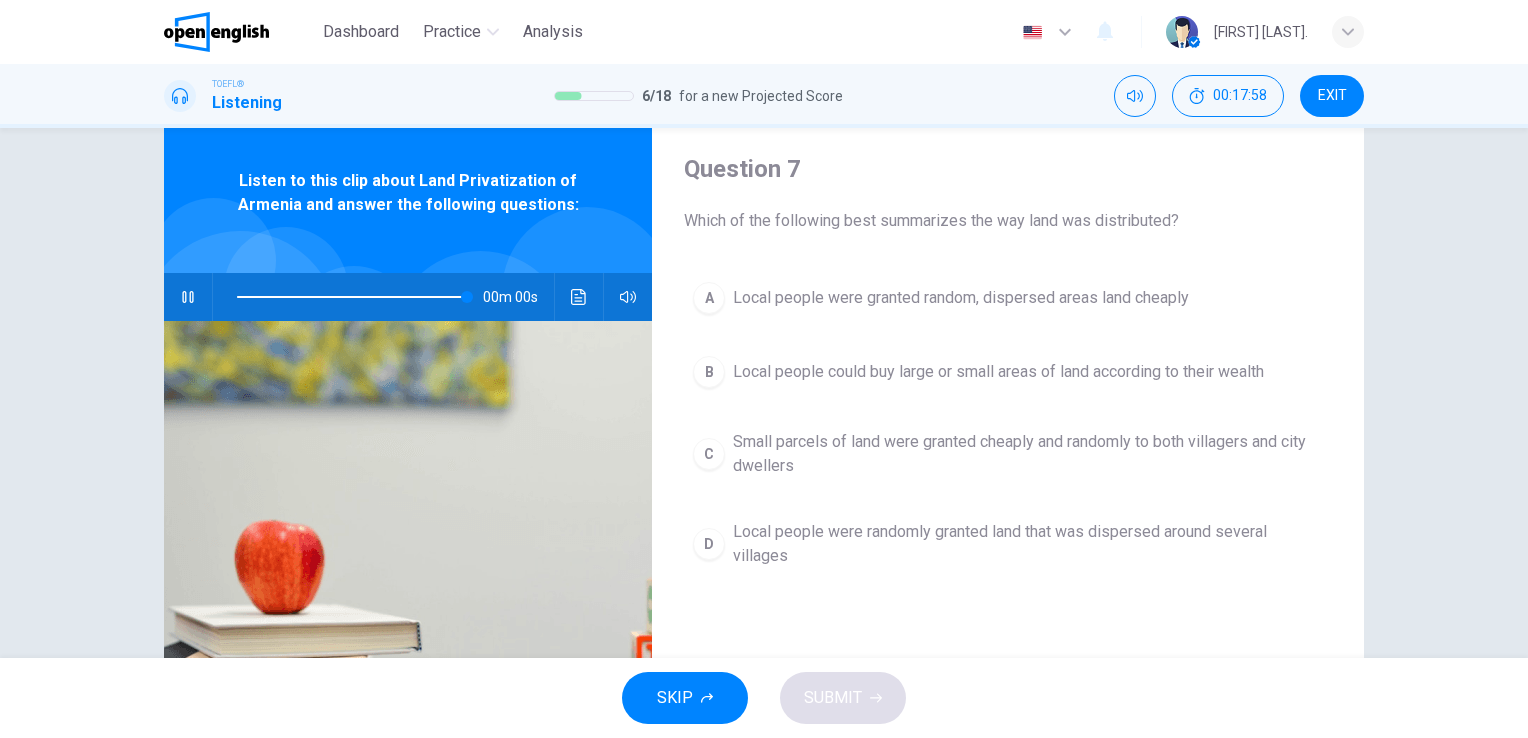 type on "*" 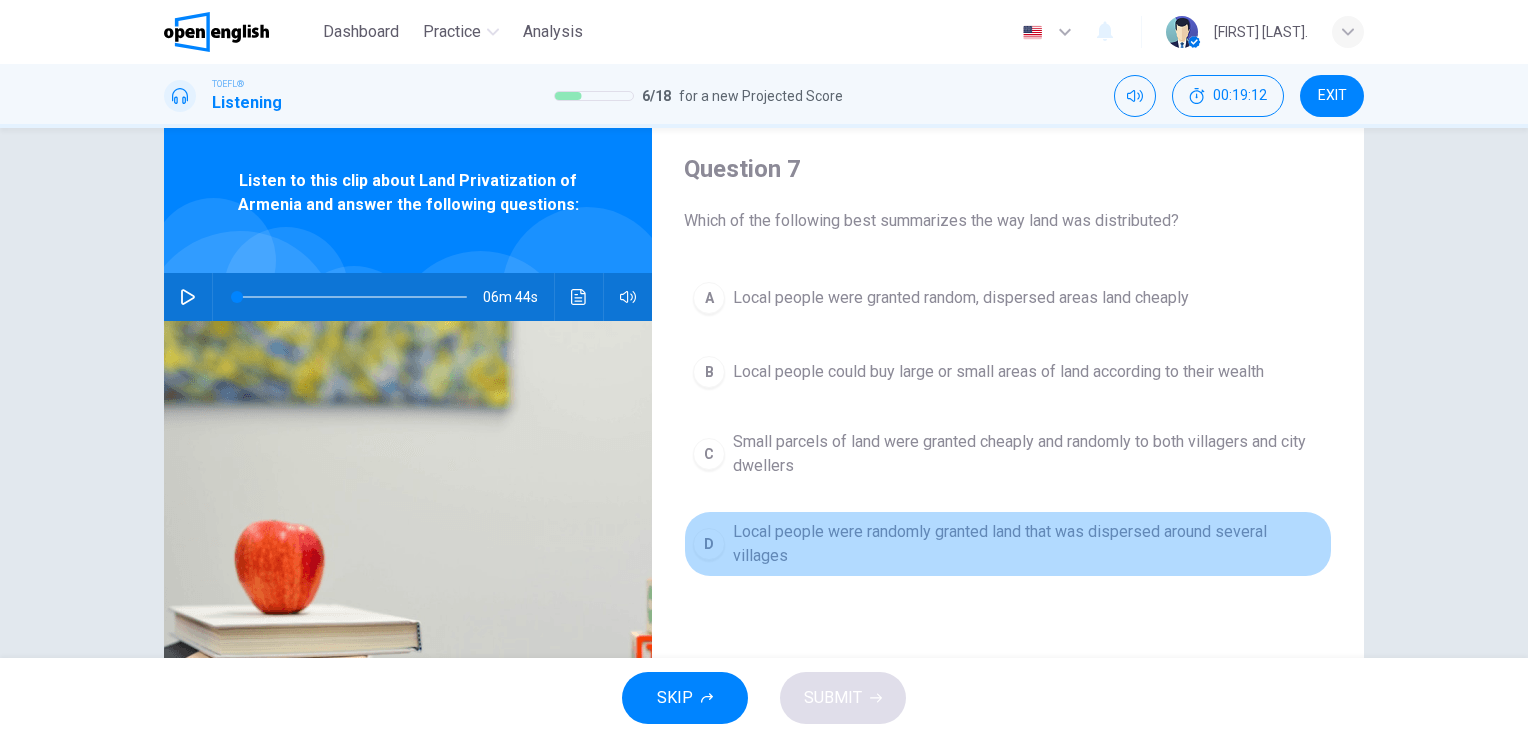 click on "D" at bounding box center (709, 544) 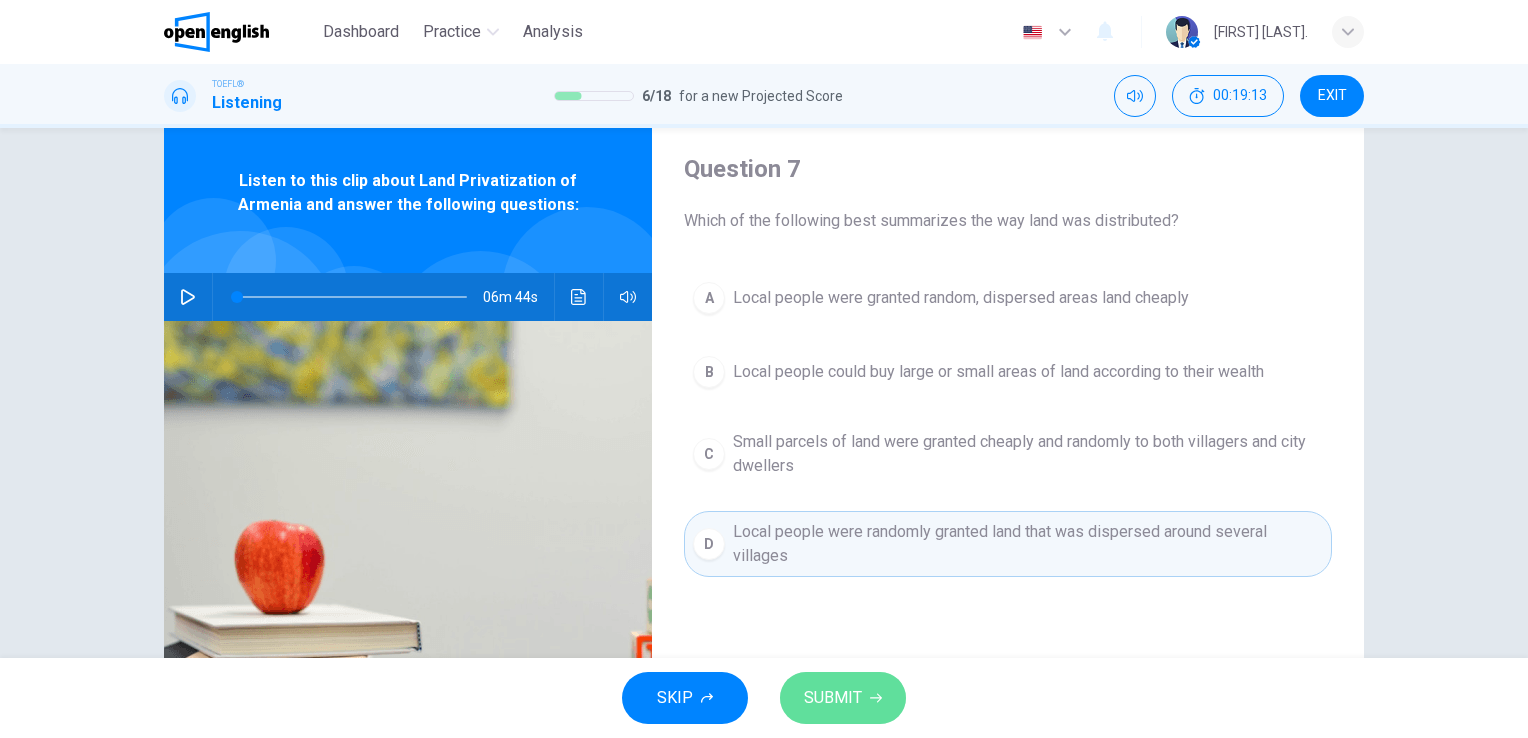 click 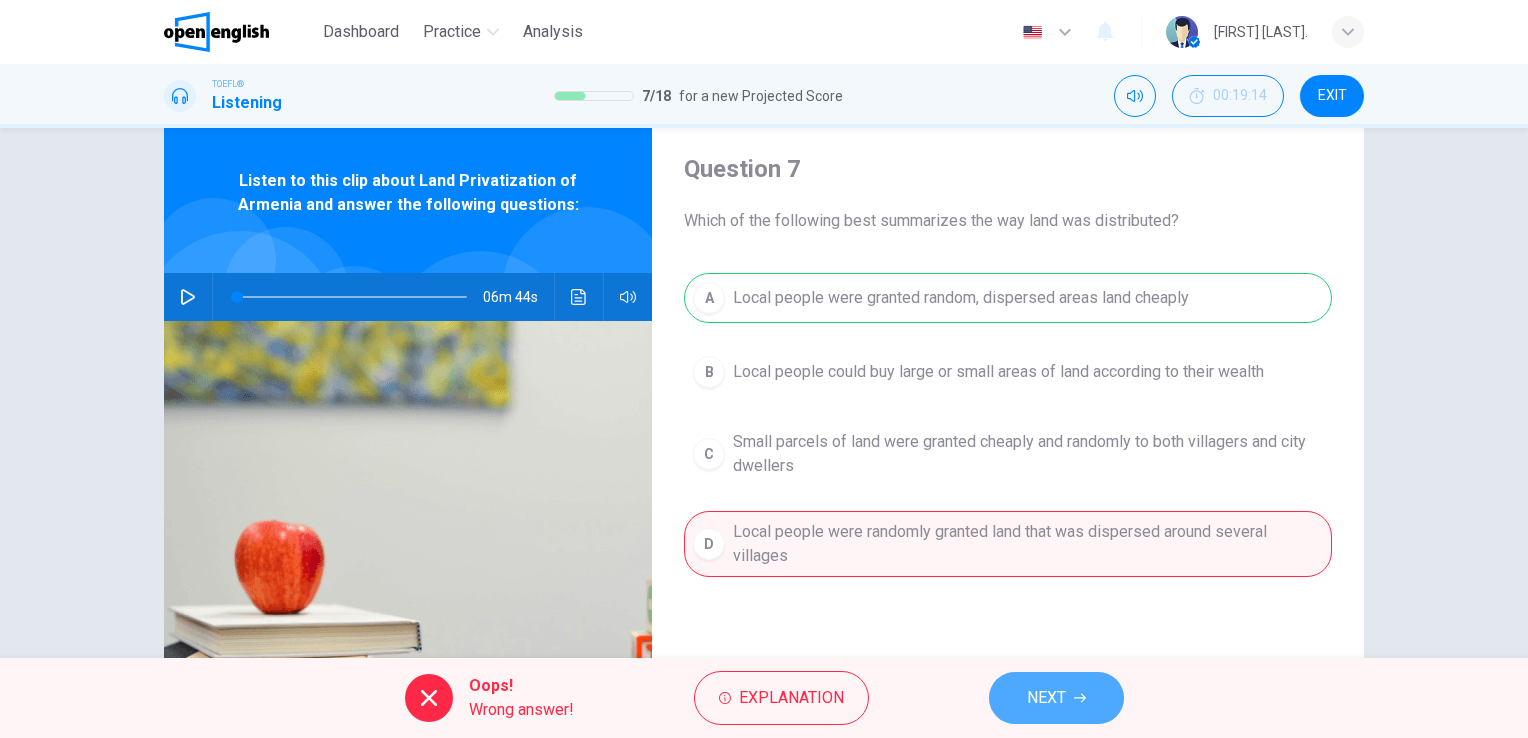 click on "NEXT" at bounding box center (1046, 698) 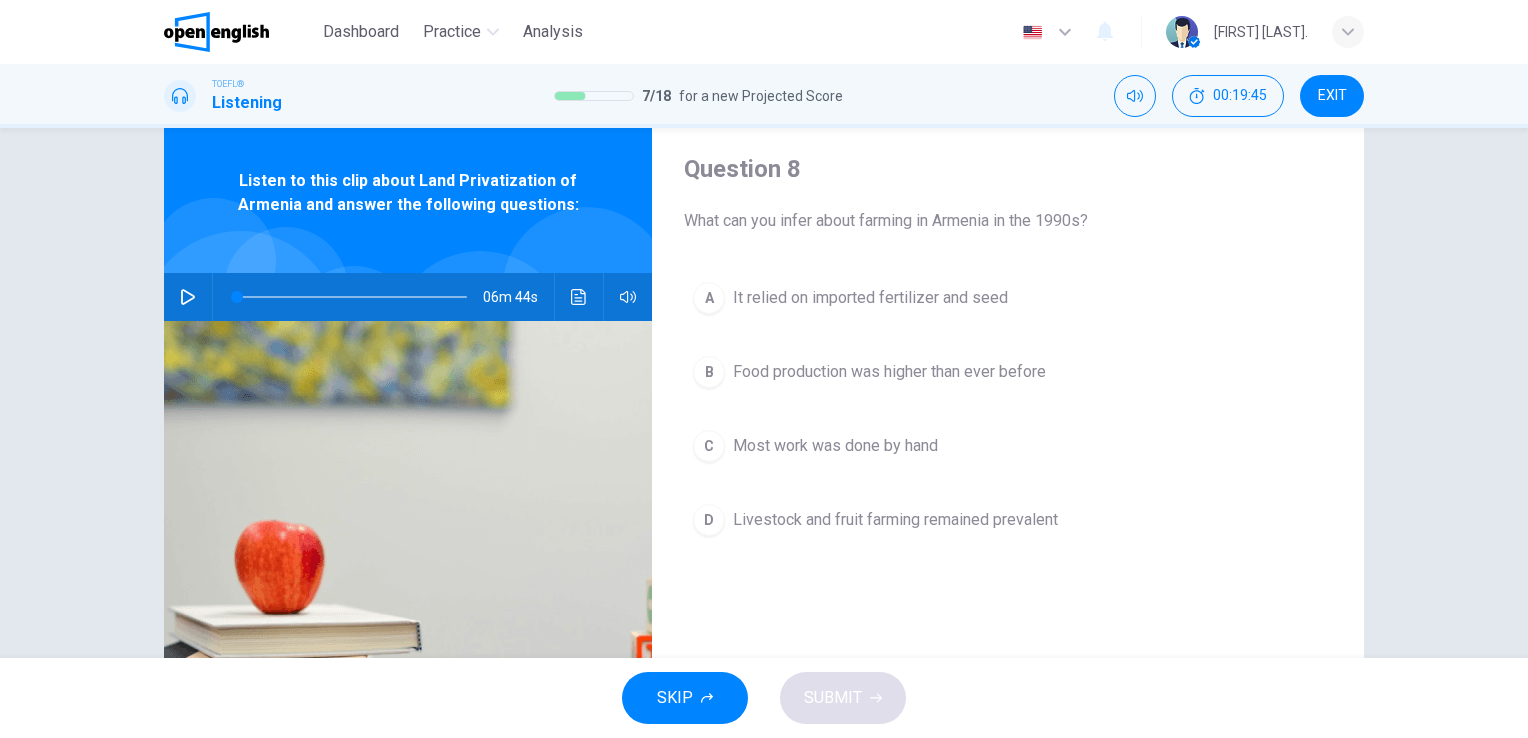 click on "Food production was higher than ever before" at bounding box center (889, 372) 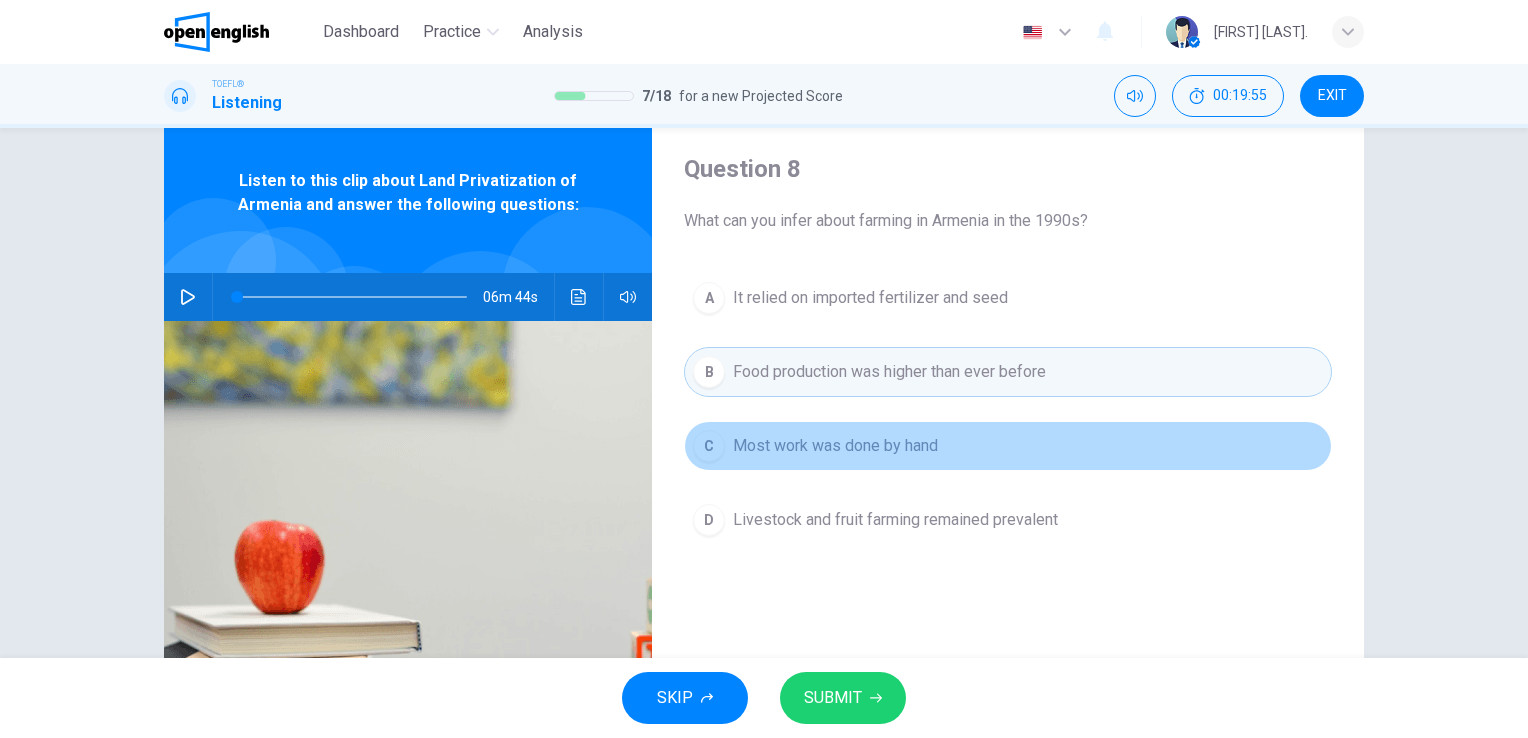 click on "Most work was done by hand" at bounding box center [835, 446] 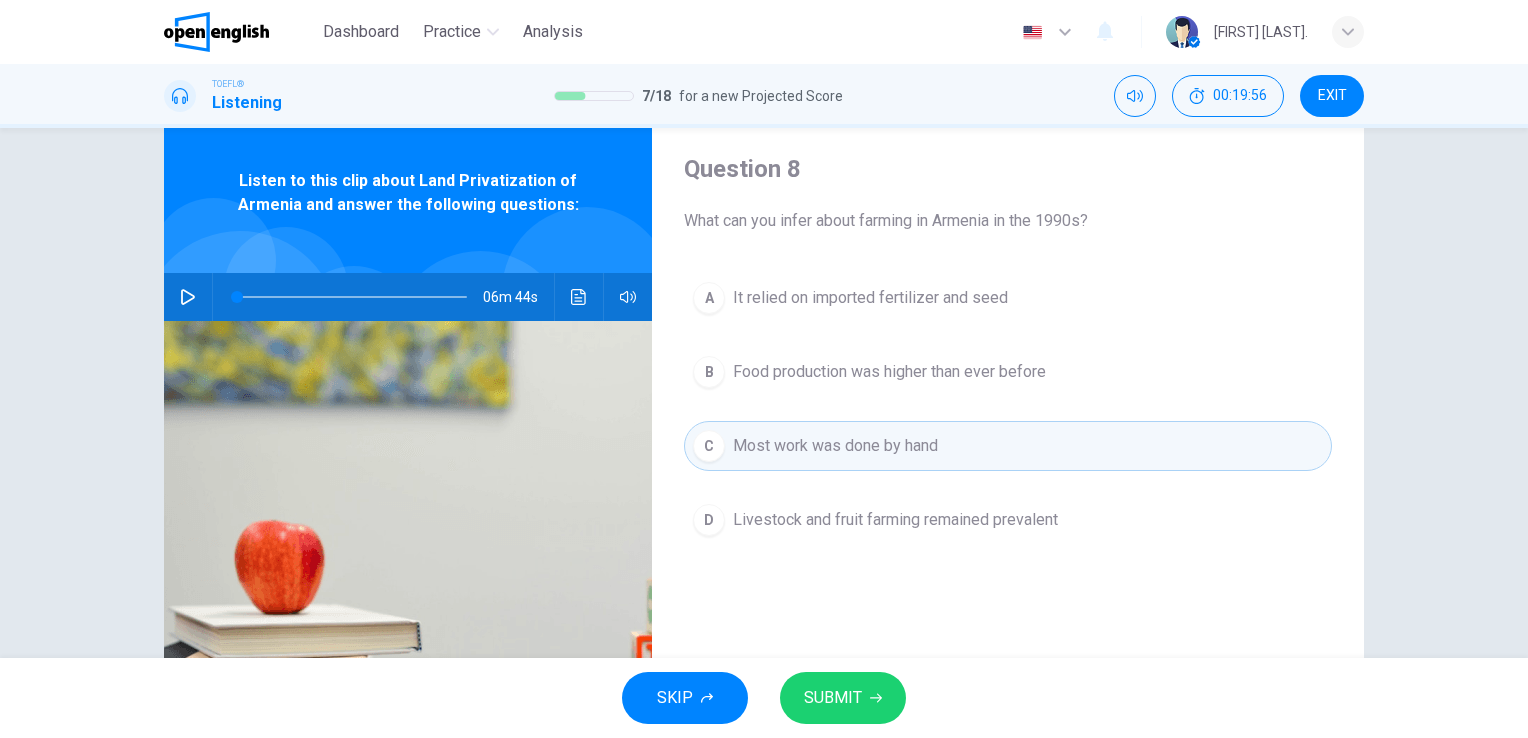 click on "Food production was higher than ever before" at bounding box center [889, 372] 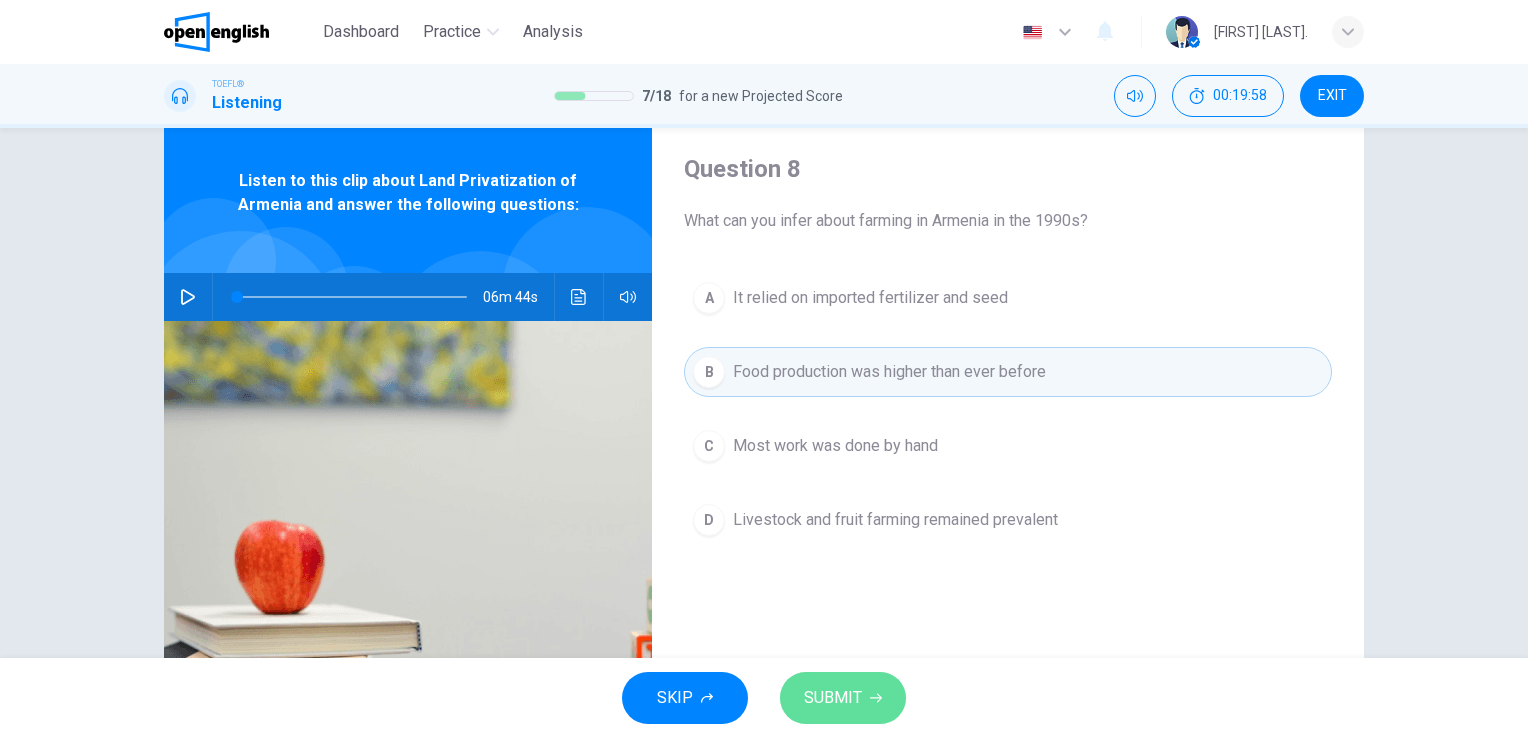 click on "SUBMIT" at bounding box center [833, 698] 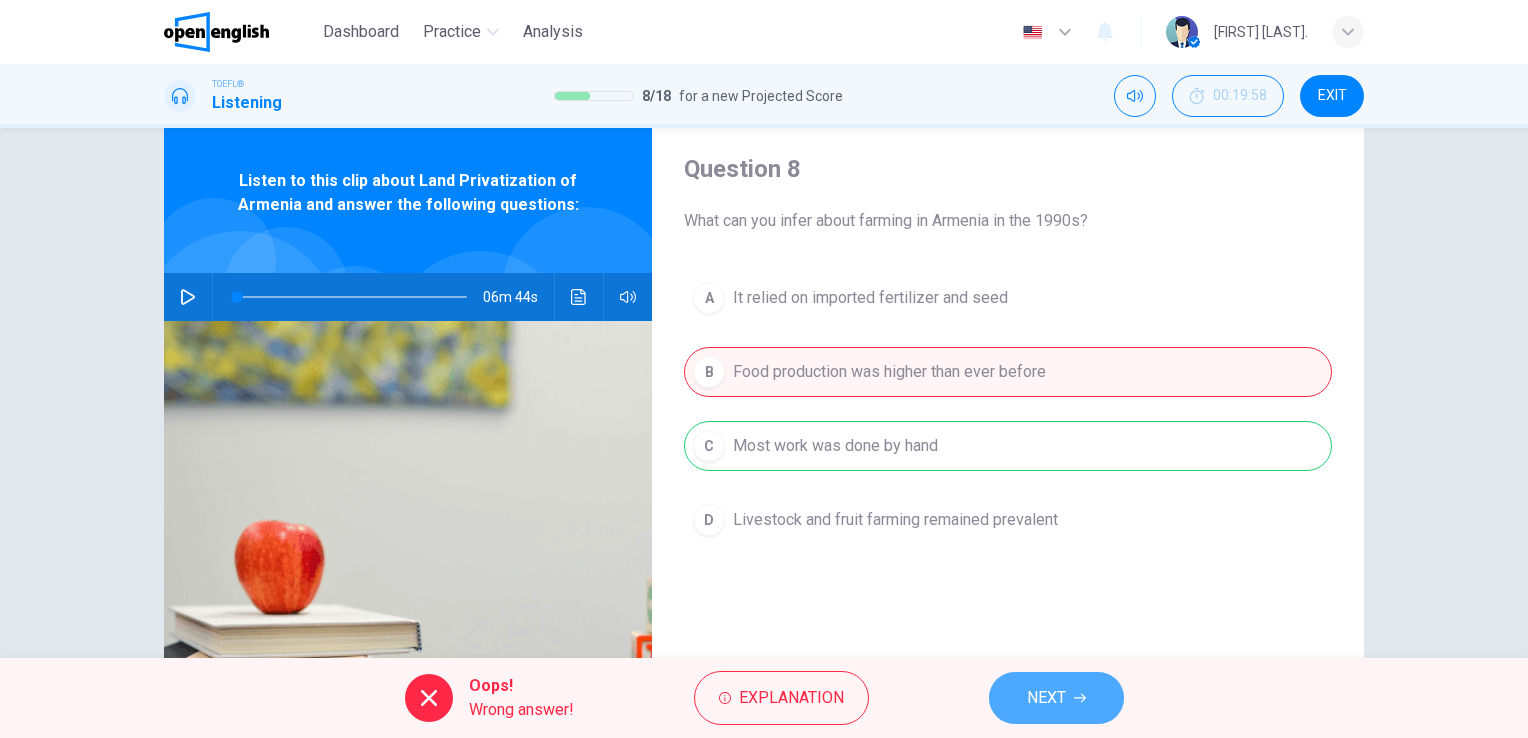 click on "NEXT" at bounding box center (1046, 698) 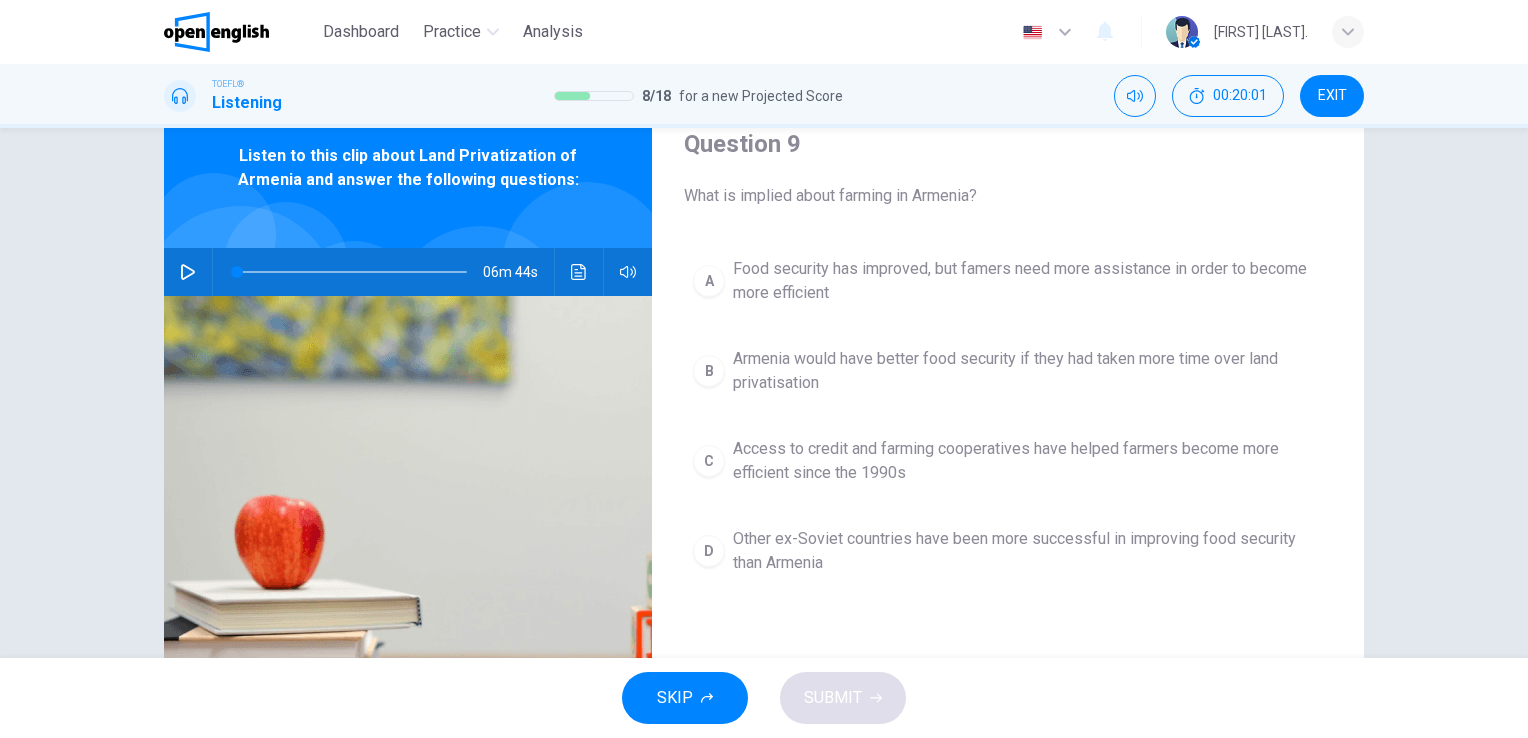 scroll, scrollTop: 78, scrollLeft: 0, axis: vertical 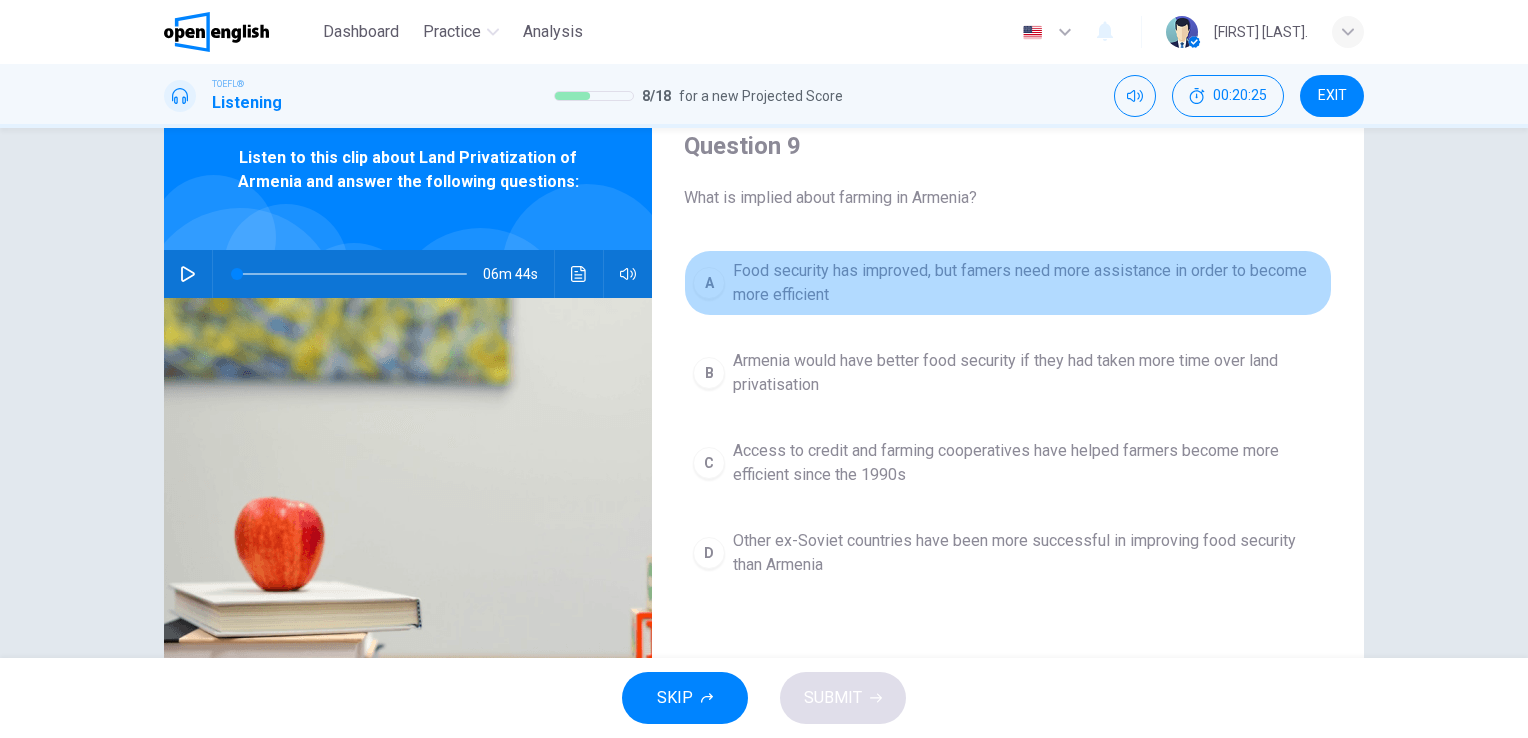 click on "Food security has improved, but famers need more assistance in order to become more efficient" at bounding box center [1028, 283] 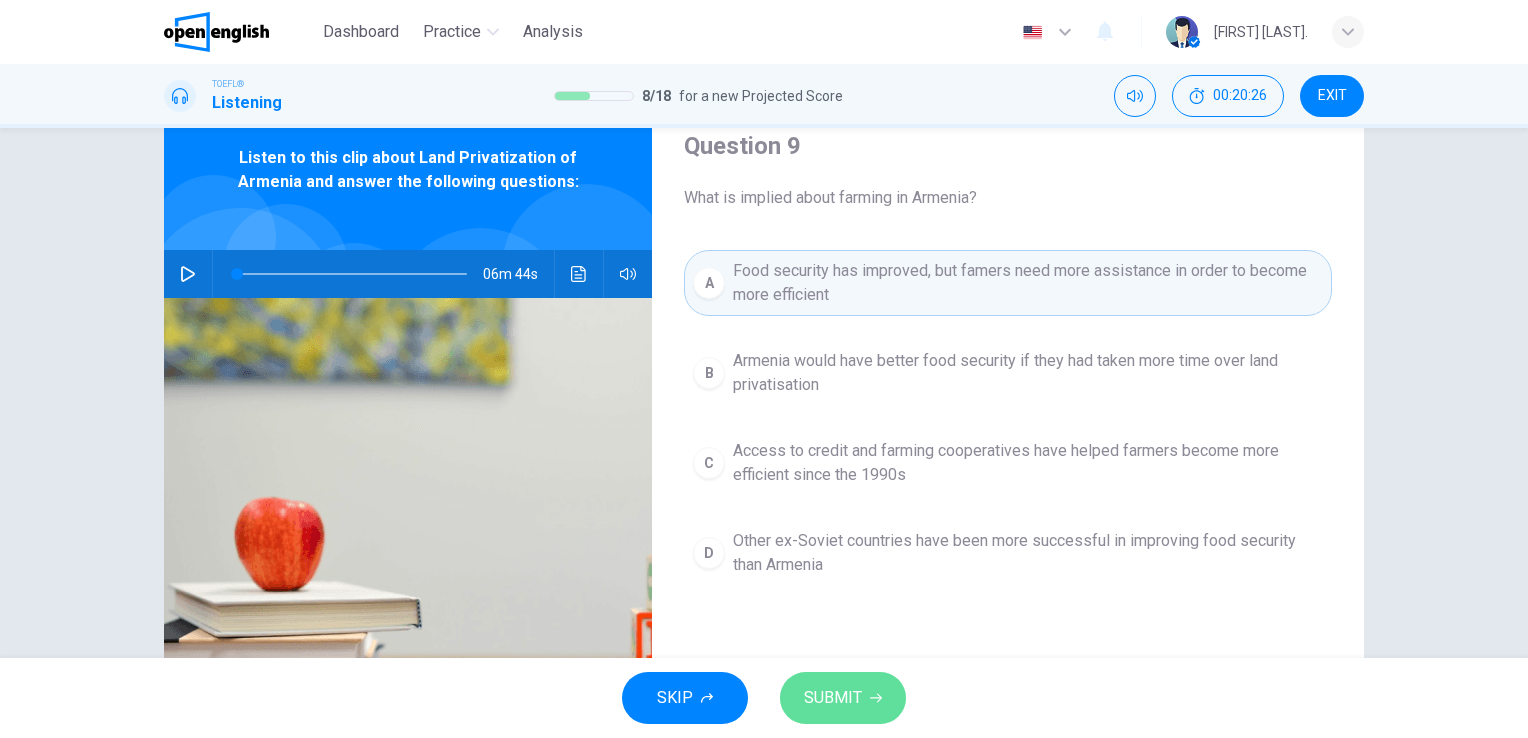 click on "SUBMIT" at bounding box center (843, 698) 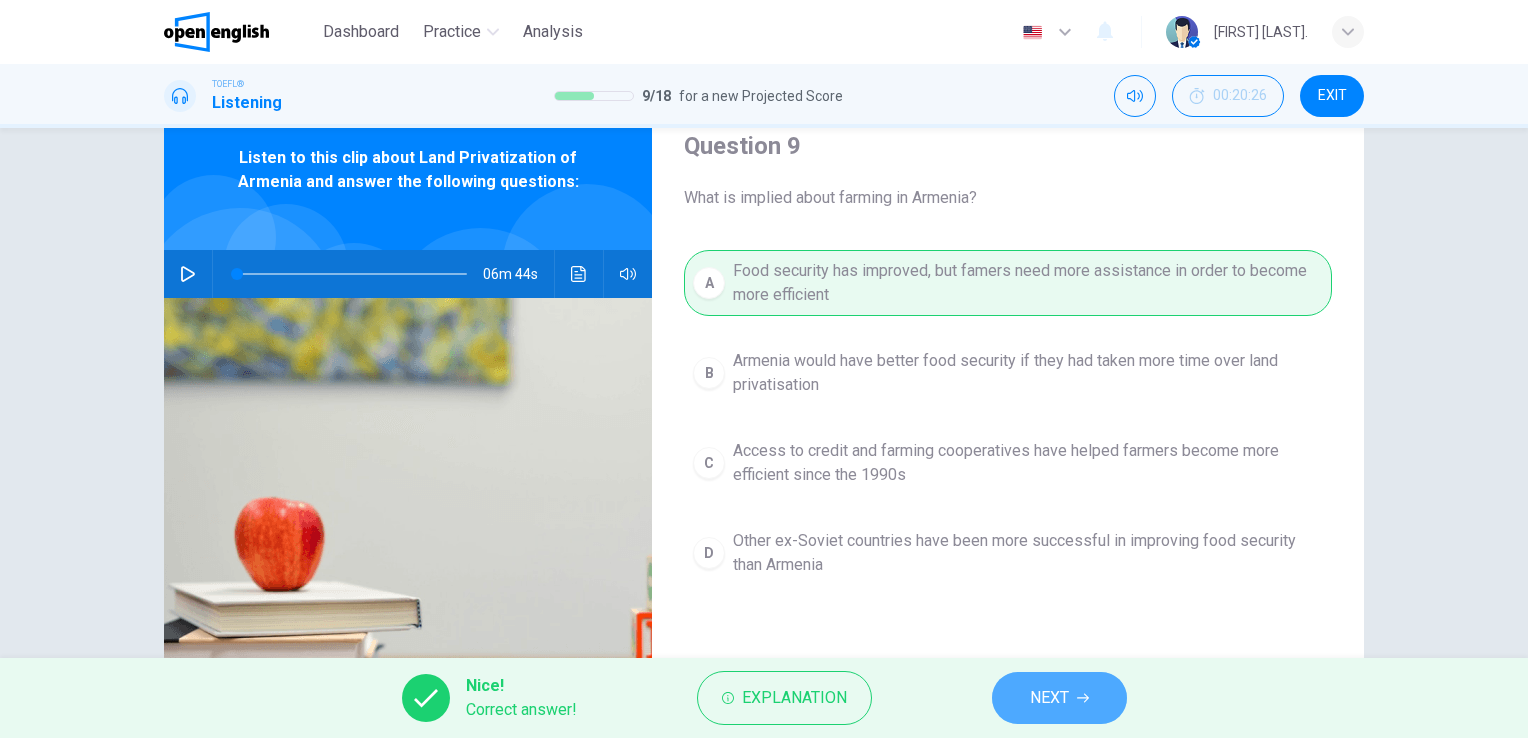 click on "NEXT" at bounding box center [1059, 698] 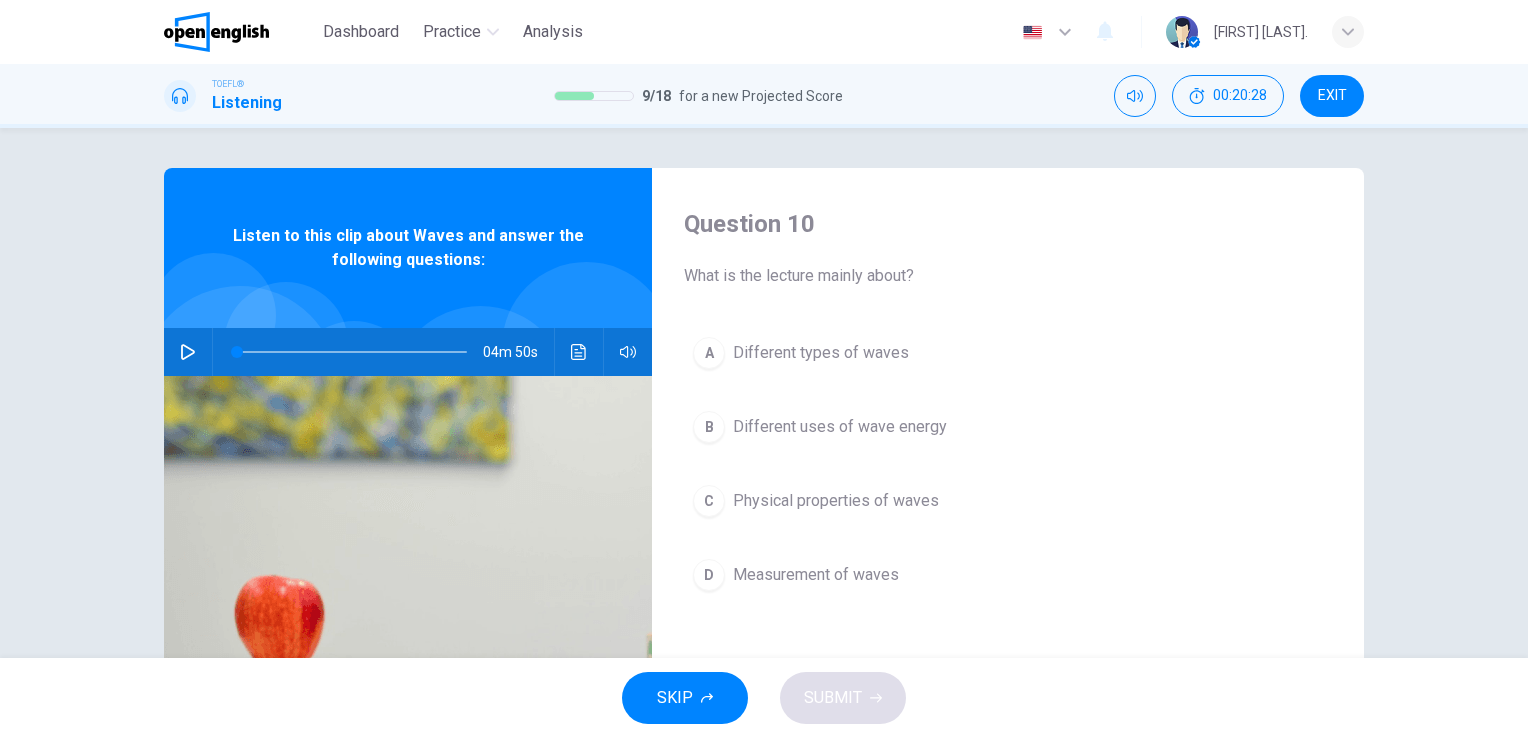 click at bounding box center (188, 352) 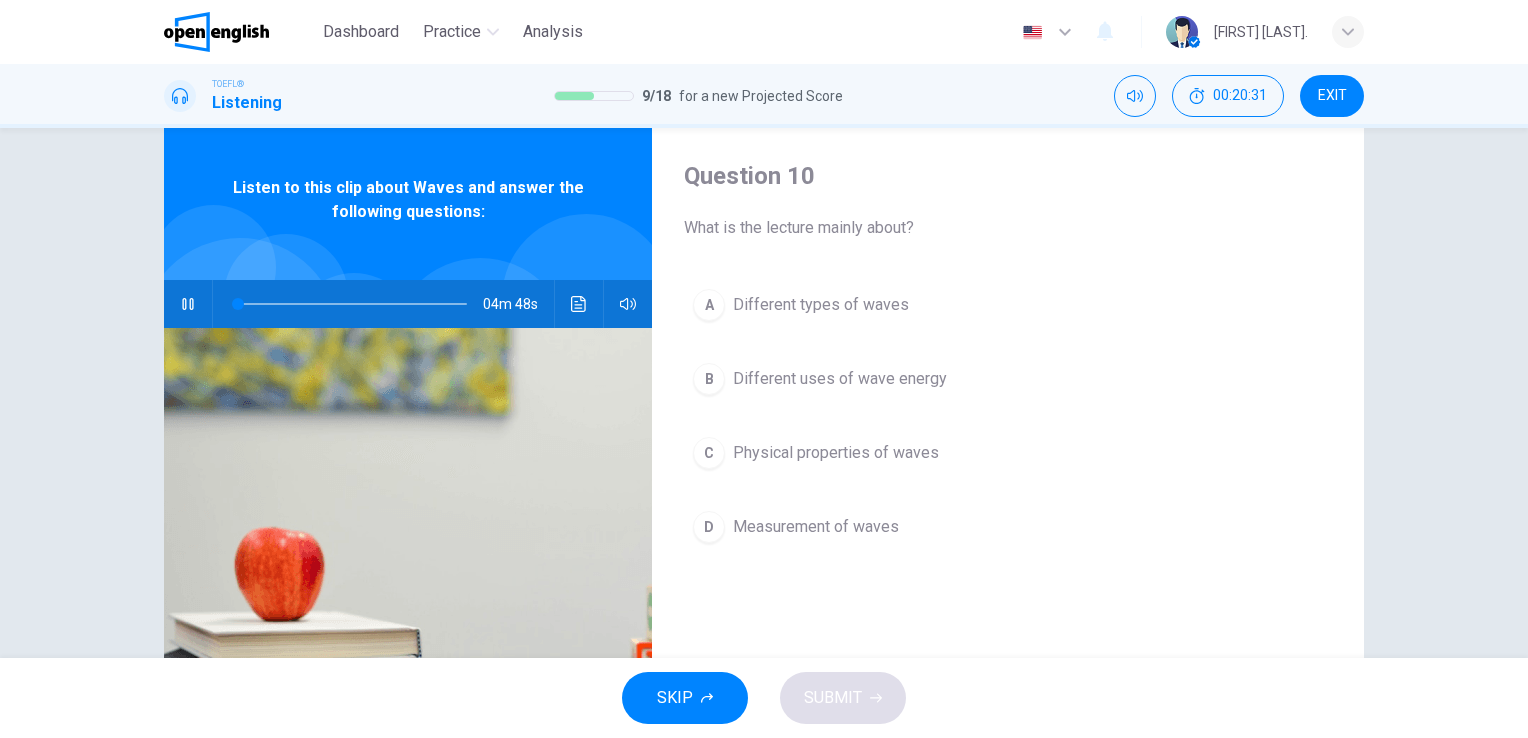 scroll, scrollTop: 46, scrollLeft: 0, axis: vertical 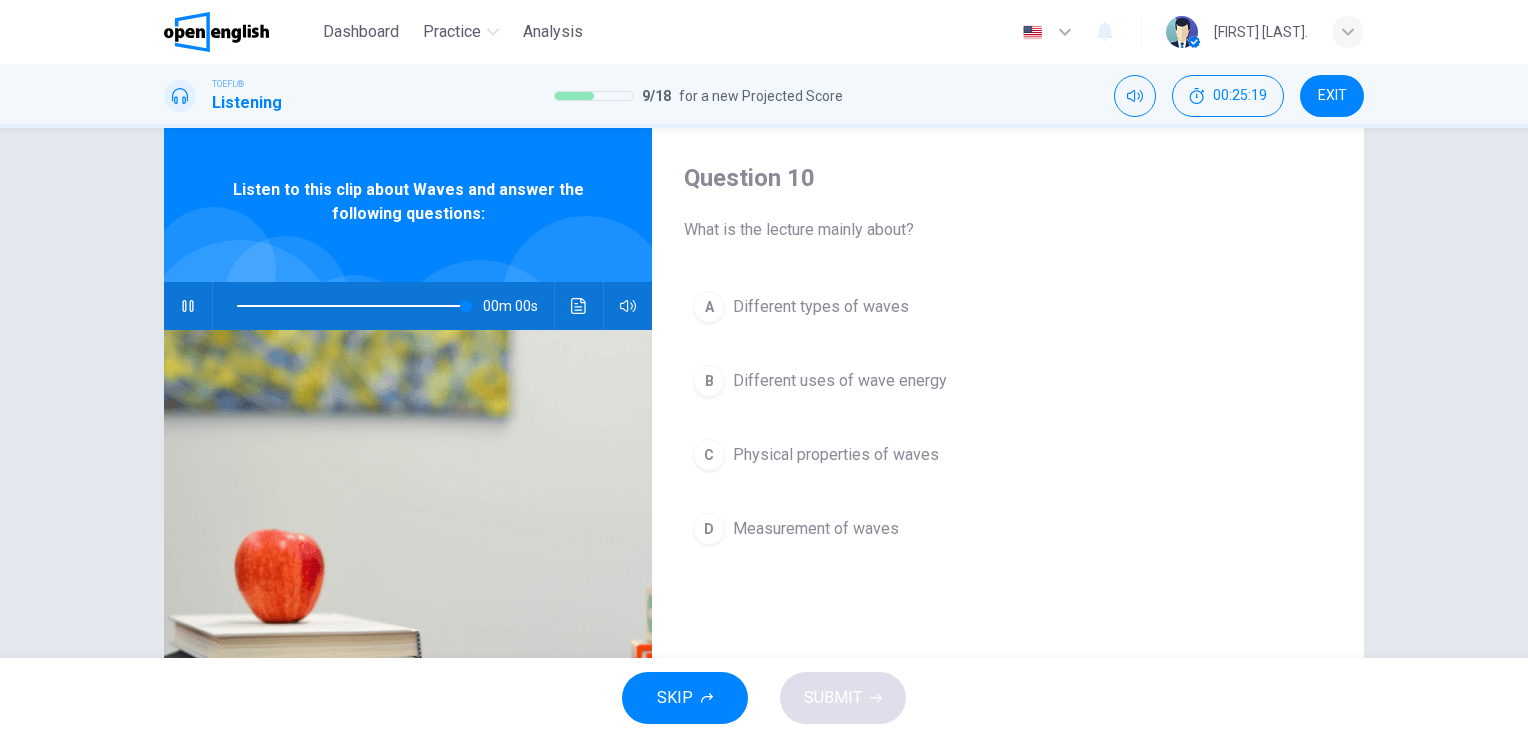 type on "*" 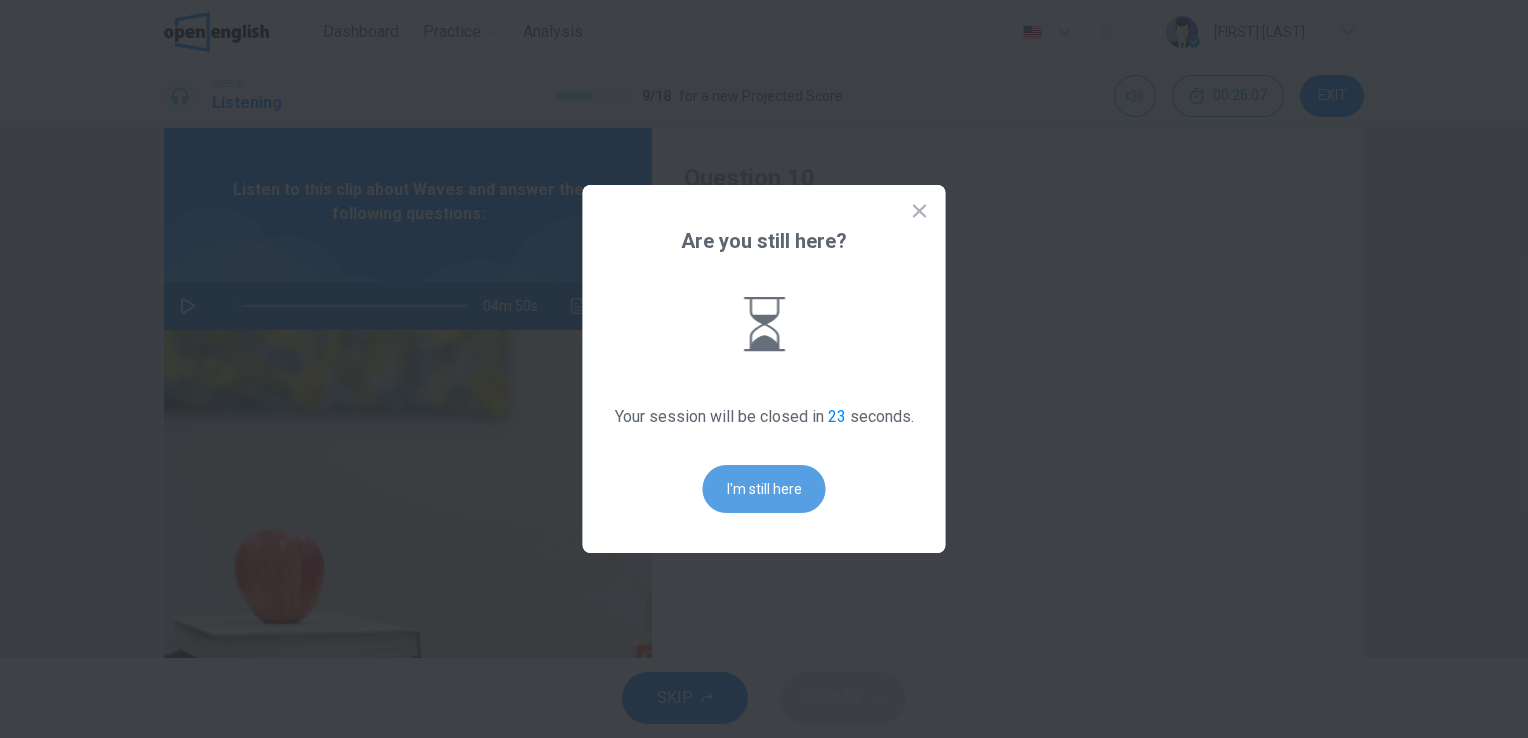 click on "I'm still here" at bounding box center [764, 489] 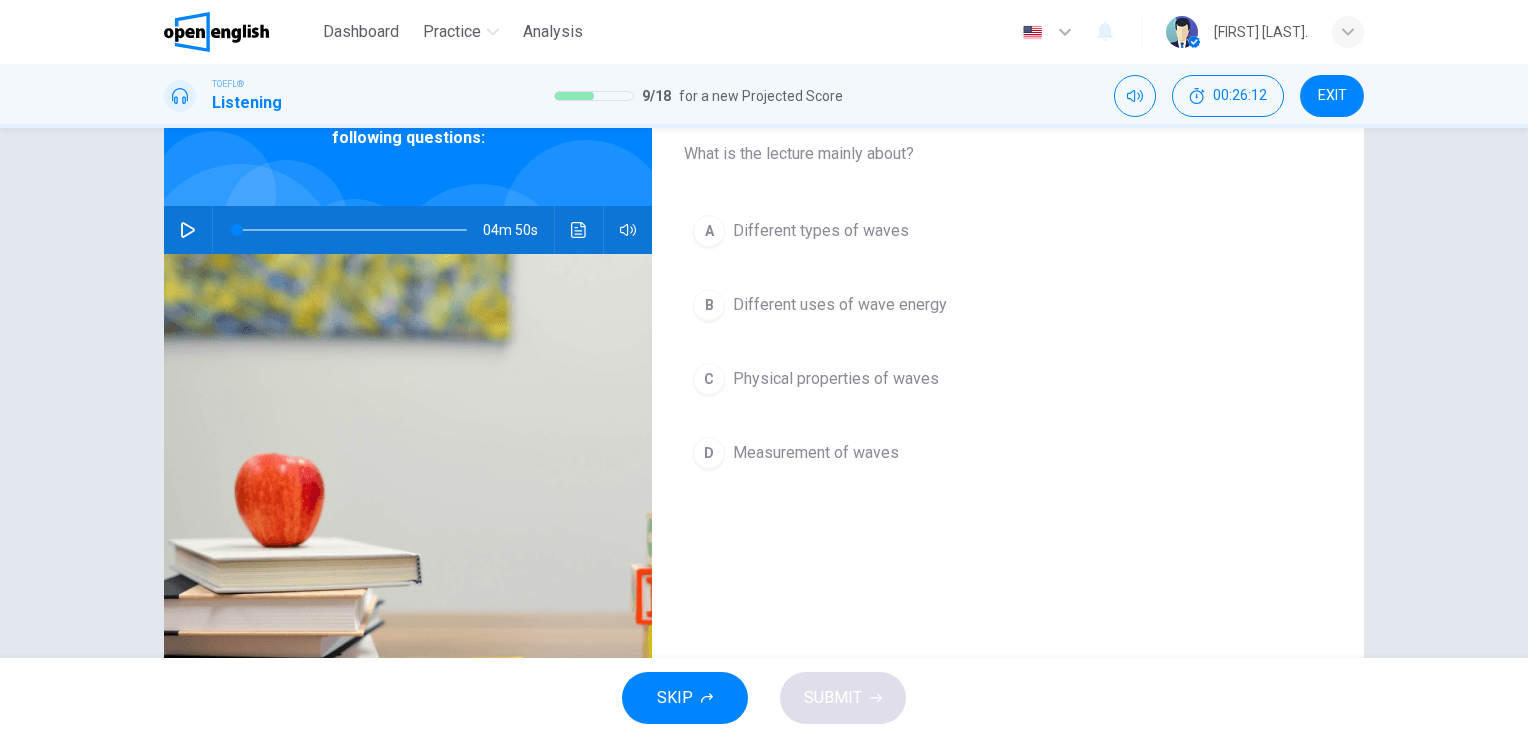 scroll, scrollTop: 92, scrollLeft: 0, axis: vertical 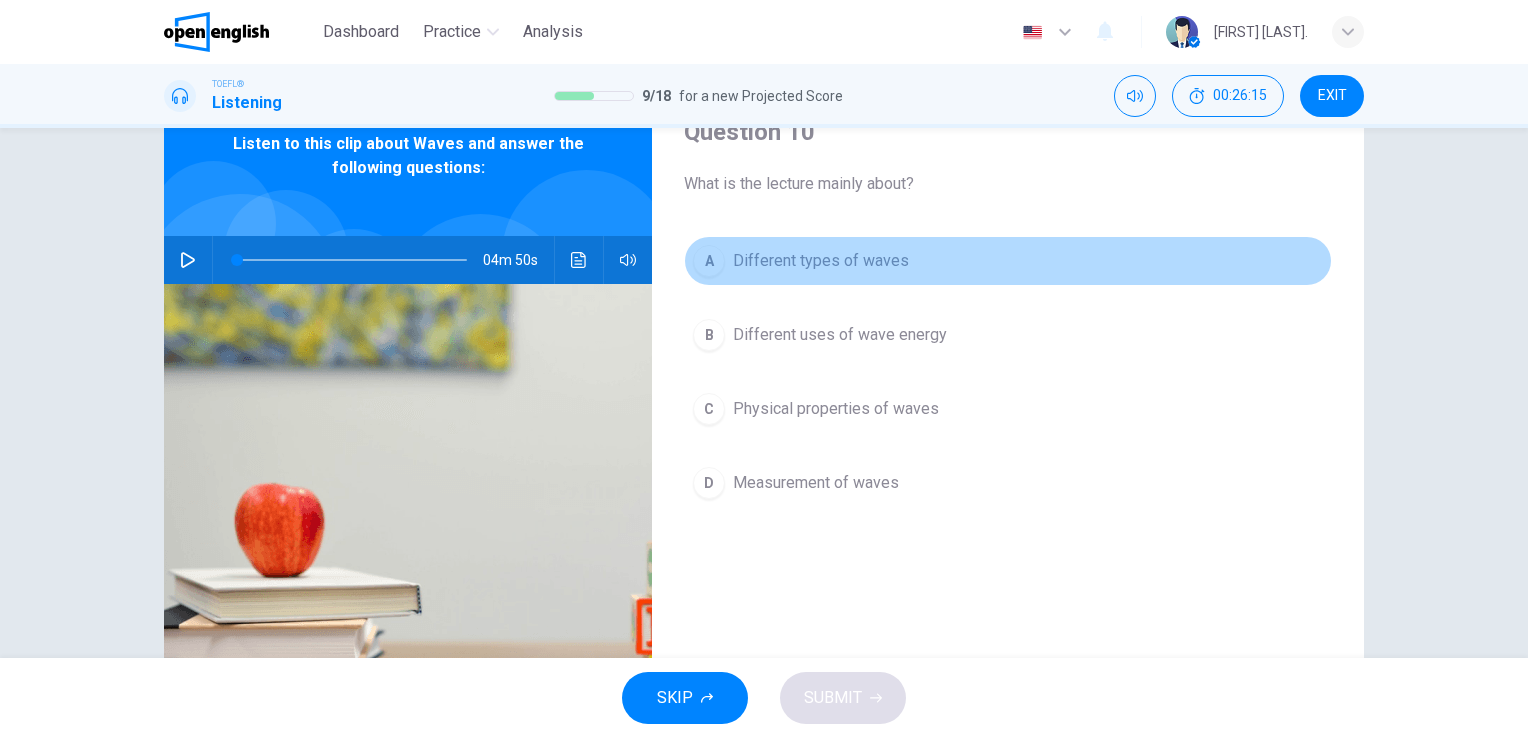 click on "A" at bounding box center [709, 261] 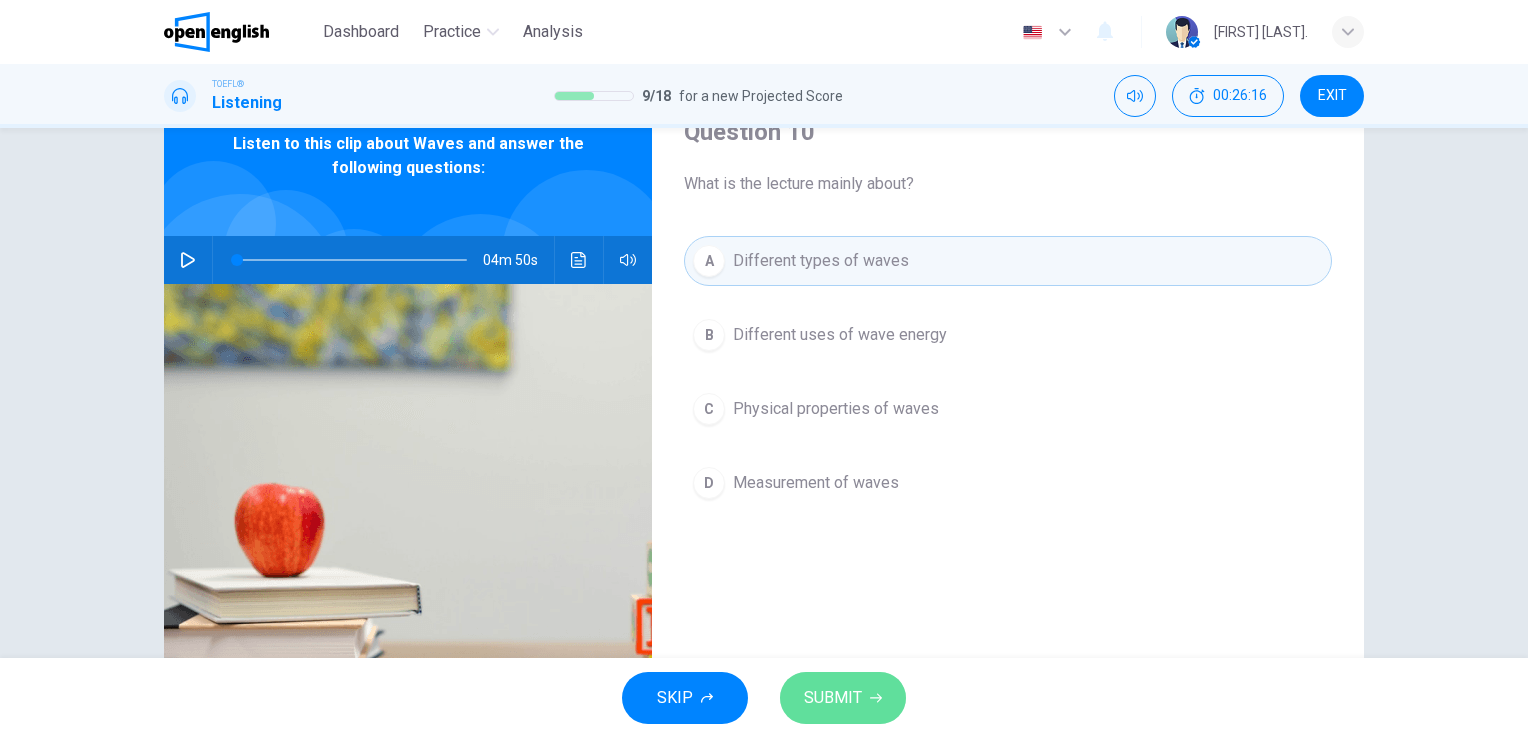 click on "SUBMIT" at bounding box center (843, 698) 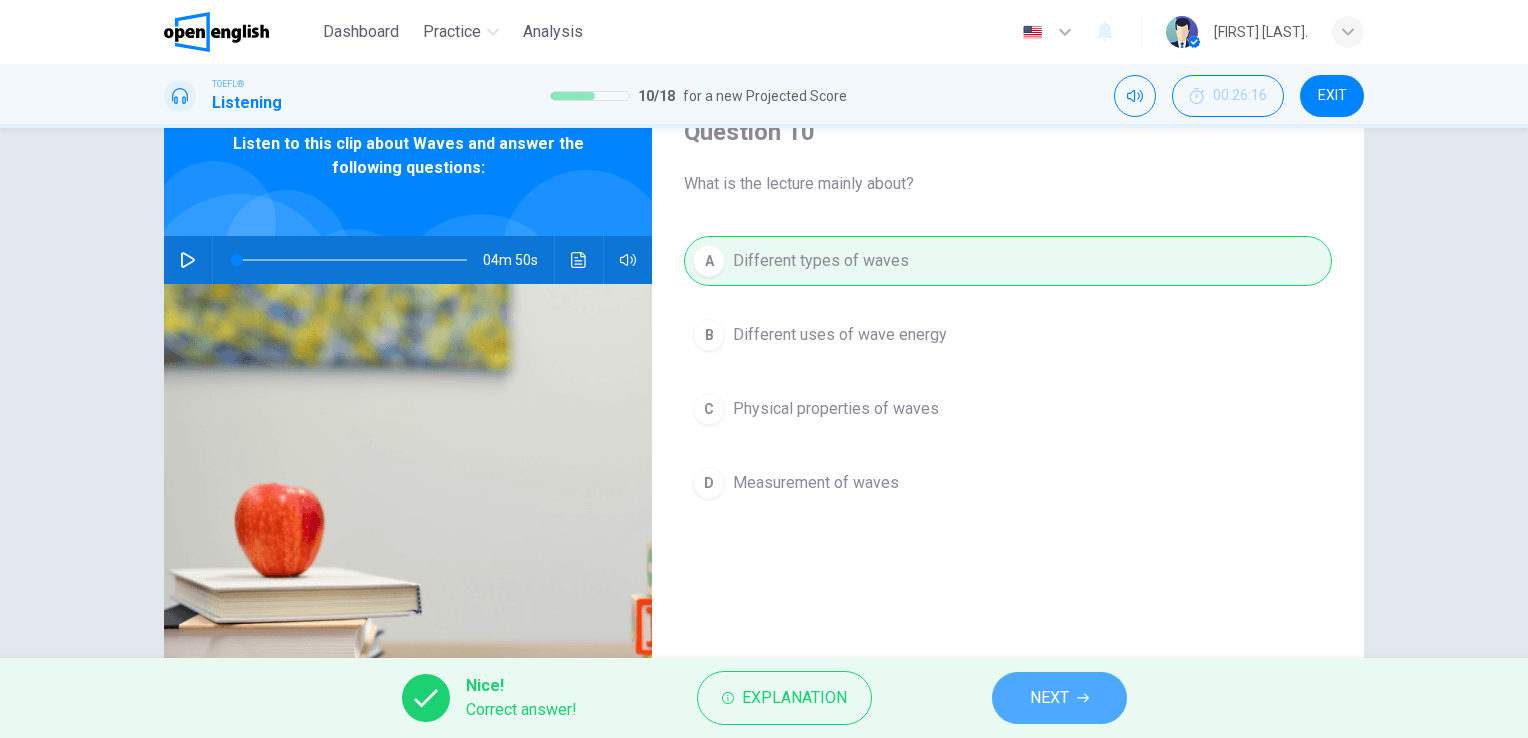 click on "NEXT" at bounding box center (1059, 698) 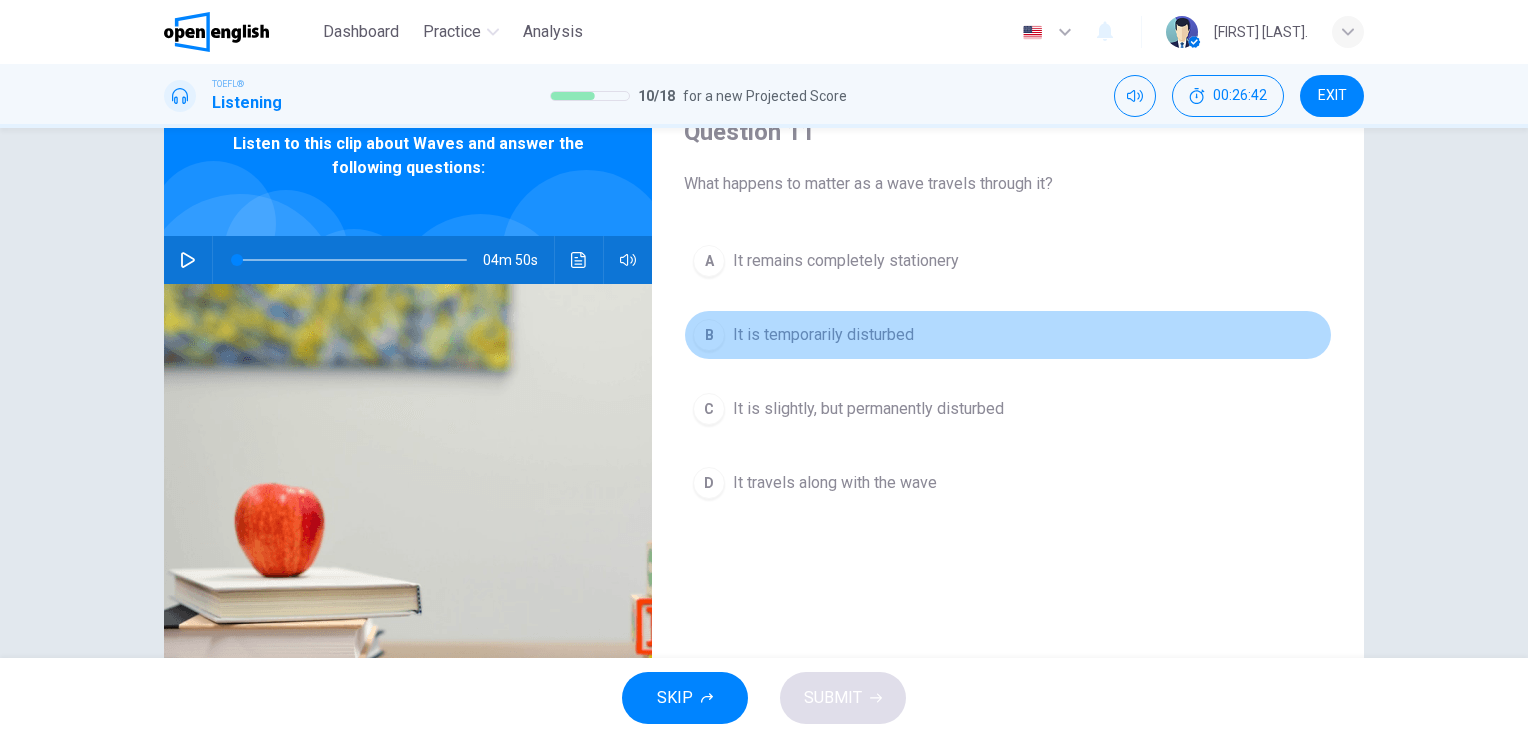 click on "It is temporarily disturbed" at bounding box center (823, 335) 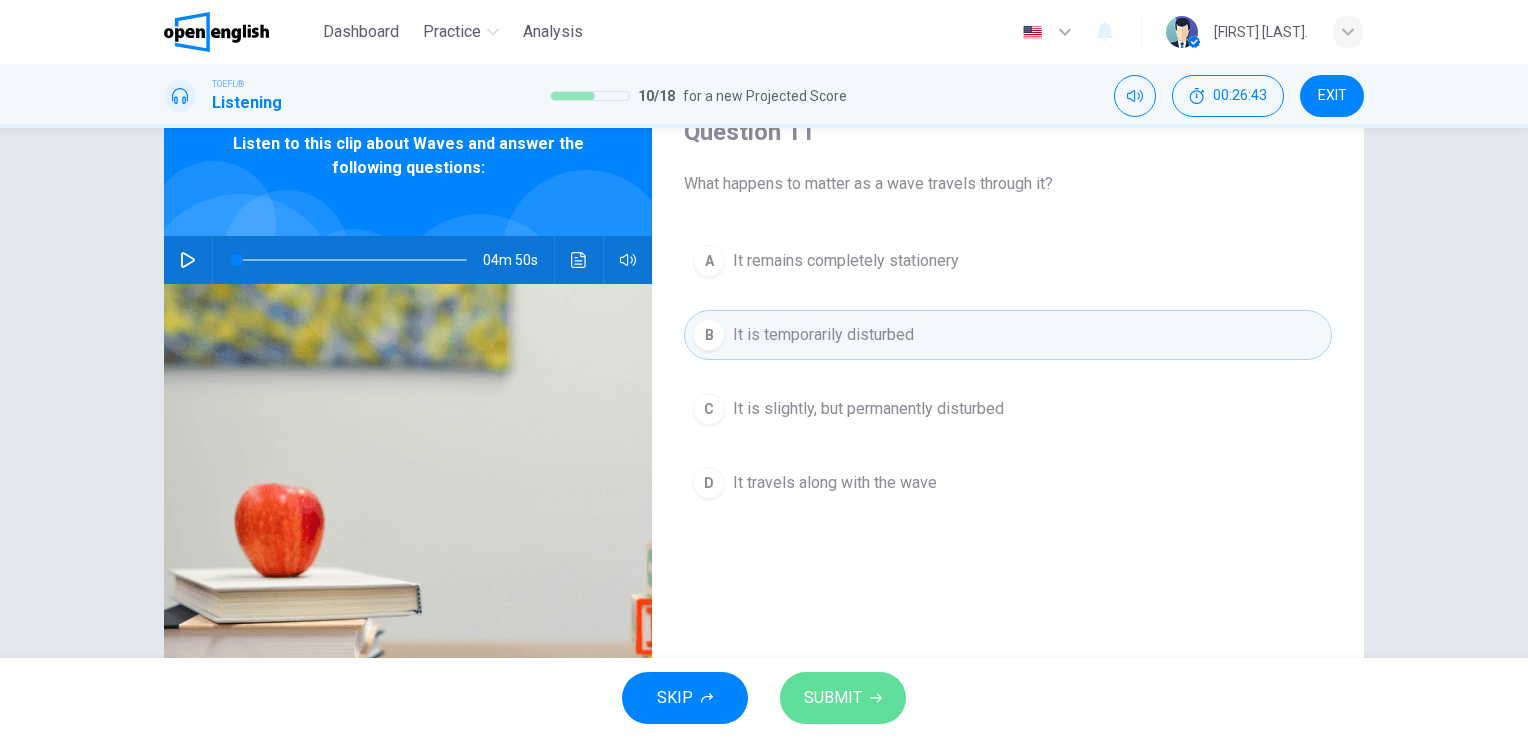 click on "SUBMIT" at bounding box center [843, 698] 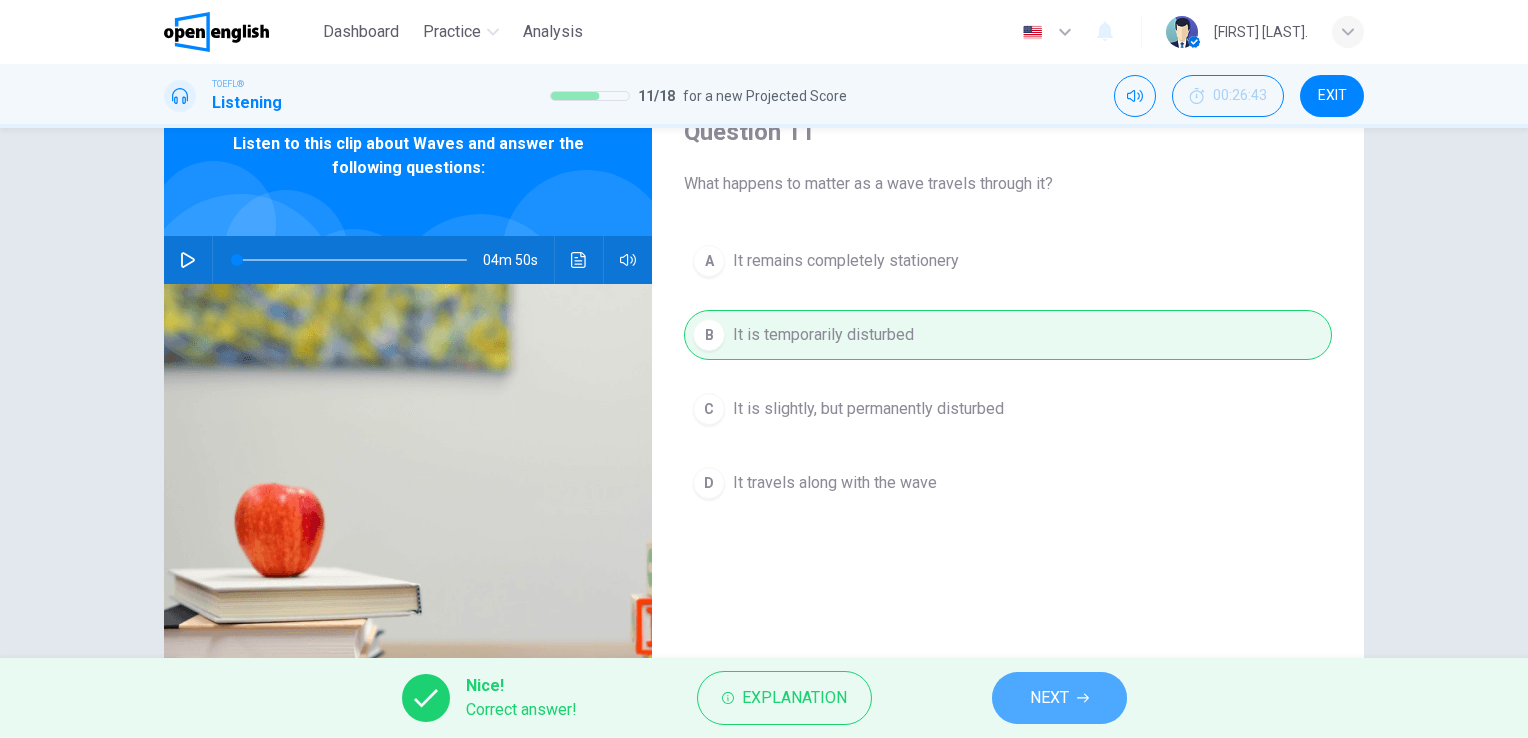 click on "NEXT" at bounding box center (1049, 698) 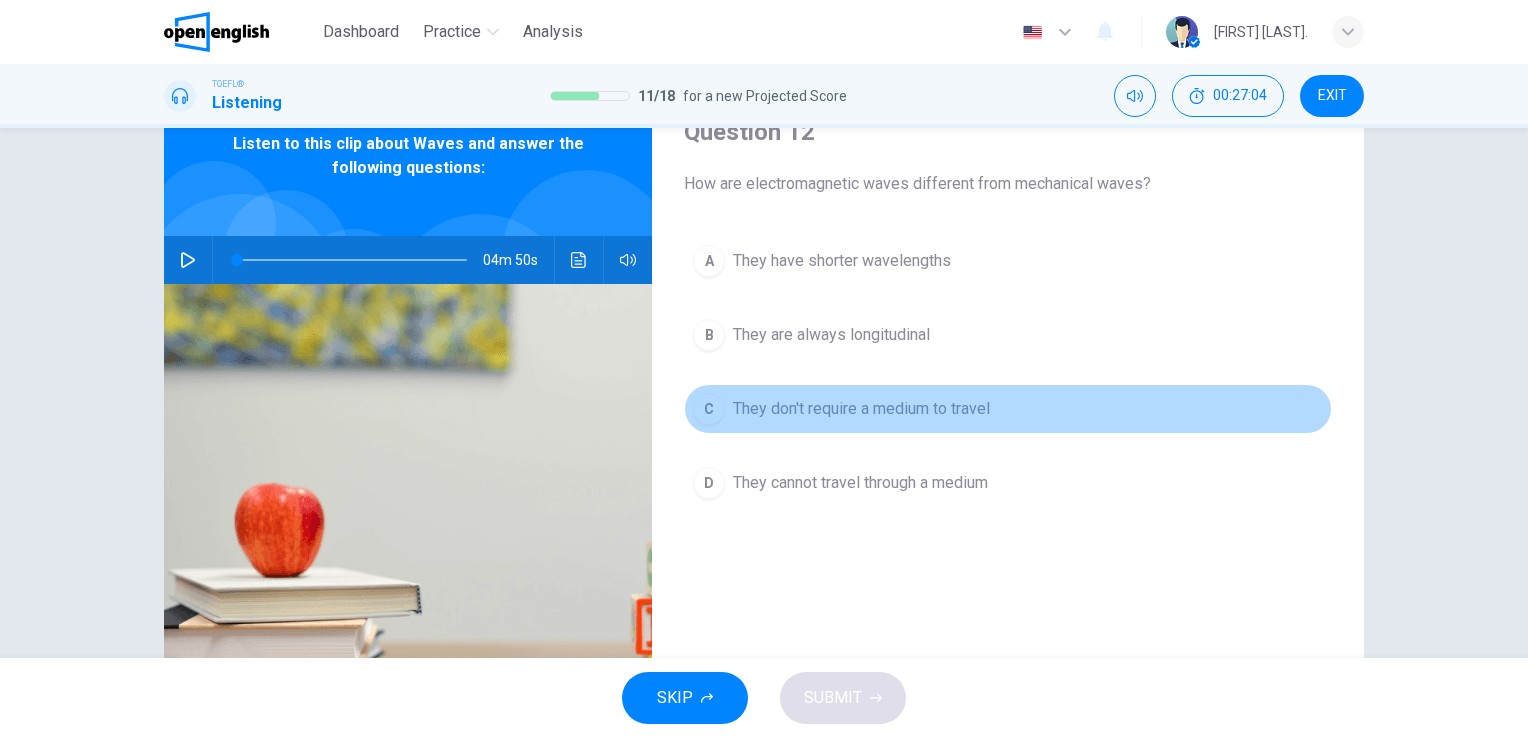 click on "They don't require a medium to travel" at bounding box center (861, 409) 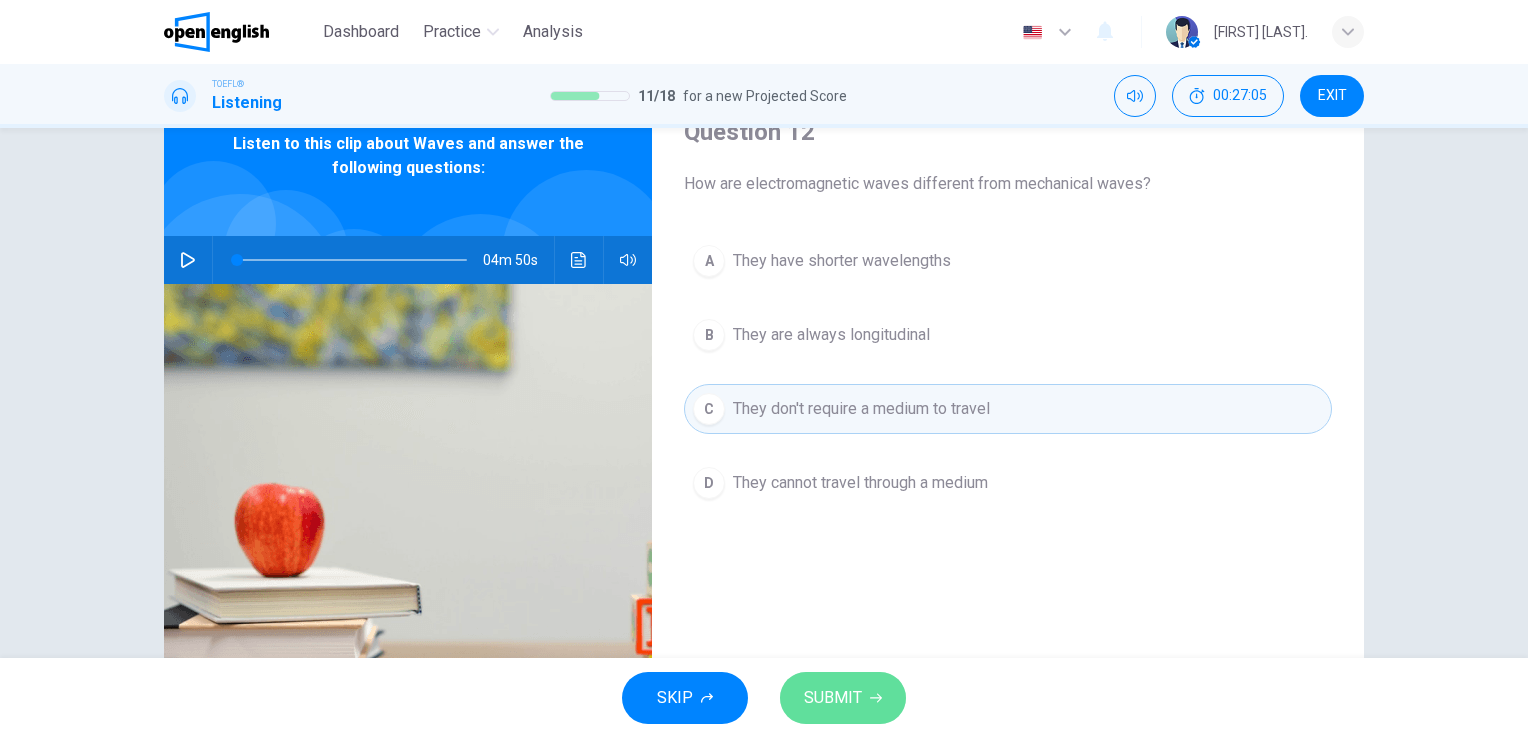 click on "SUBMIT" at bounding box center [833, 698] 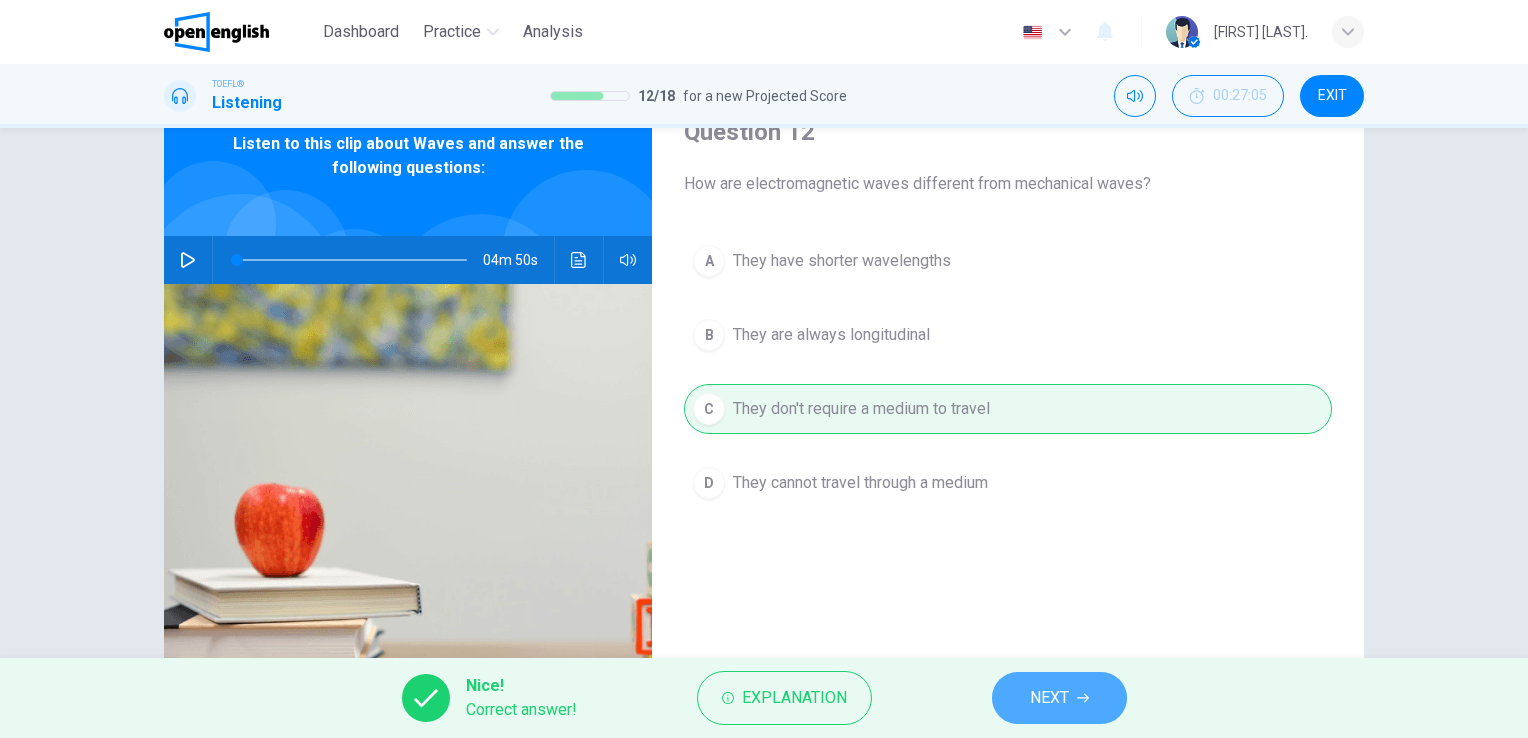 click on "NEXT" at bounding box center (1049, 698) 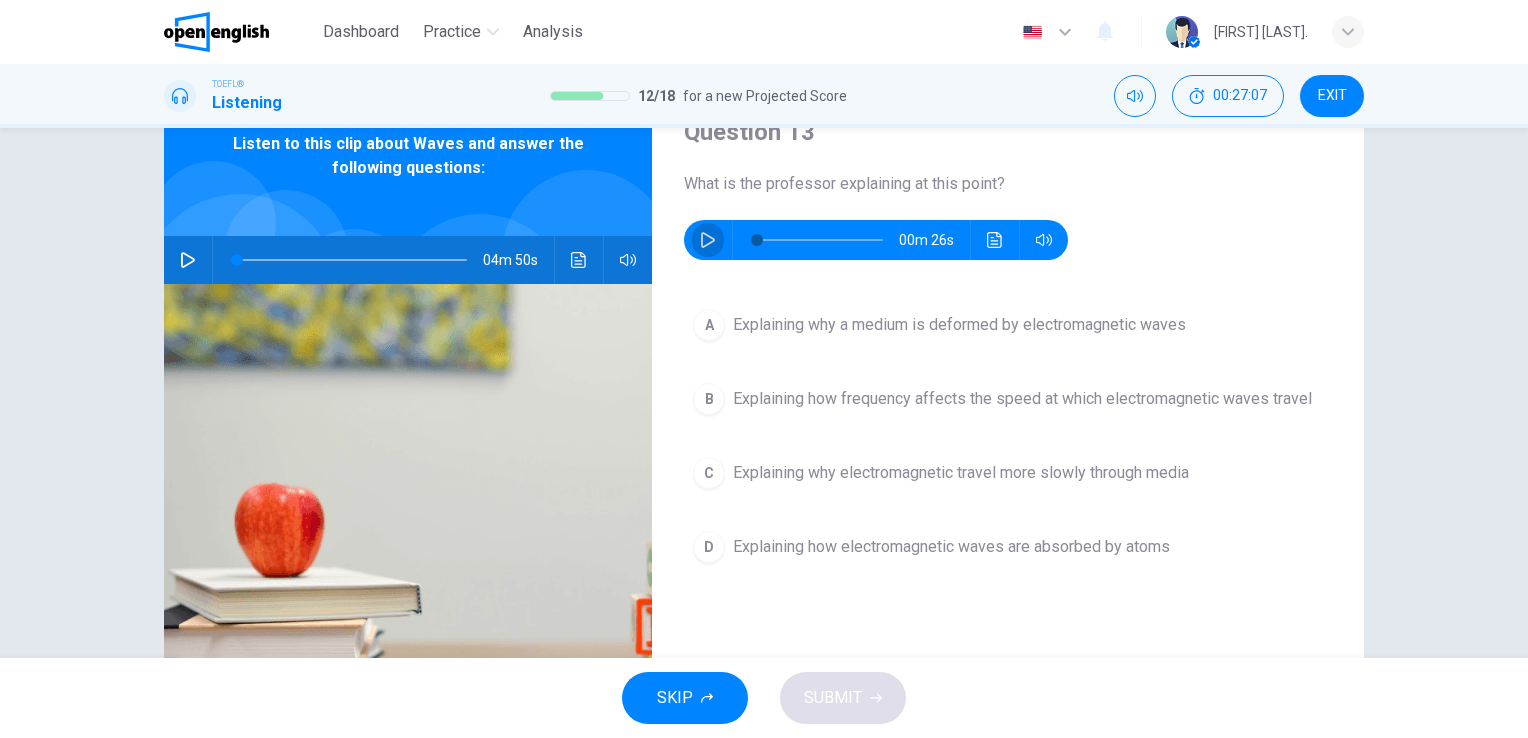 click 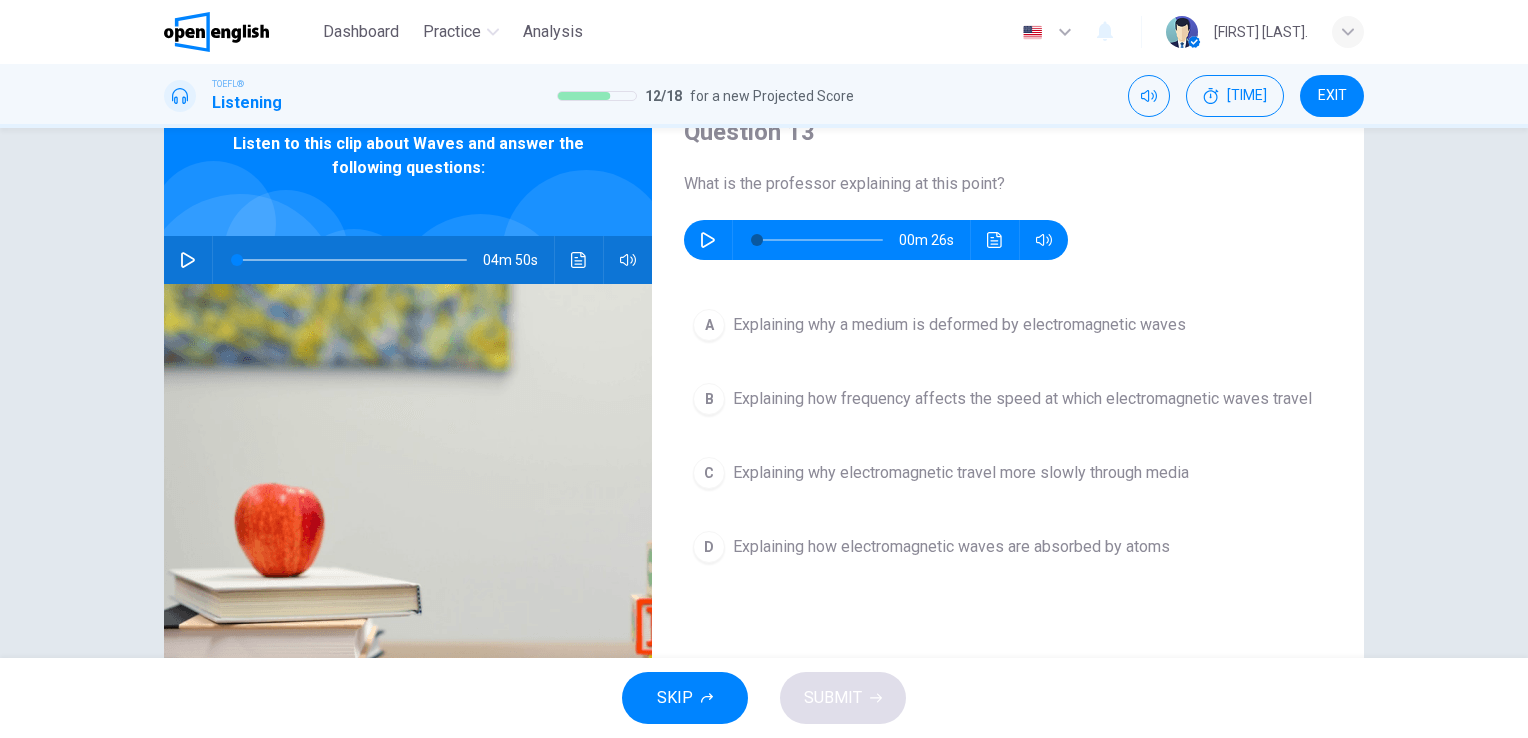 click 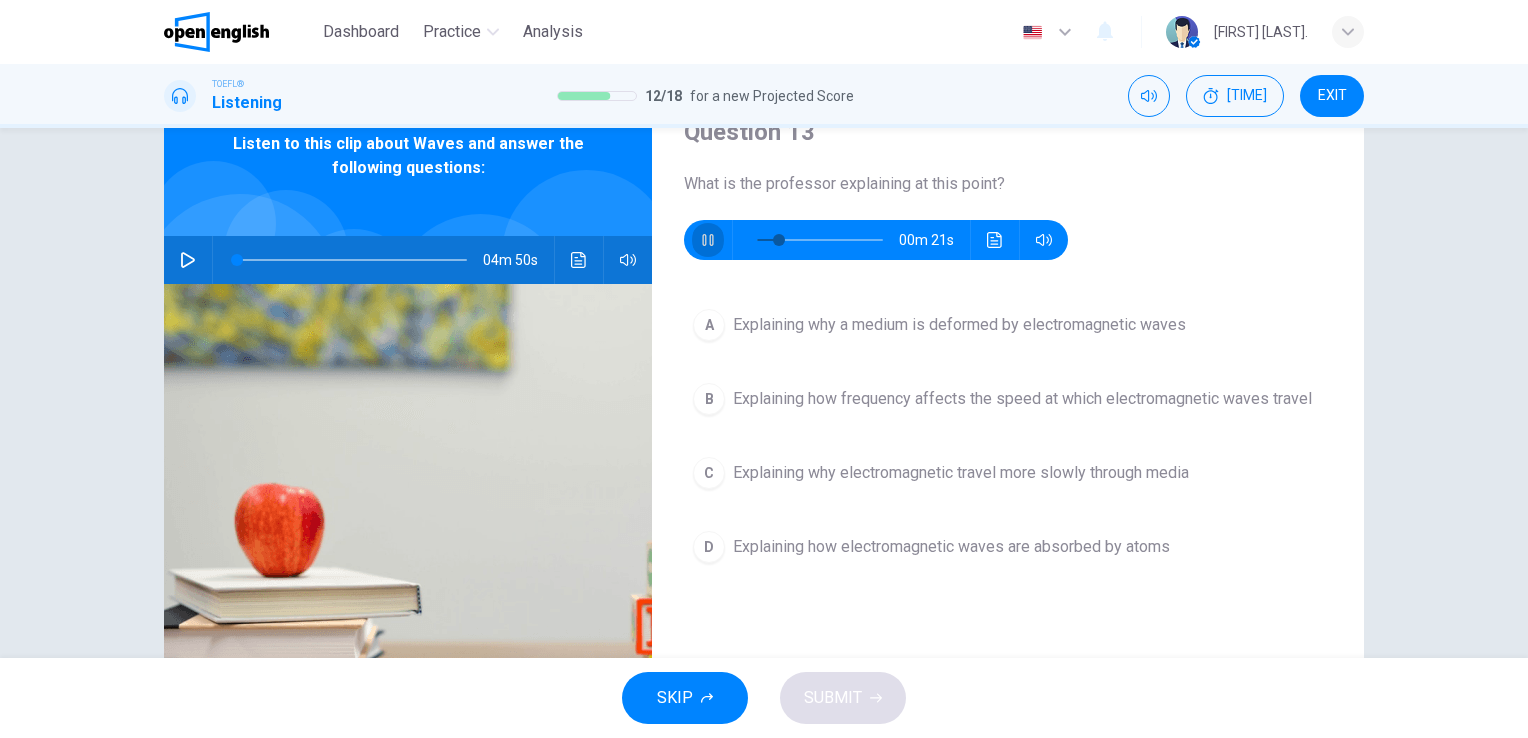 click at bounding box center [708, 240] 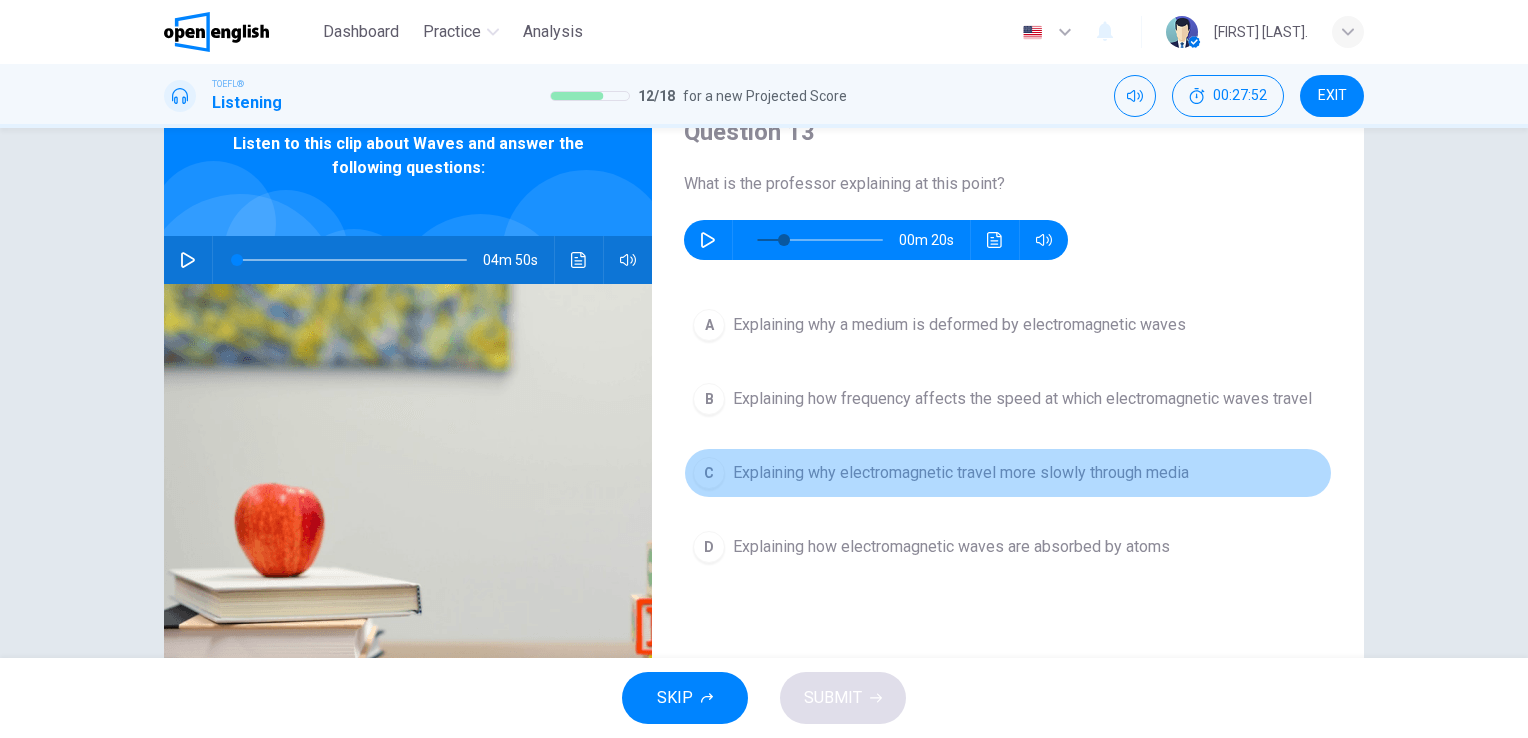 click on "Explaining why electromagnetic travel more slowly through media" at bounding box center (961, 473) 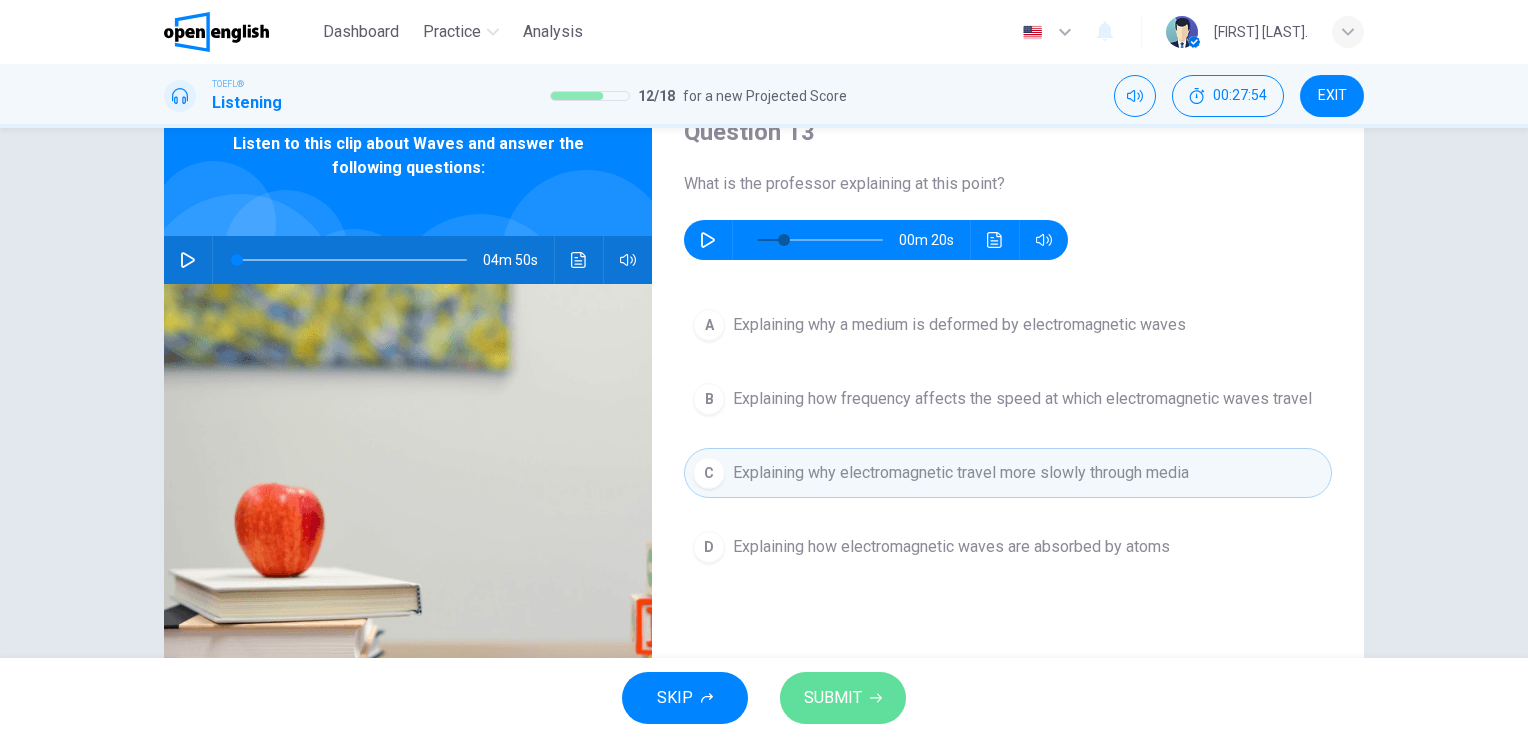 click on "SUBMIT" at bounding box center (843, 698) 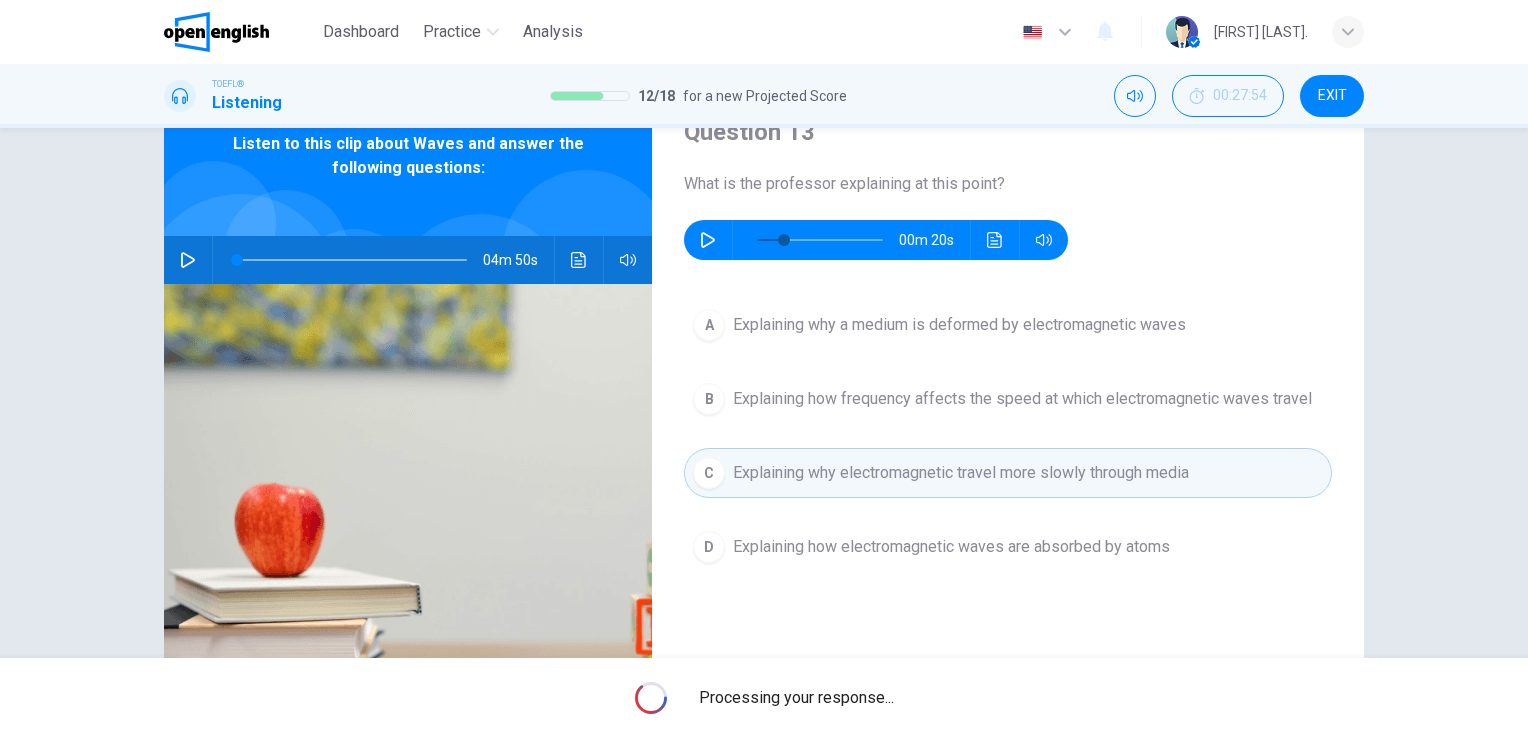type on "**" 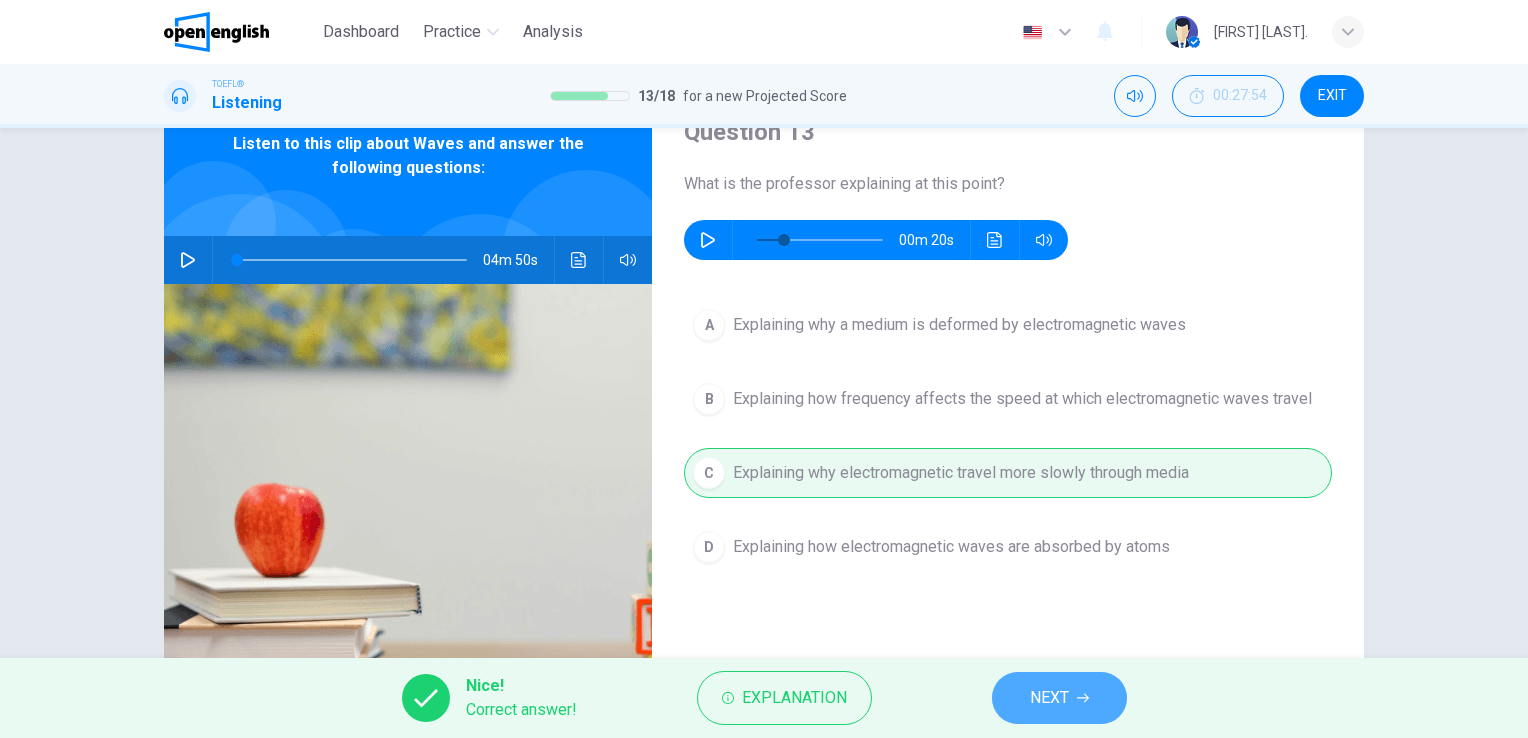 click on "NEXT" at bounding box center (1059, 698) 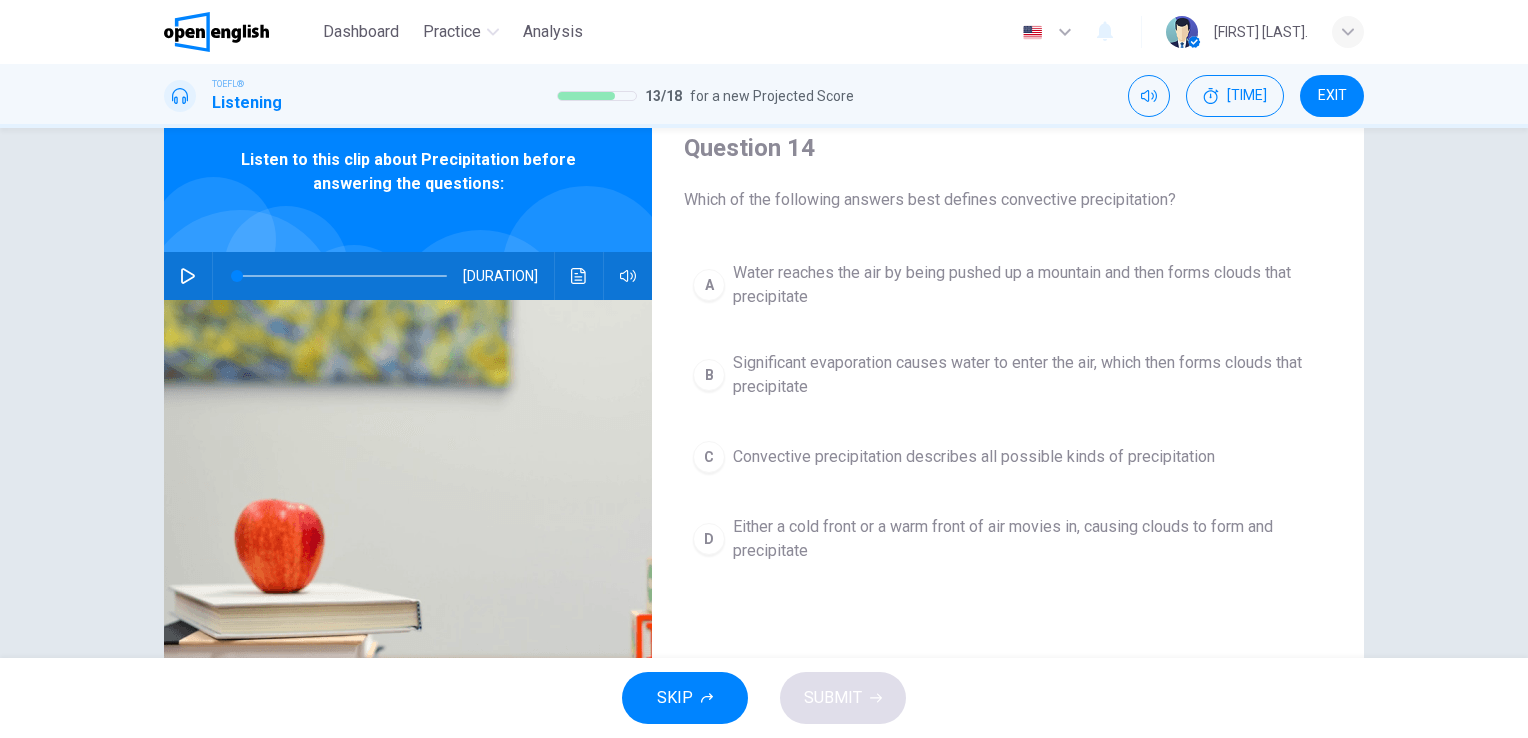 scroll, scrollTop: 78, scrollLeft: 0, axis: vertical 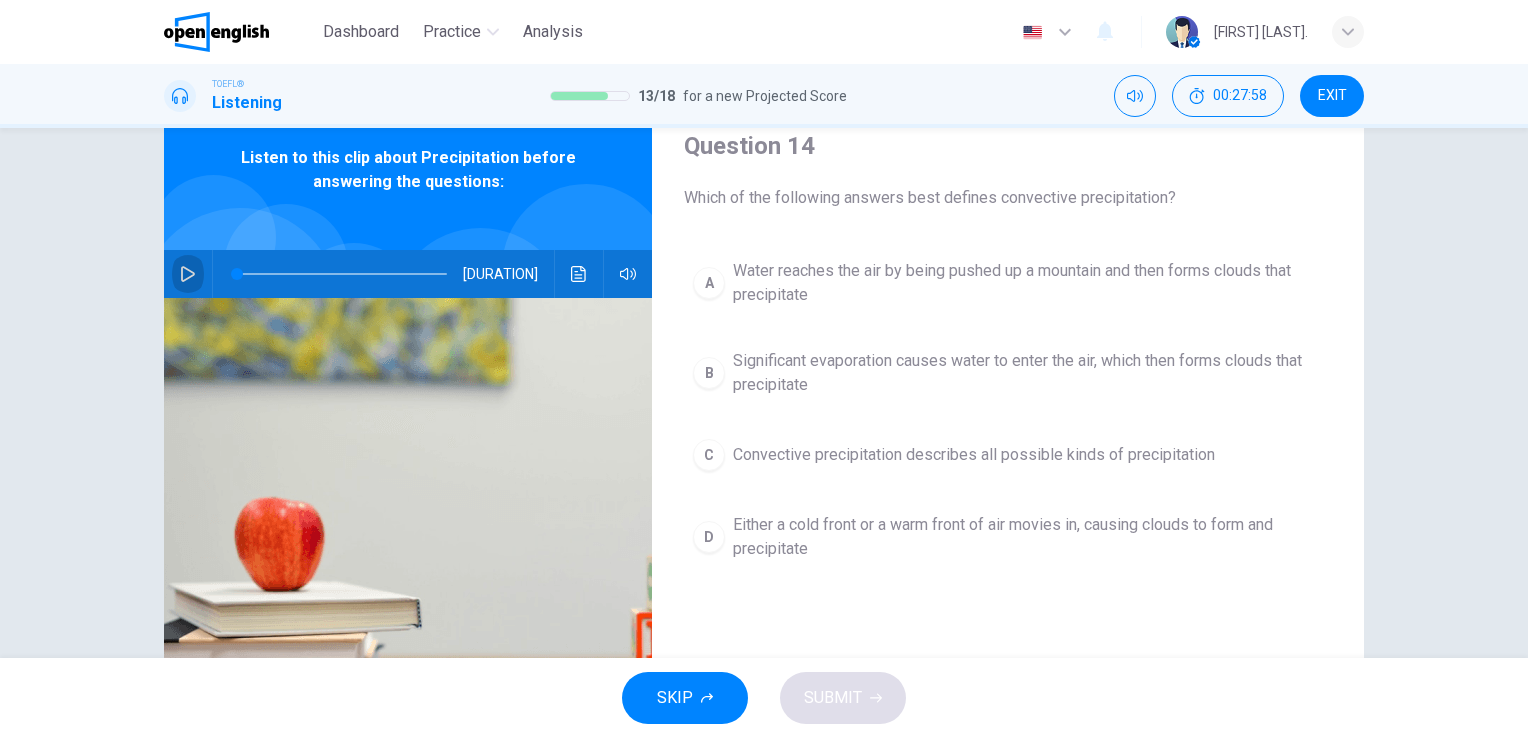 click 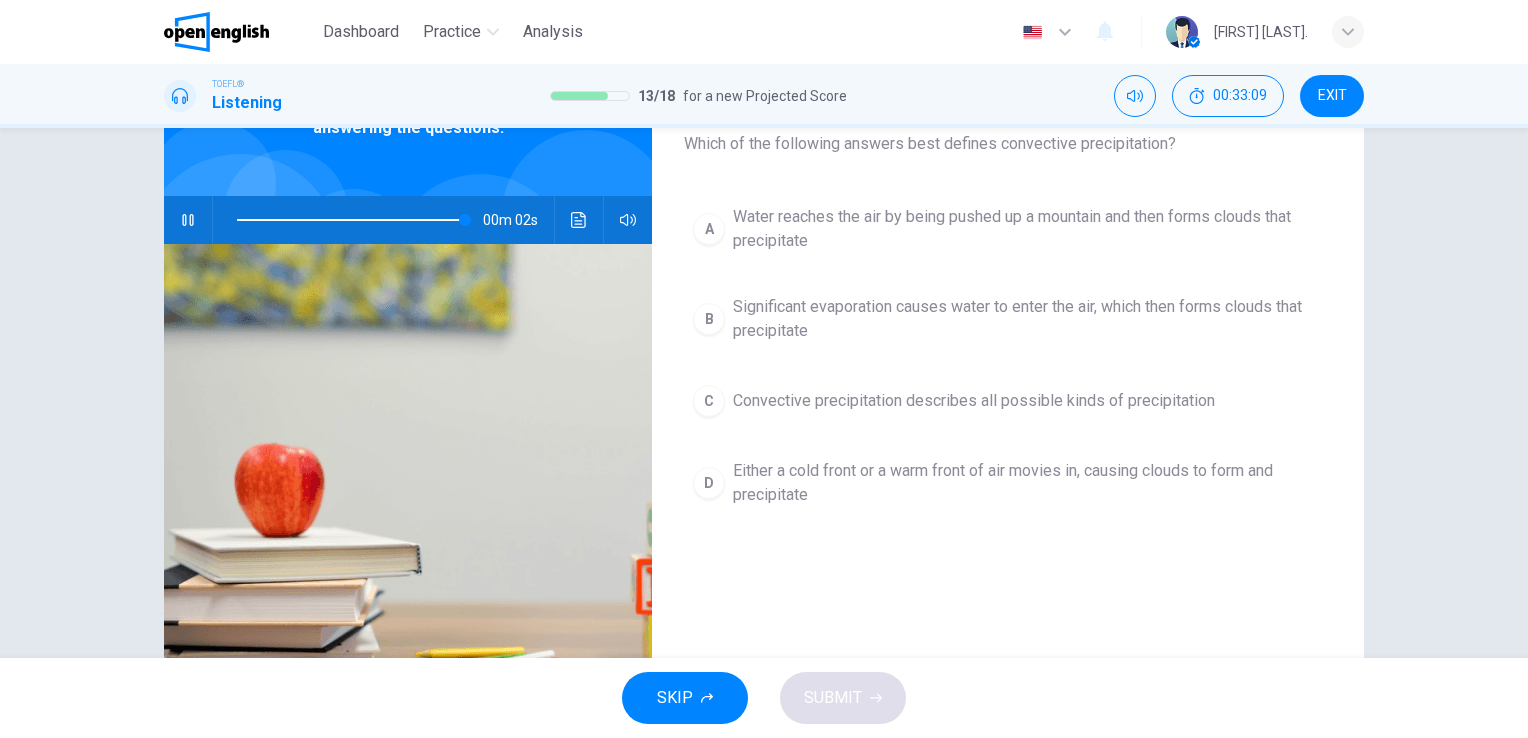 scroll, scrollTop: 128, scrollLeft: 0, axis: vertical 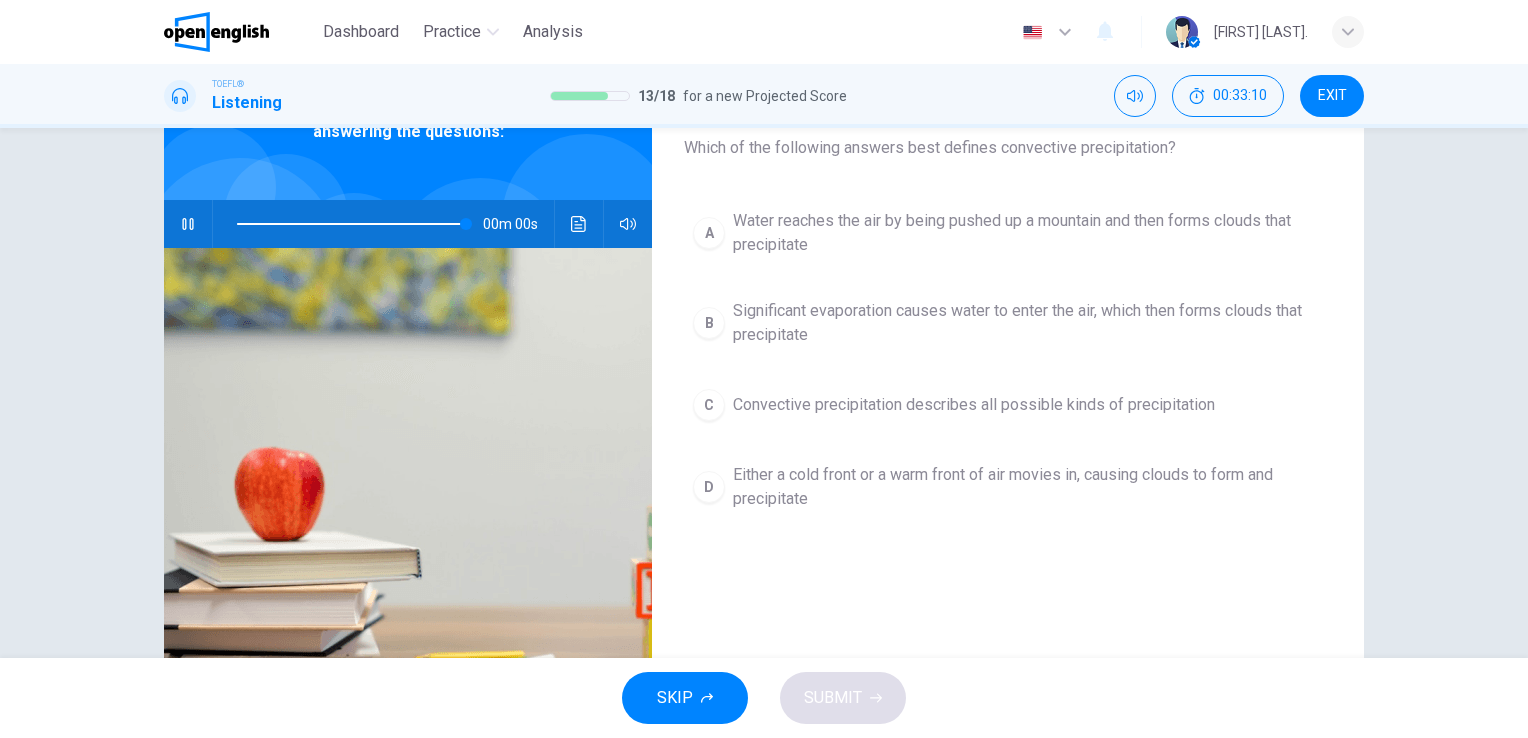 type on "*" 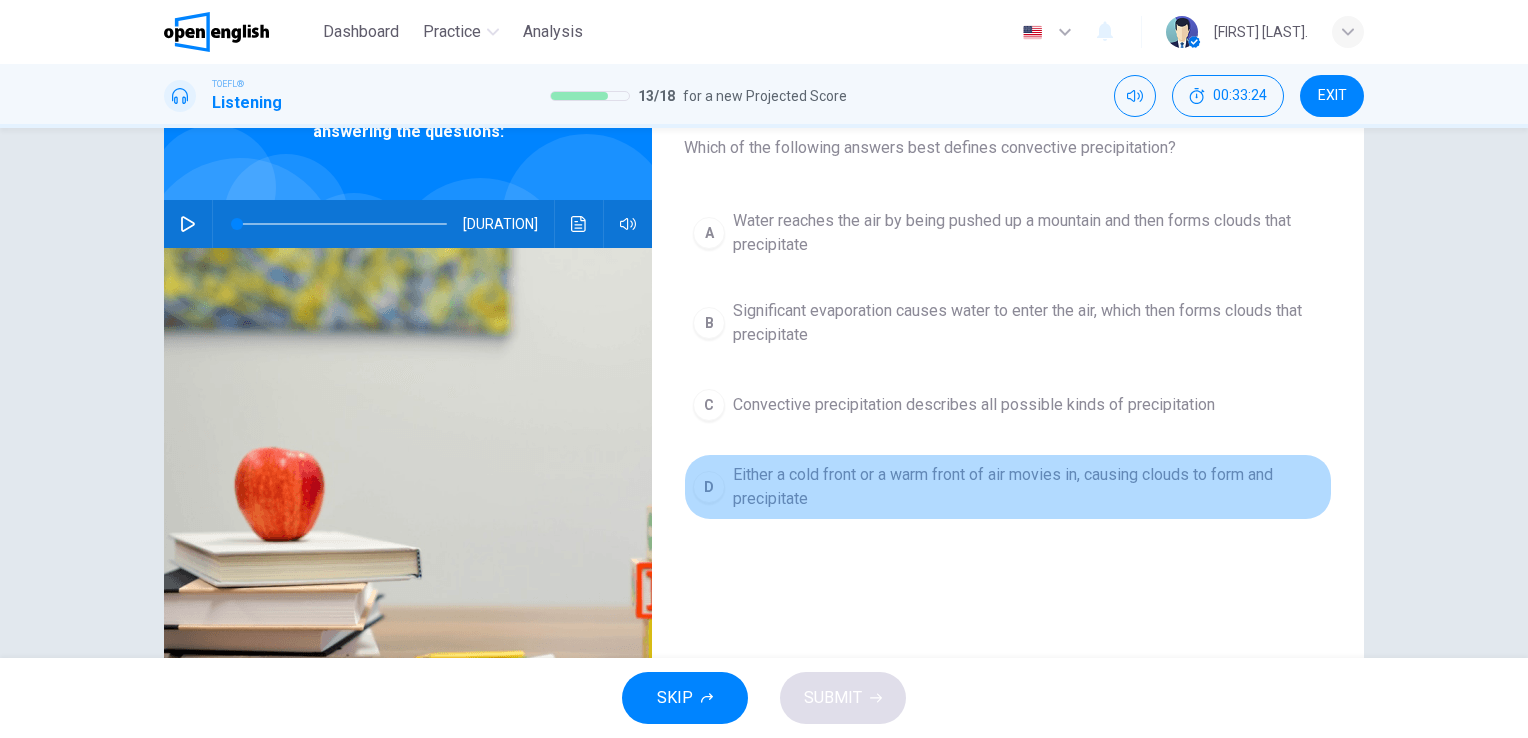 click on "Either a cold front or a warm front of air movies in, causing clouds to form and precipitate" at bounding box center (1028, 487) 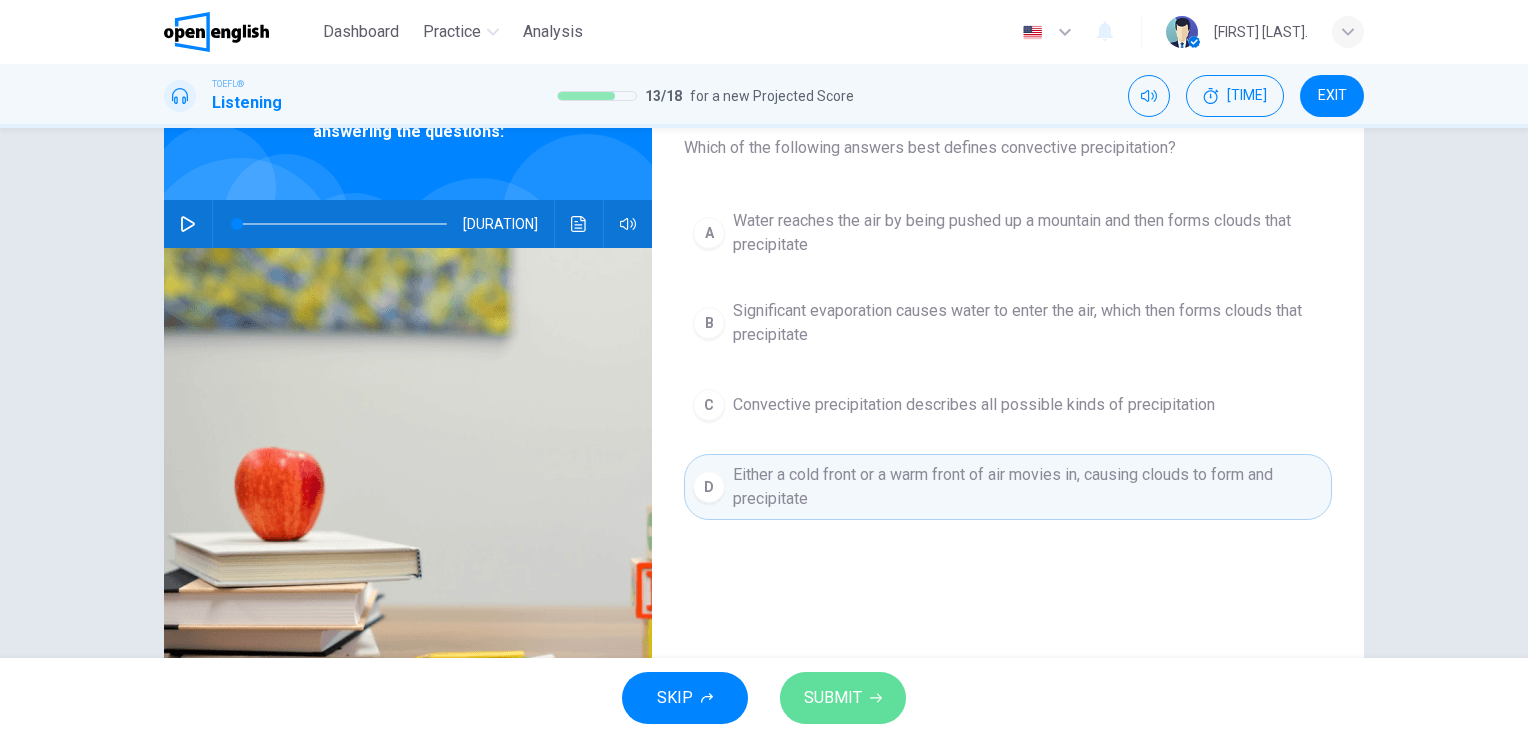 click 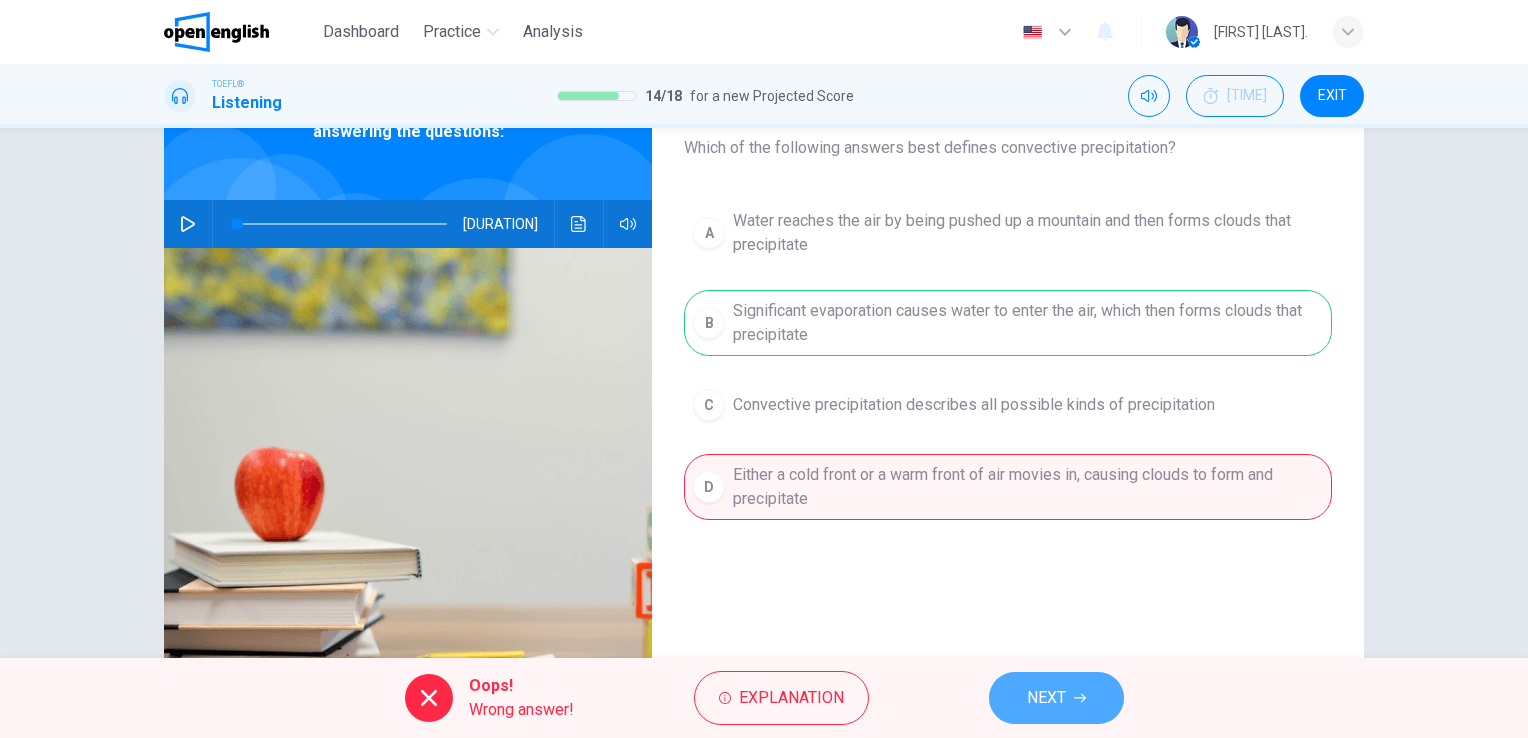 click on "NEXT" at bounding box center (1056, 698) 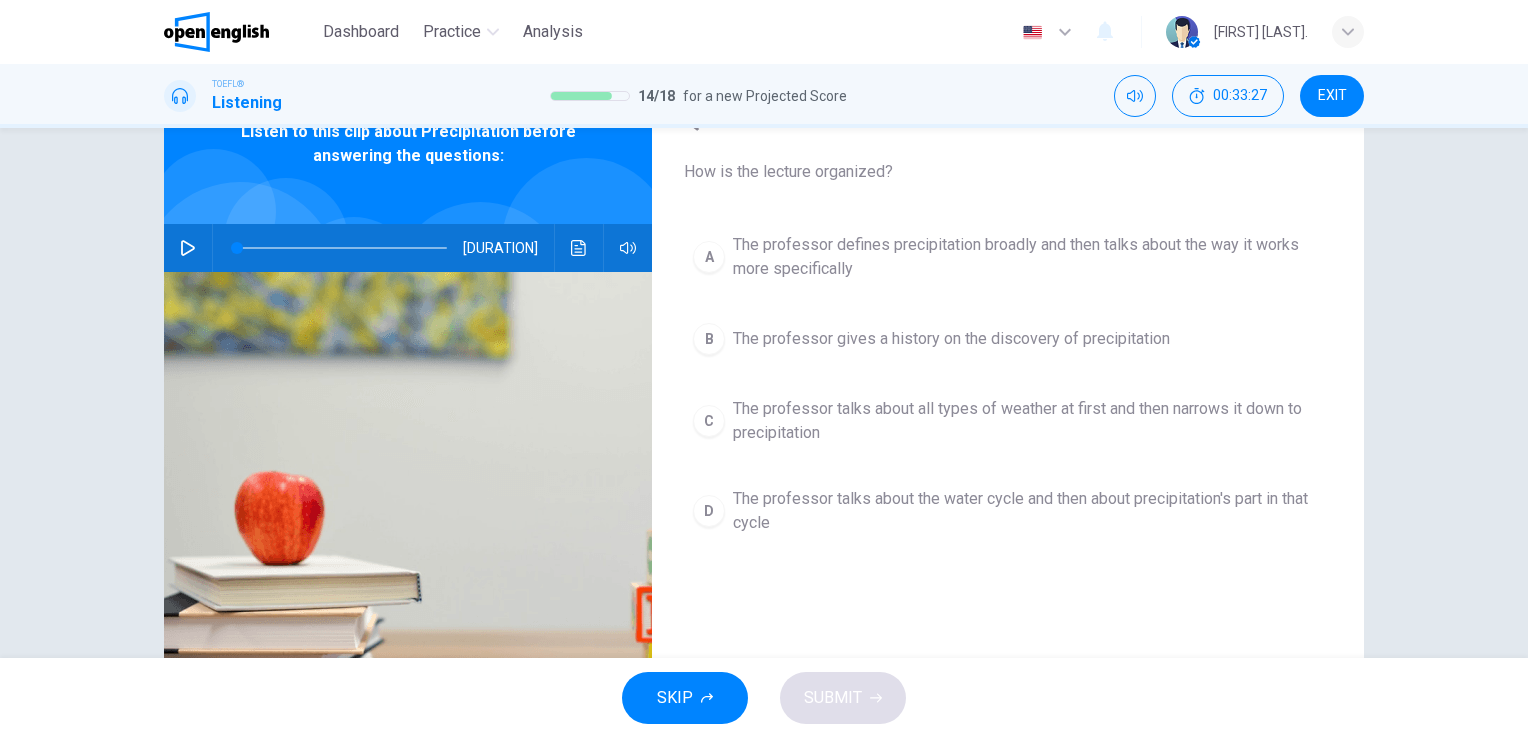 scroll, scrollTop: 142, scrollLeft: 0, axis: vertical 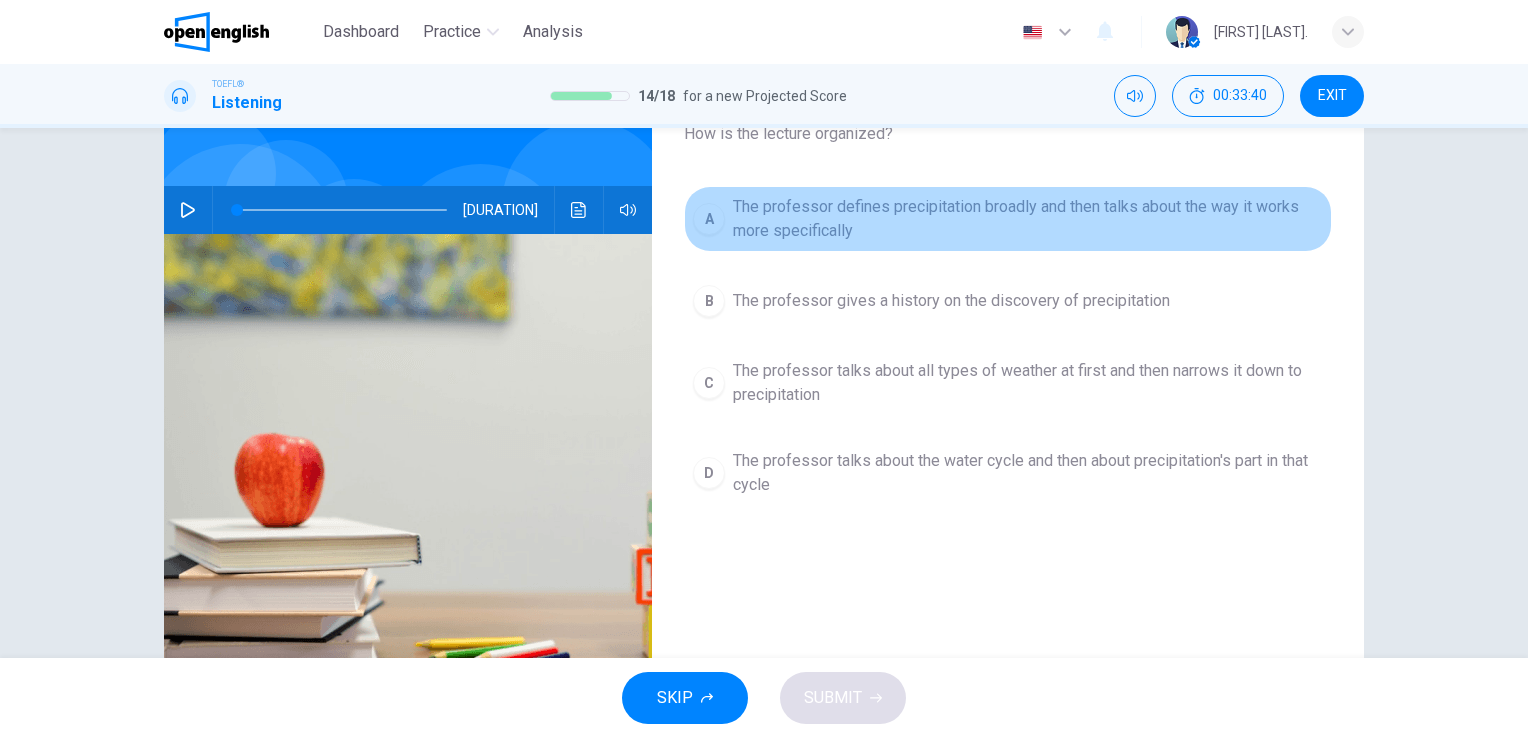 click on "The professor defines precipitation broadly and then talks about the way it works more specifically" at bounding box center [1028, 219] 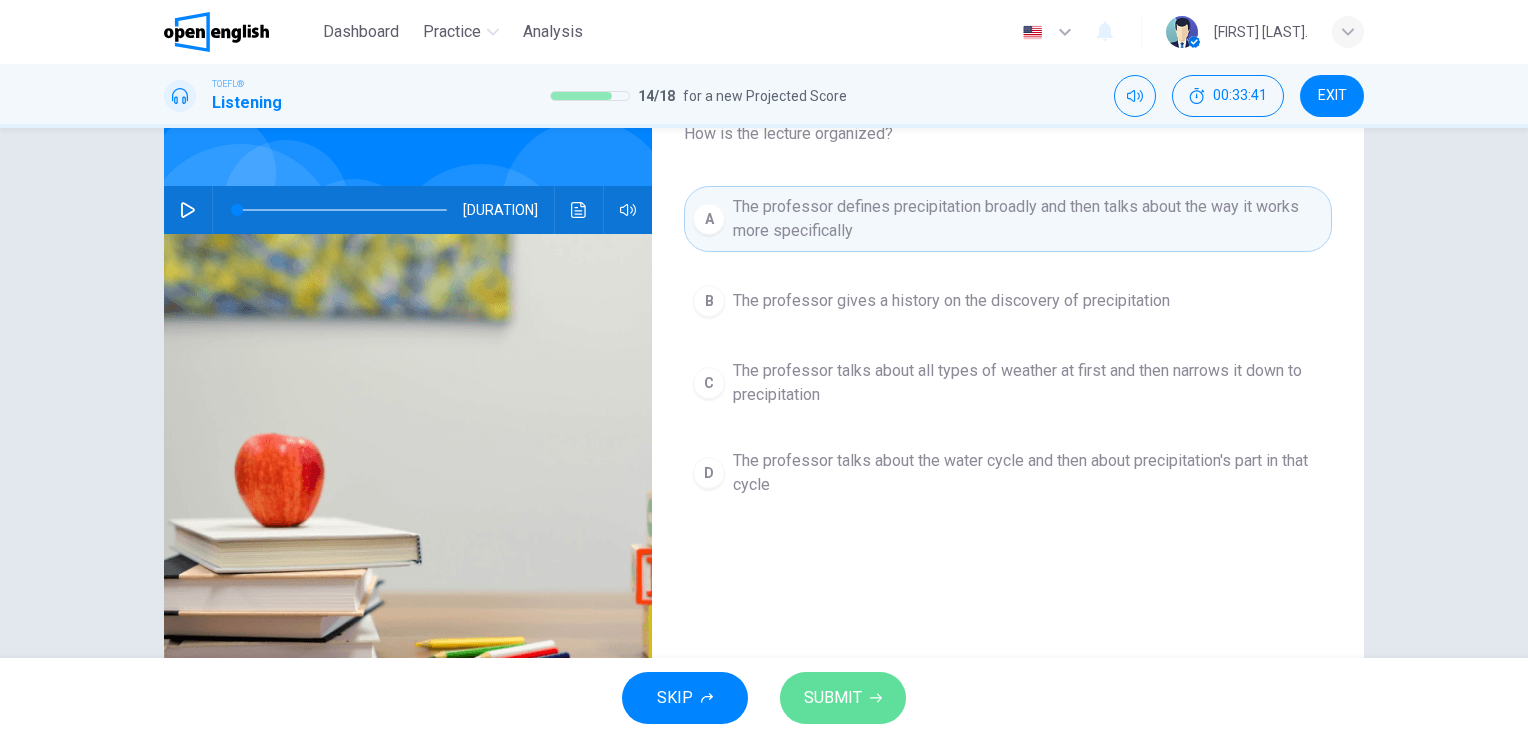 click on "SUBMIT" at bounding box center [833, 698] 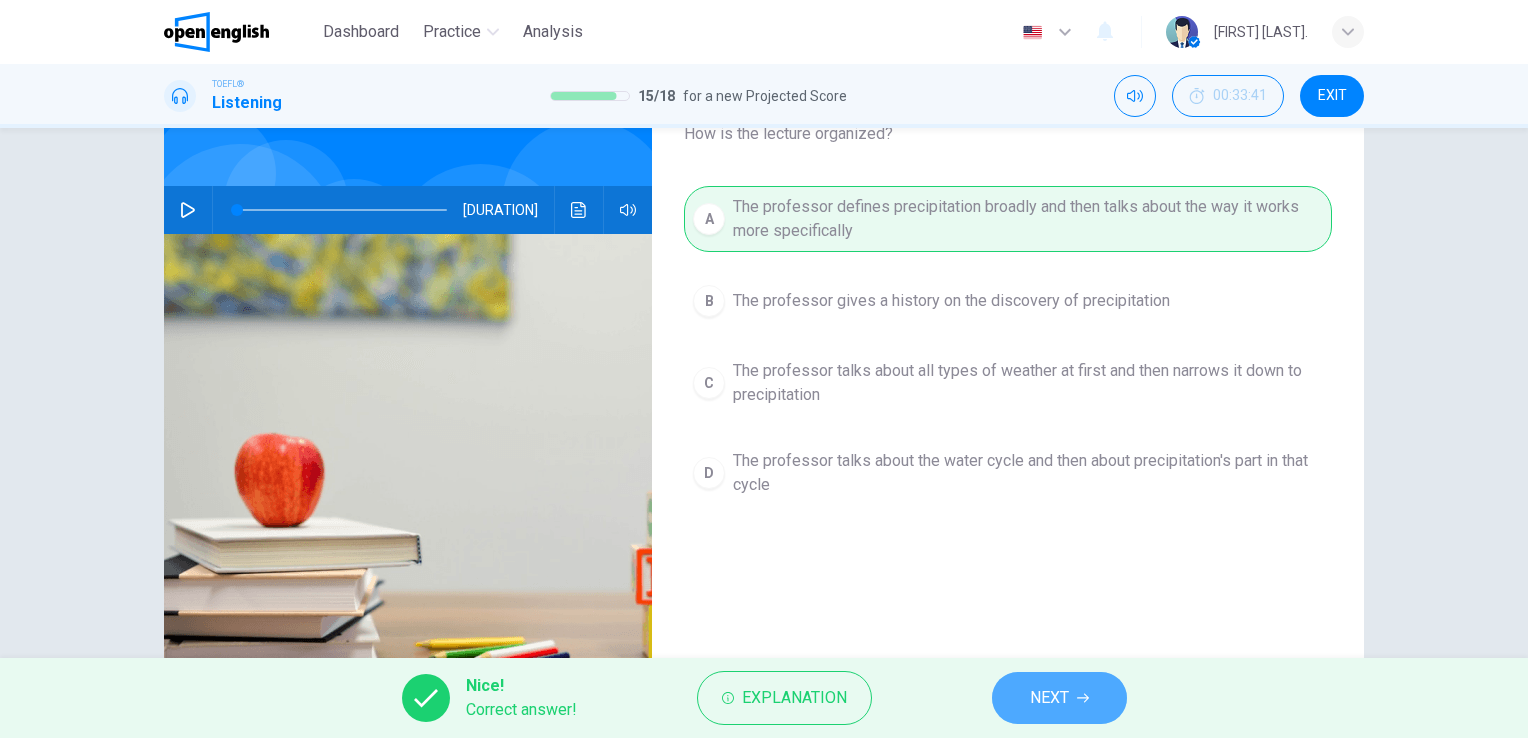 click on "NEXT" at bounding box center (1049, 698) 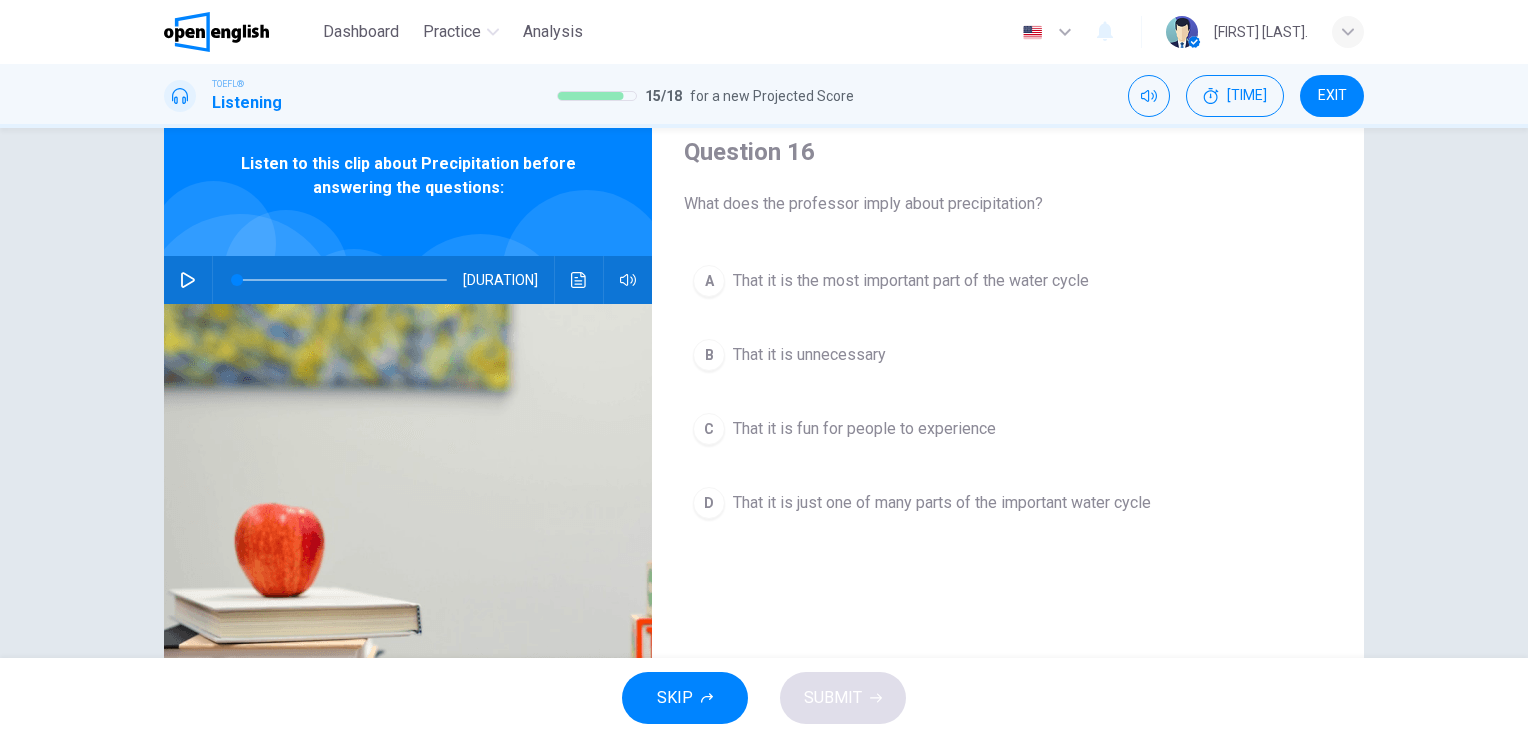 scroll, scrollTop: 71, scrollLeft: 0, axis: vertical 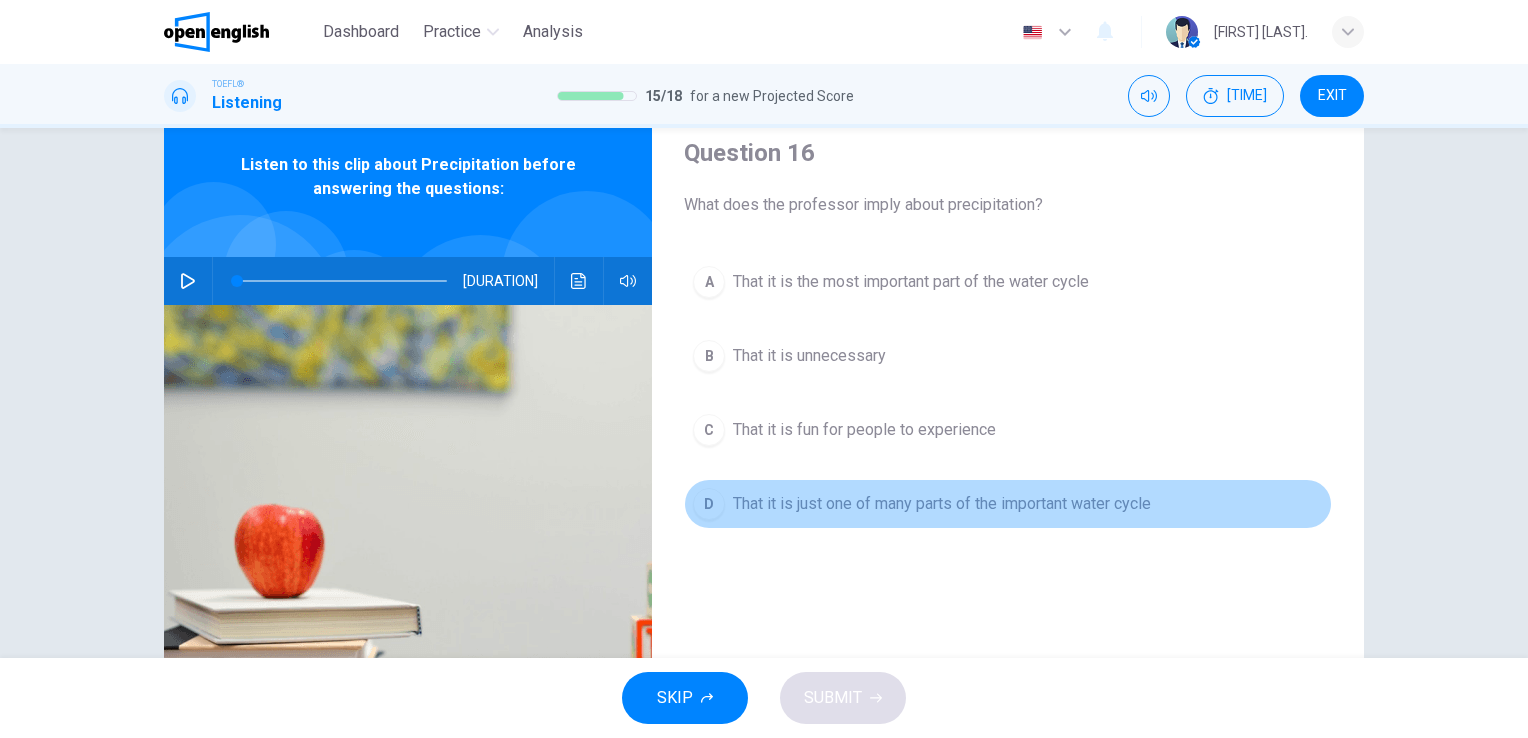 click on "That it is just one of many parts of the important water cycle" at bounding box center [942, 504] 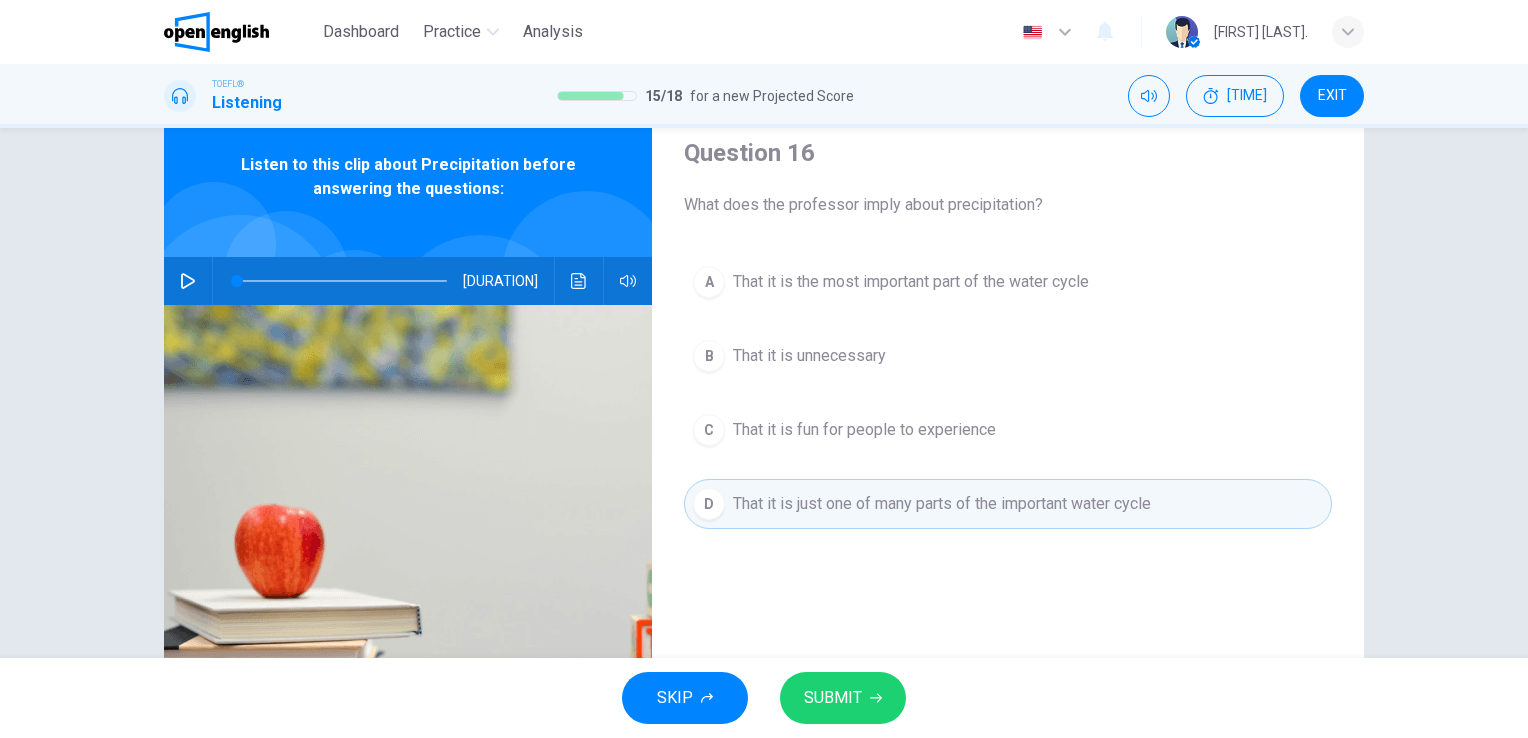 click on "A That it is the most important part of the water cycle B That it is unnecessary C That it is fun for people to experience D That it is just one of many parts of the important water cycle" at bounding box center (1008, 413) 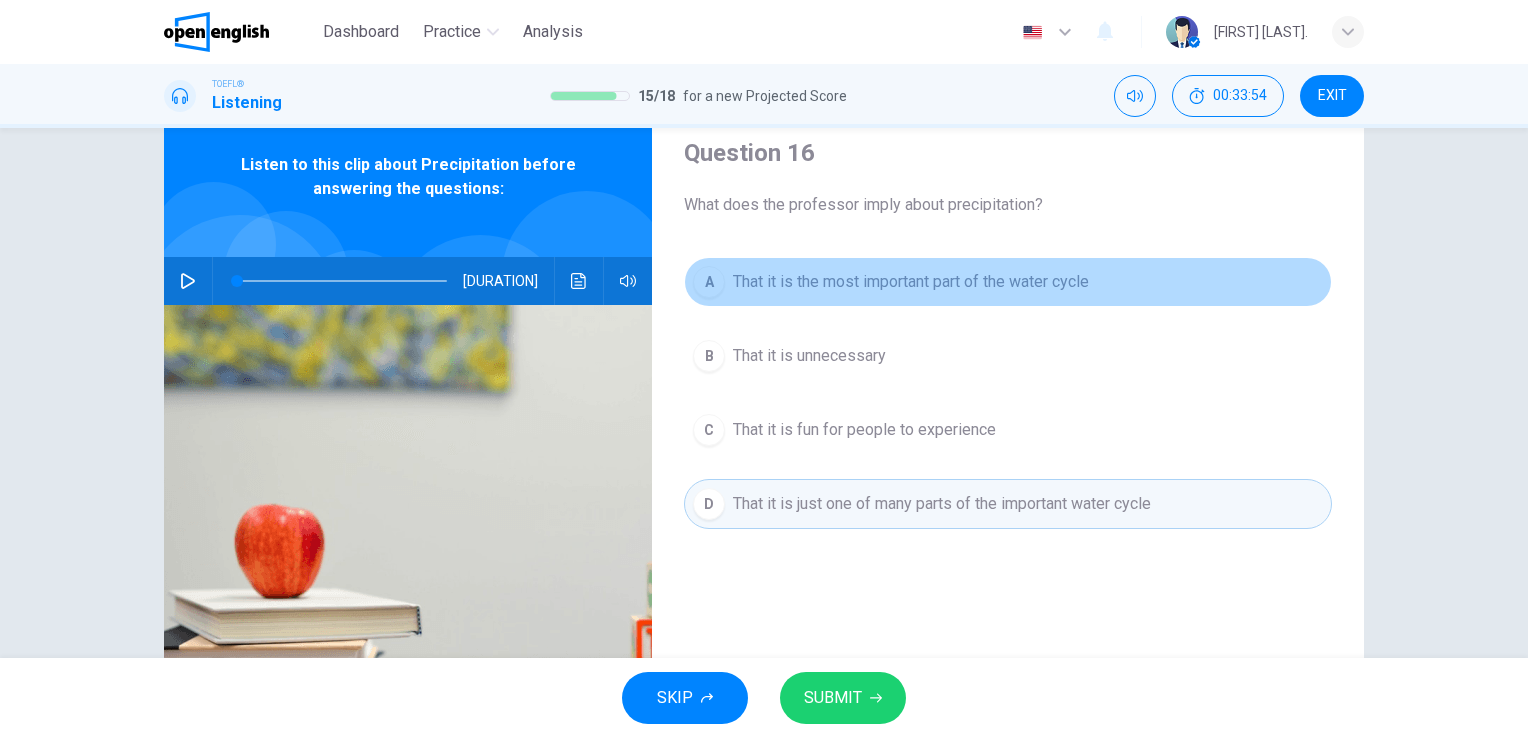 click on "That it is the most important part of the water cycle" at bounding box center (911, 282) 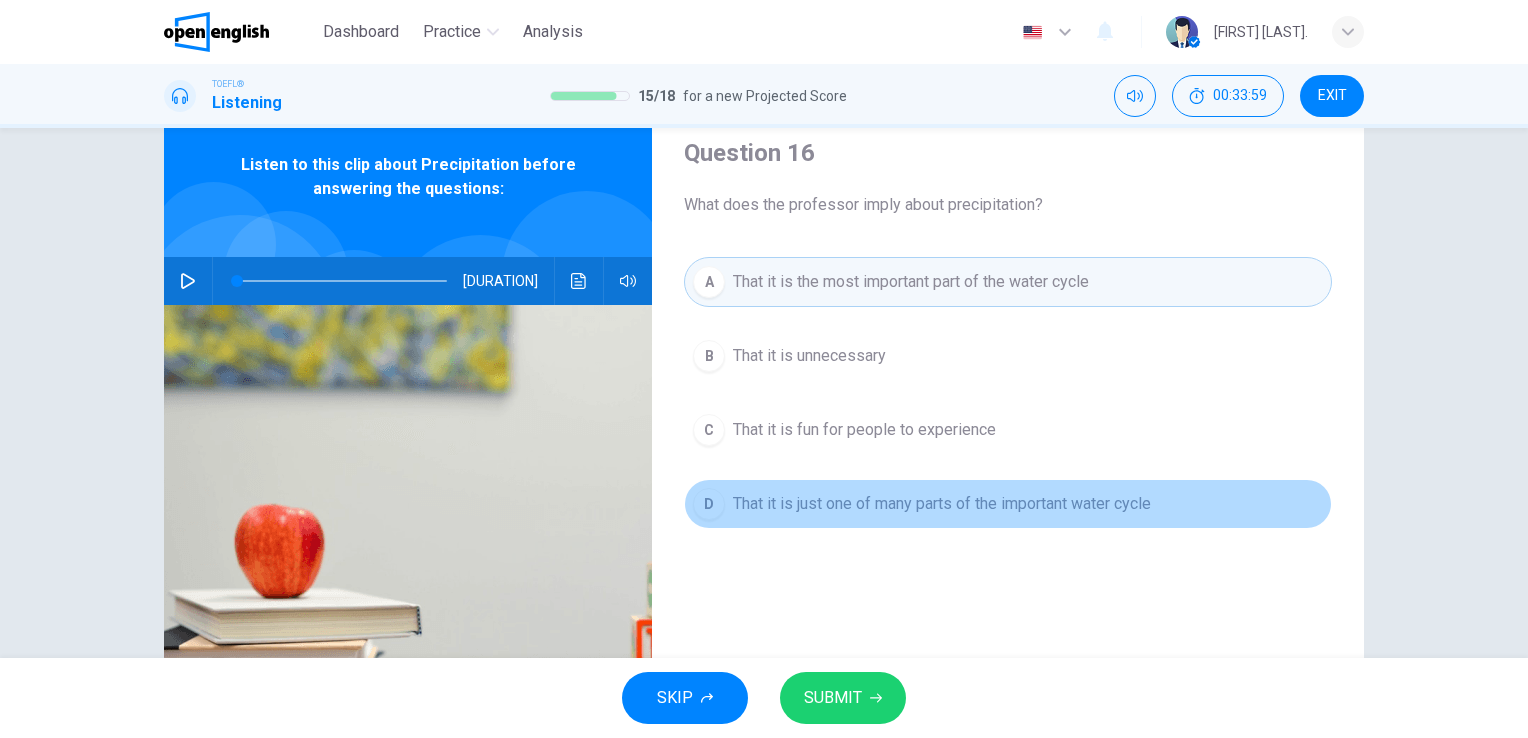 click on "That it is just one of many parts of the important water cycle" at bounding box center (942, 504) 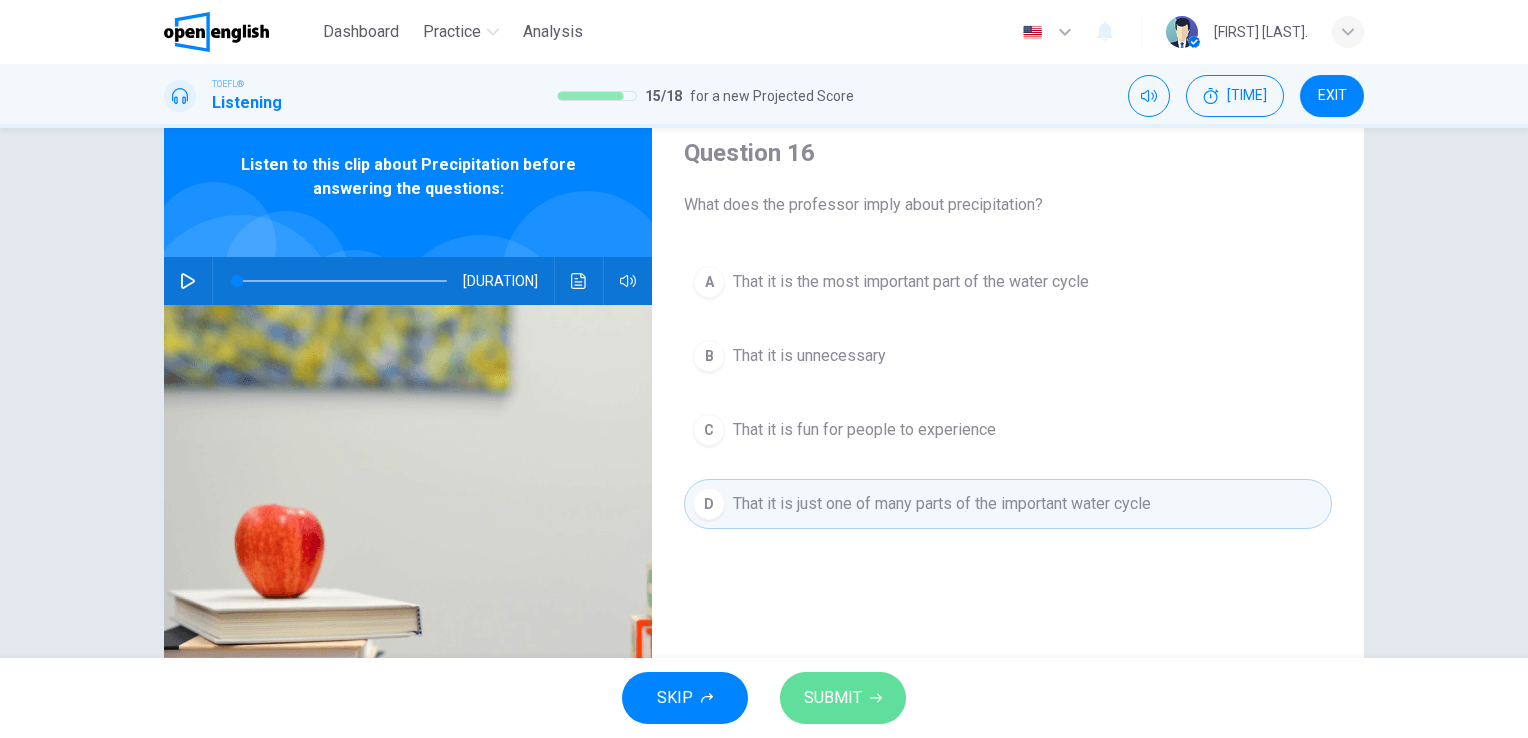click on "SUBMIT" at bounding box center [843, 698] 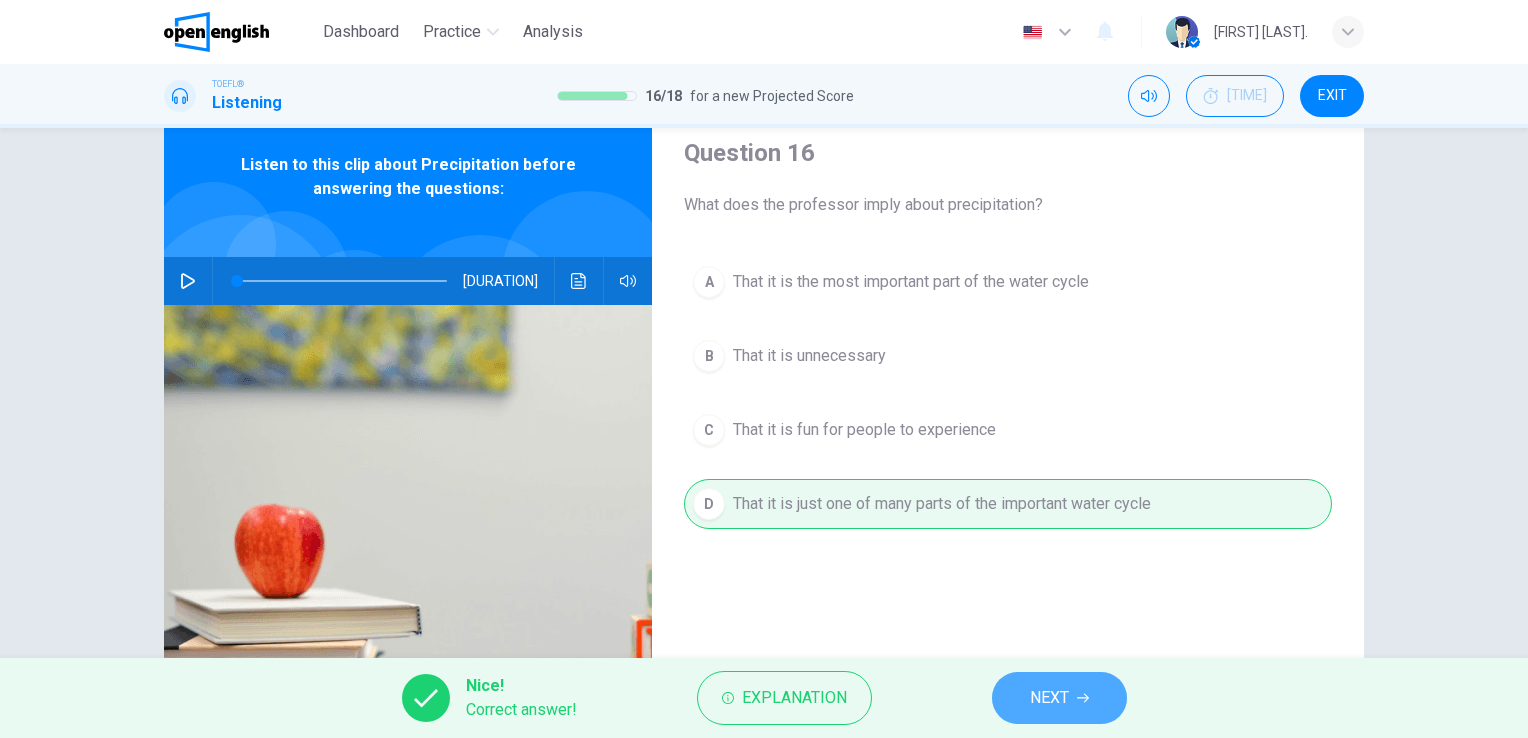 click on "NEXT" at bounding box center [1059, 698] 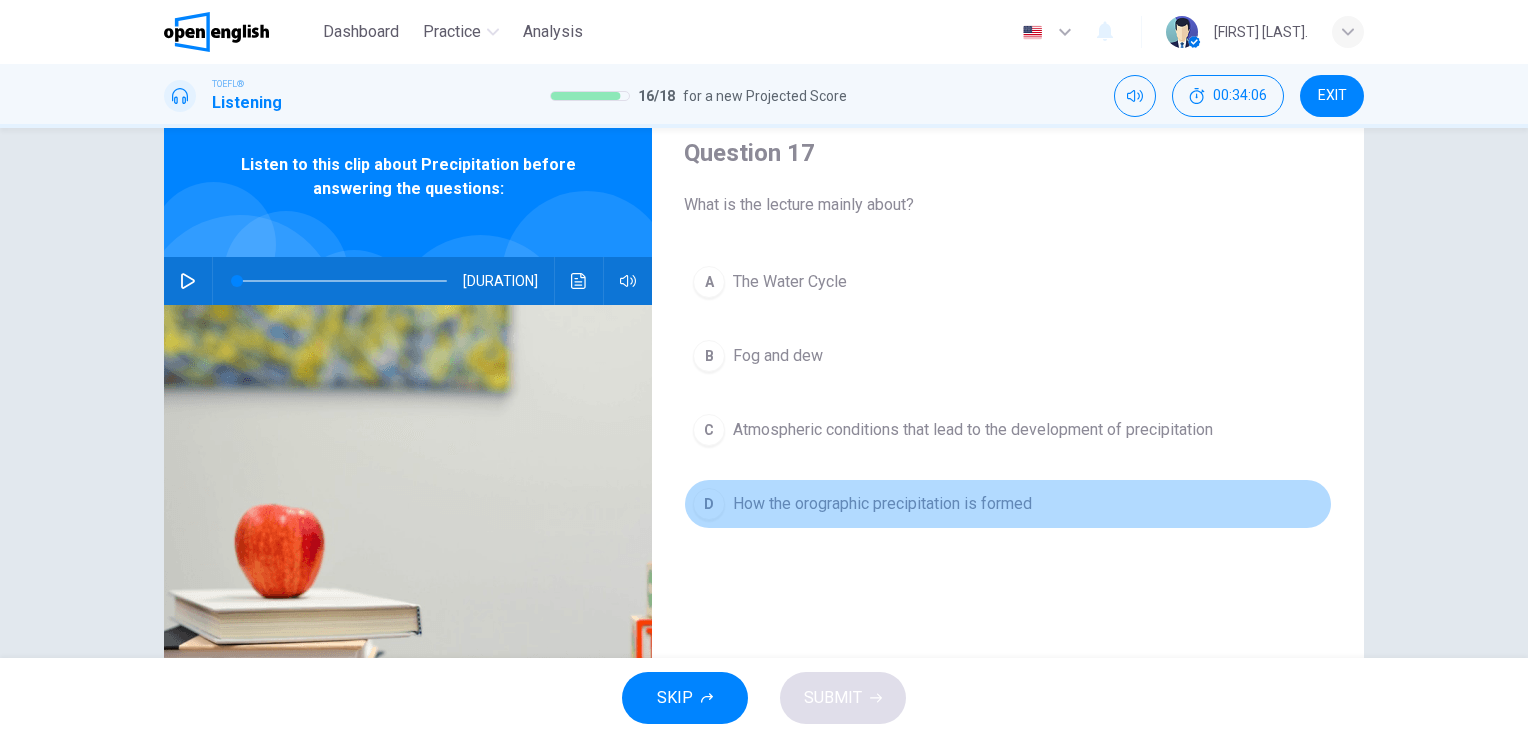 click on "D" at bounding box center (709, 504) 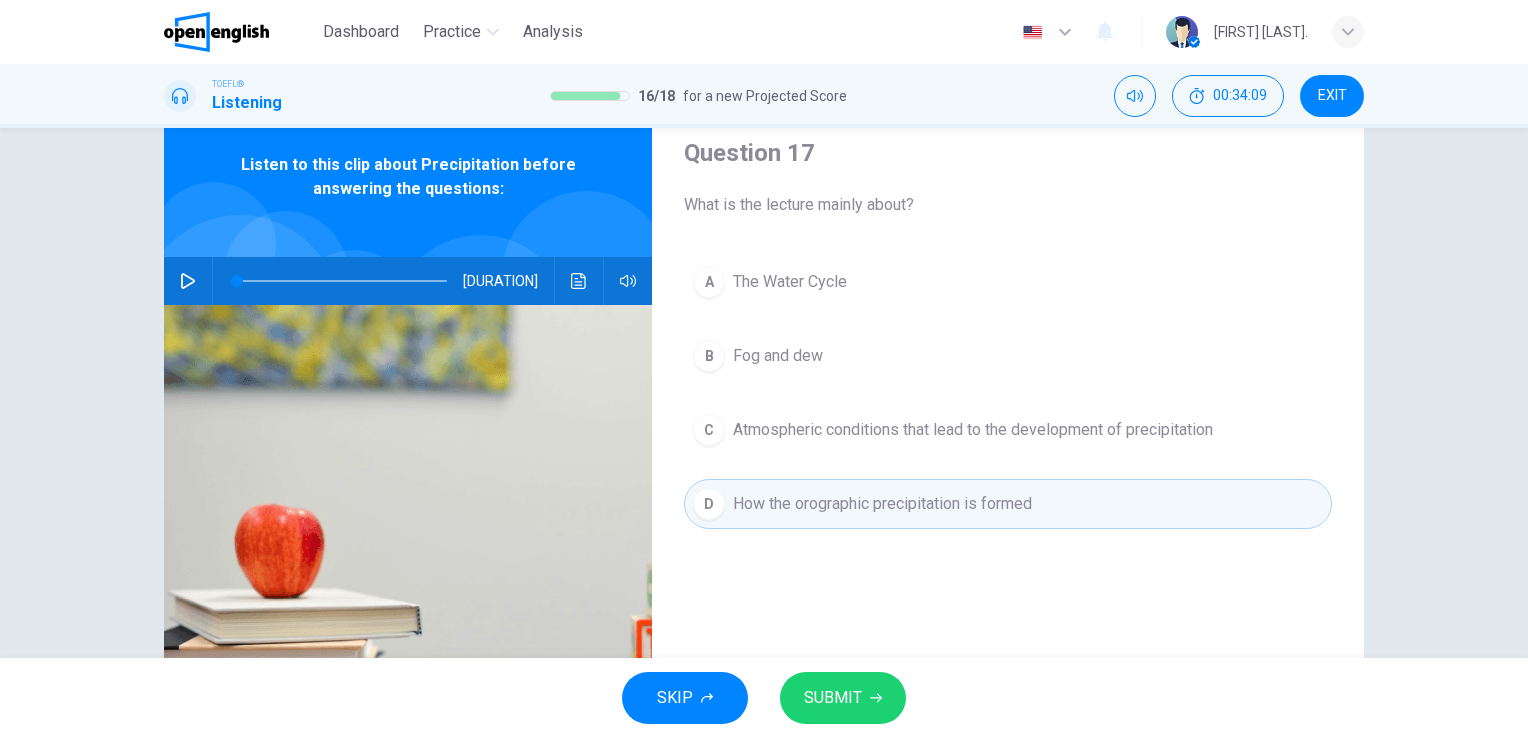 click on "C" at bounding box center [709, 430] 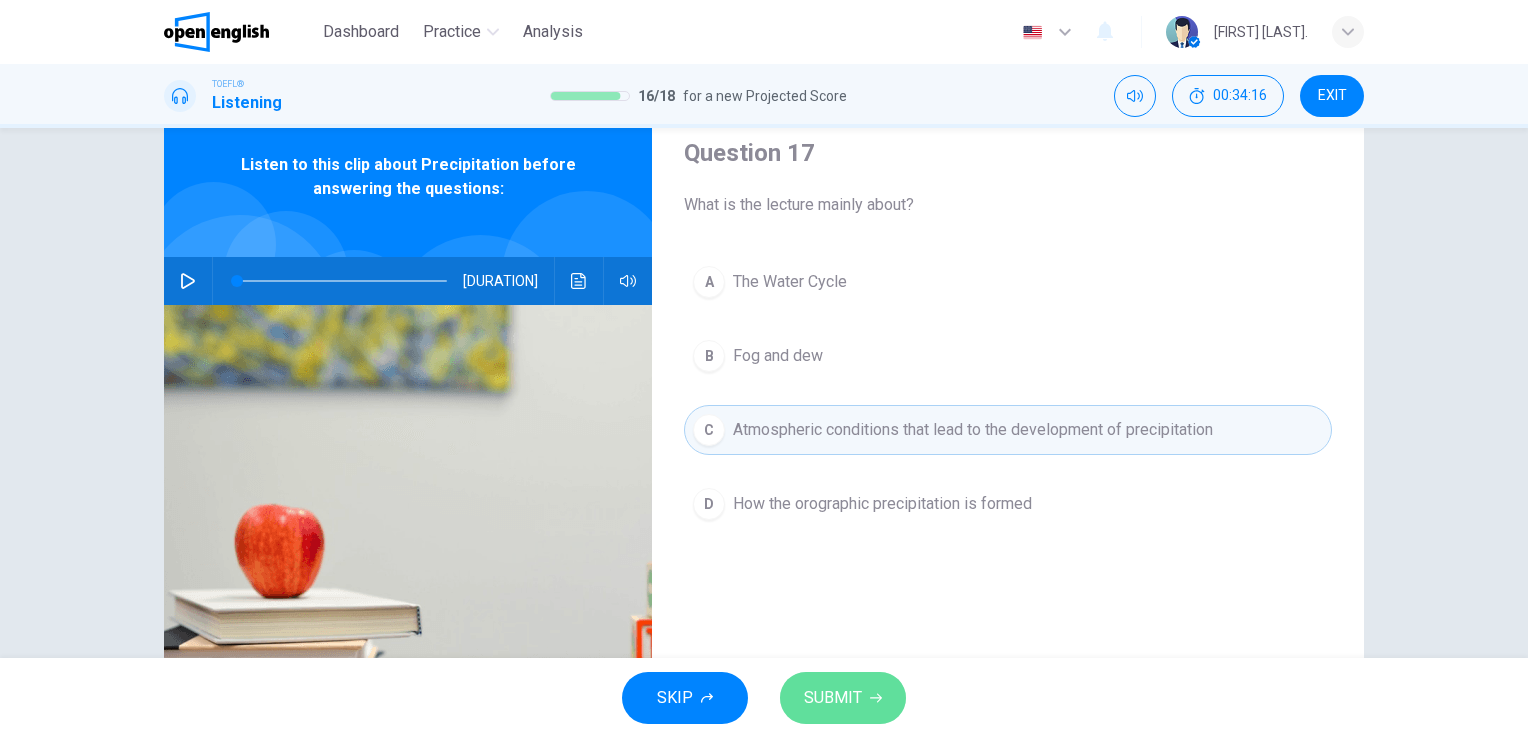 click on "SUBMIT" at bounding box center [843, 698] 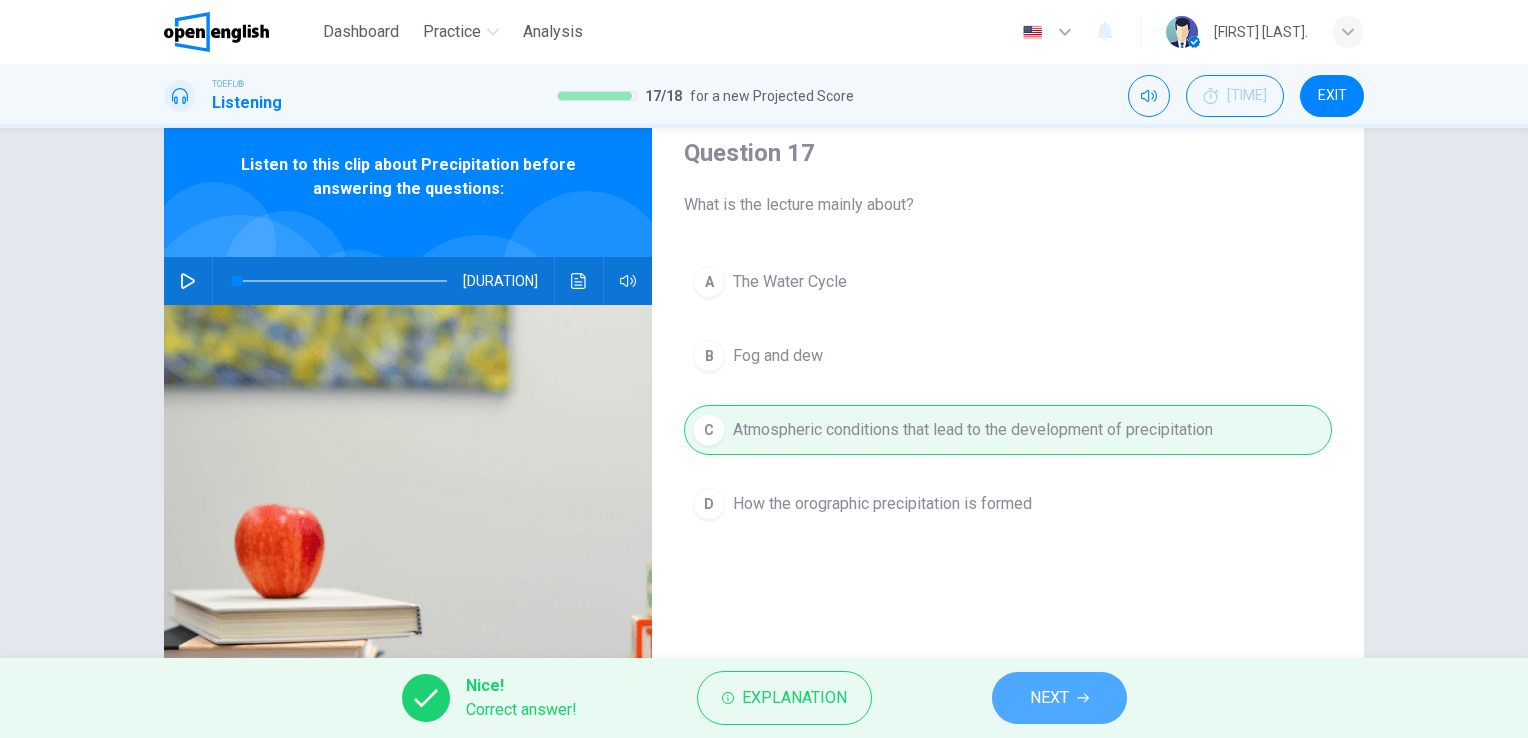 click on "NEXT" at bounding box center [1049, 698] 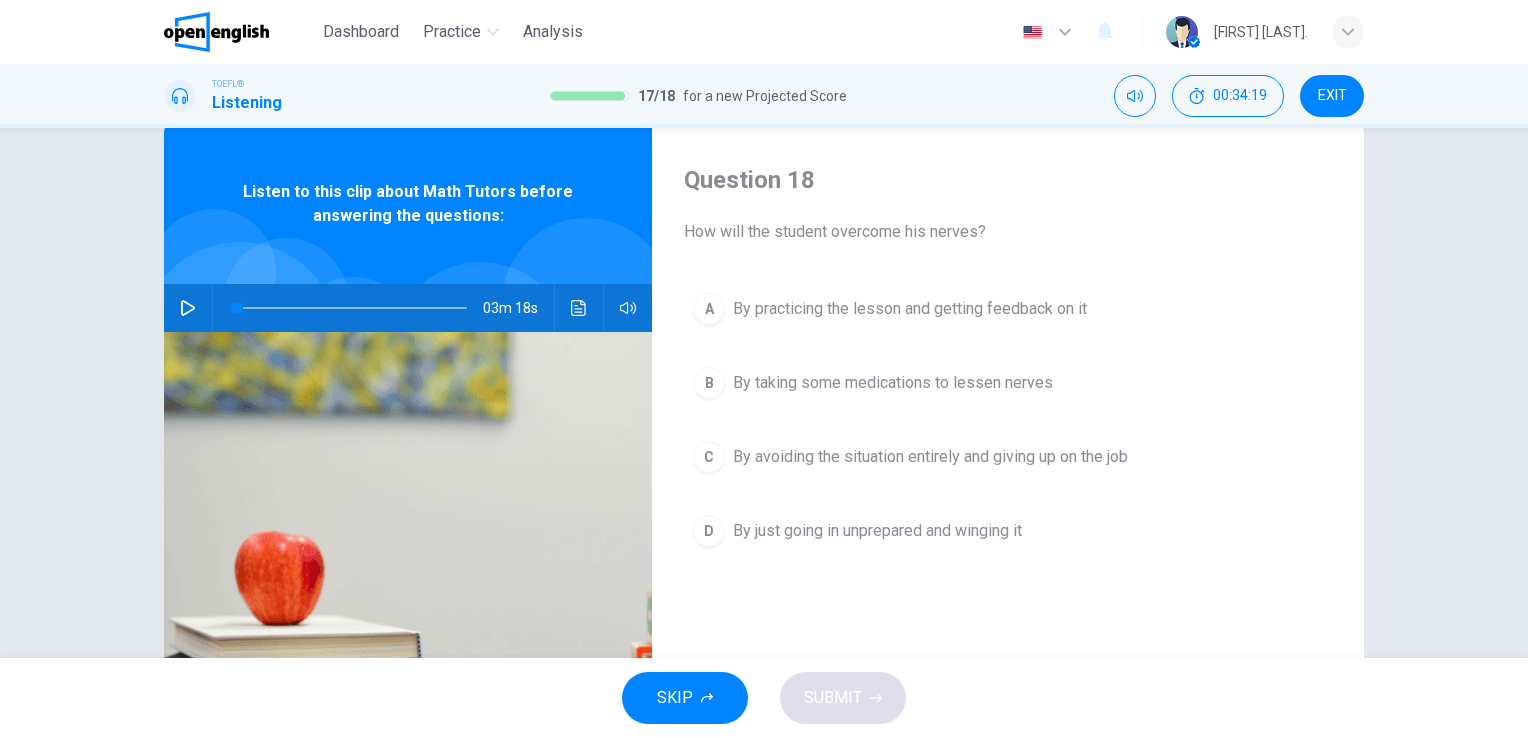 scroll, scrollTop: 46, scrollLeft: 0, axis: vertical 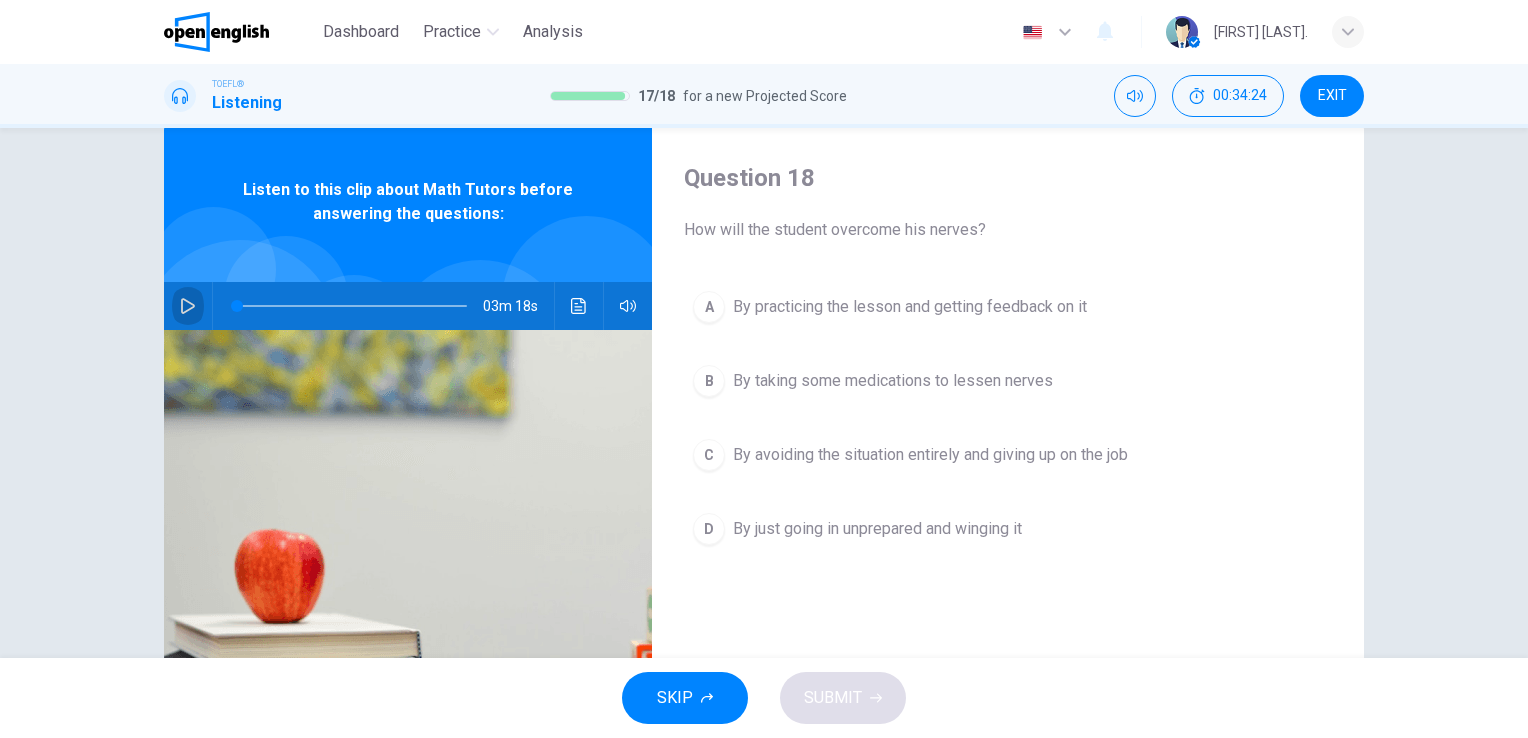 click 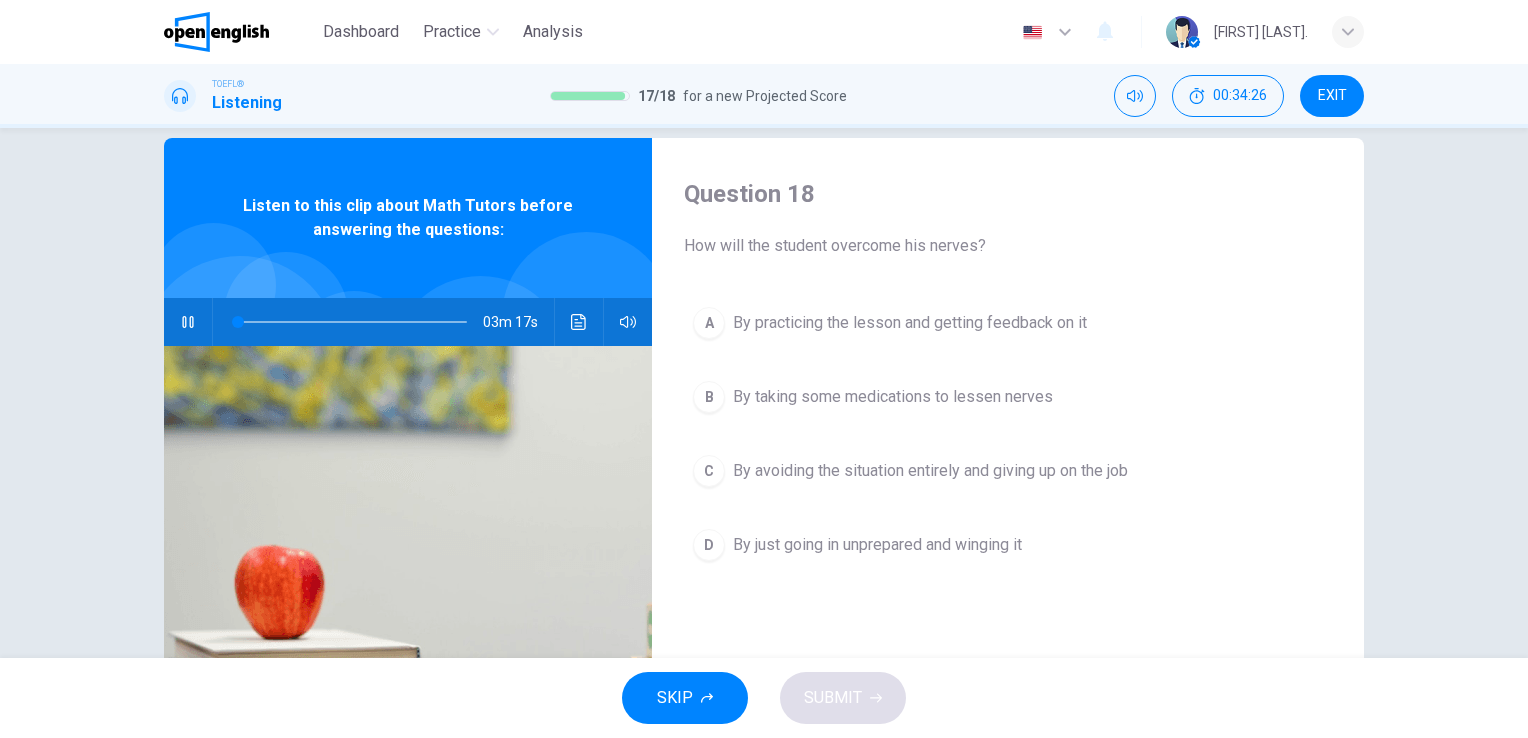 scroll, scrollTop: 32, scrollLeft: 0, axis: vertical 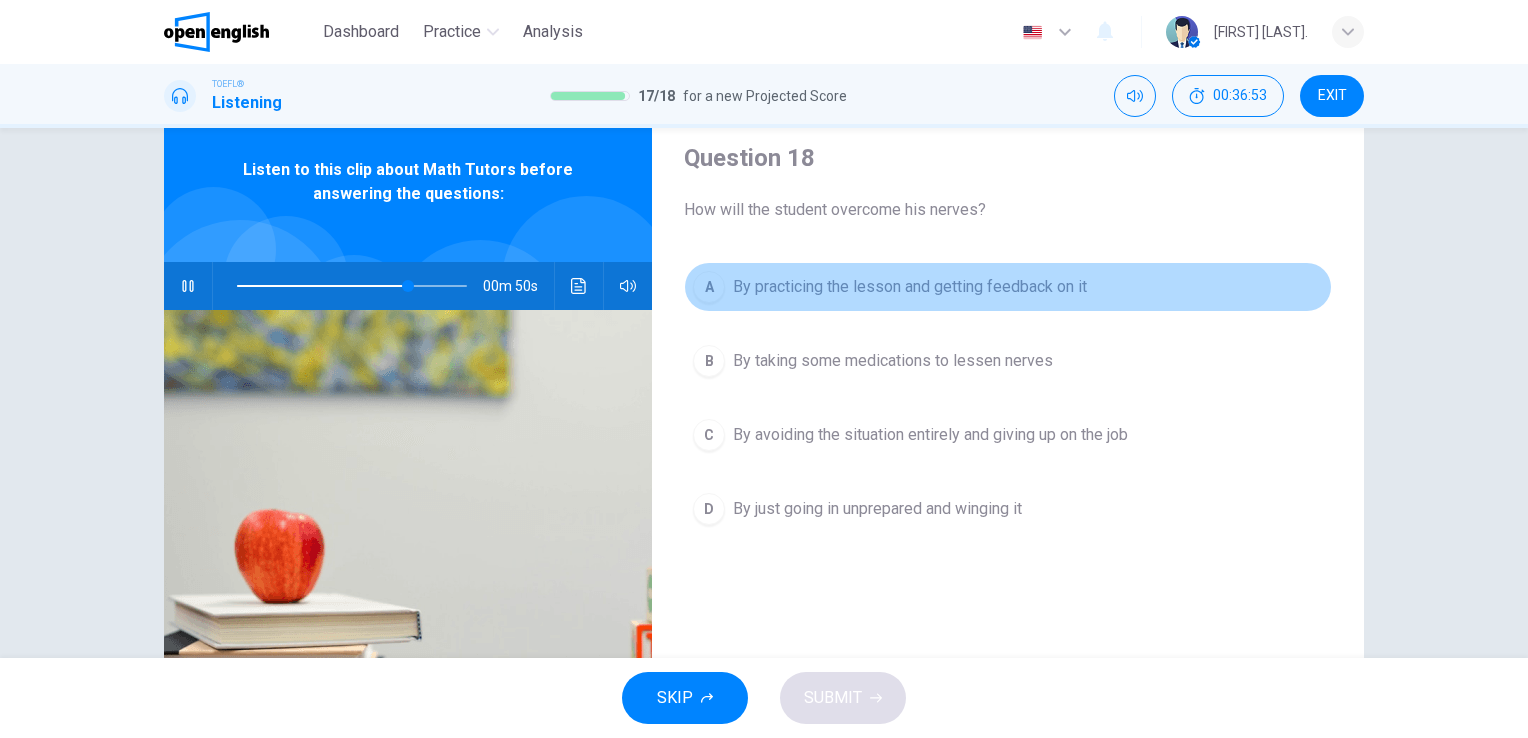 click on "By practicing the lesson and getting feedback on it" at bounding box center [910, 287] 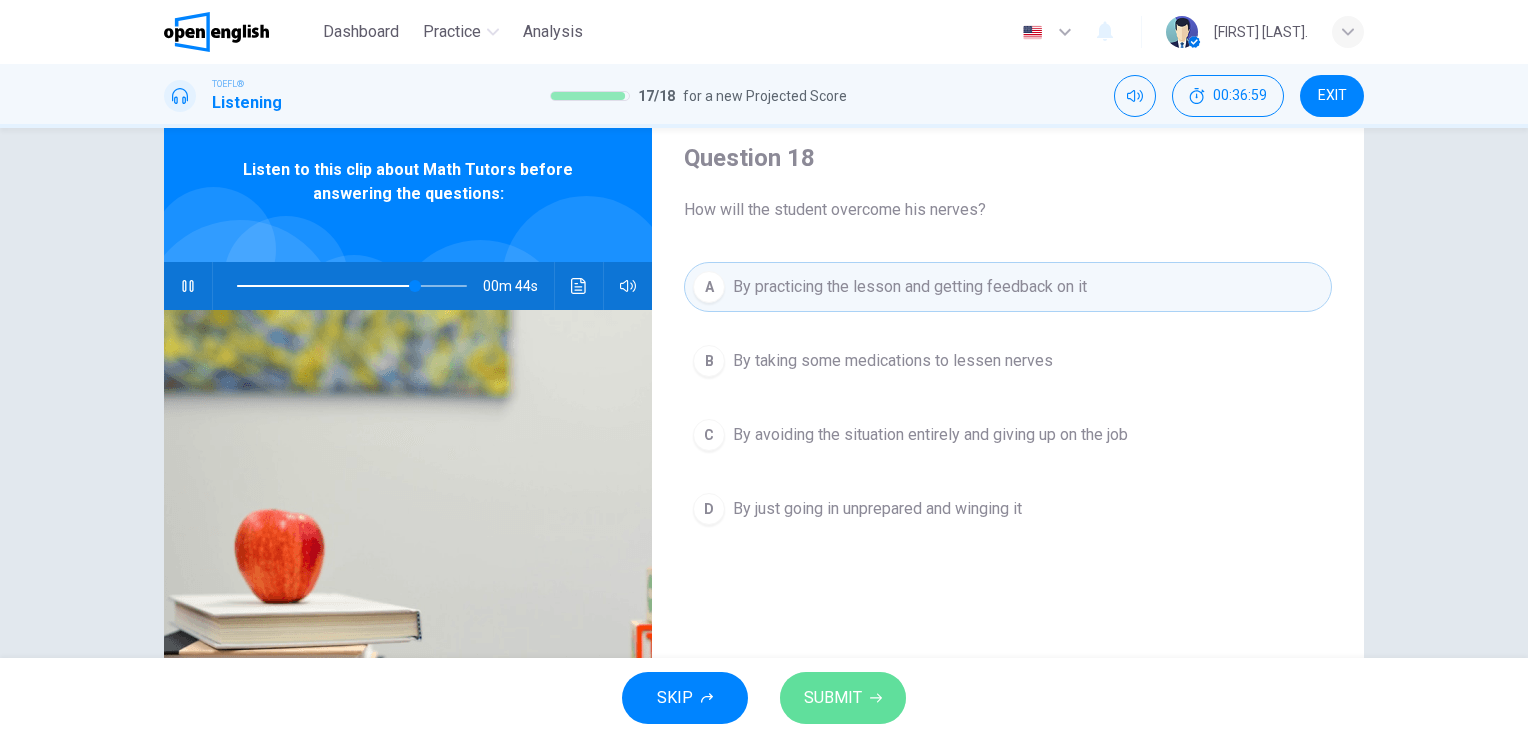 click on "SUBMIT" at bounding box center [833, 698] 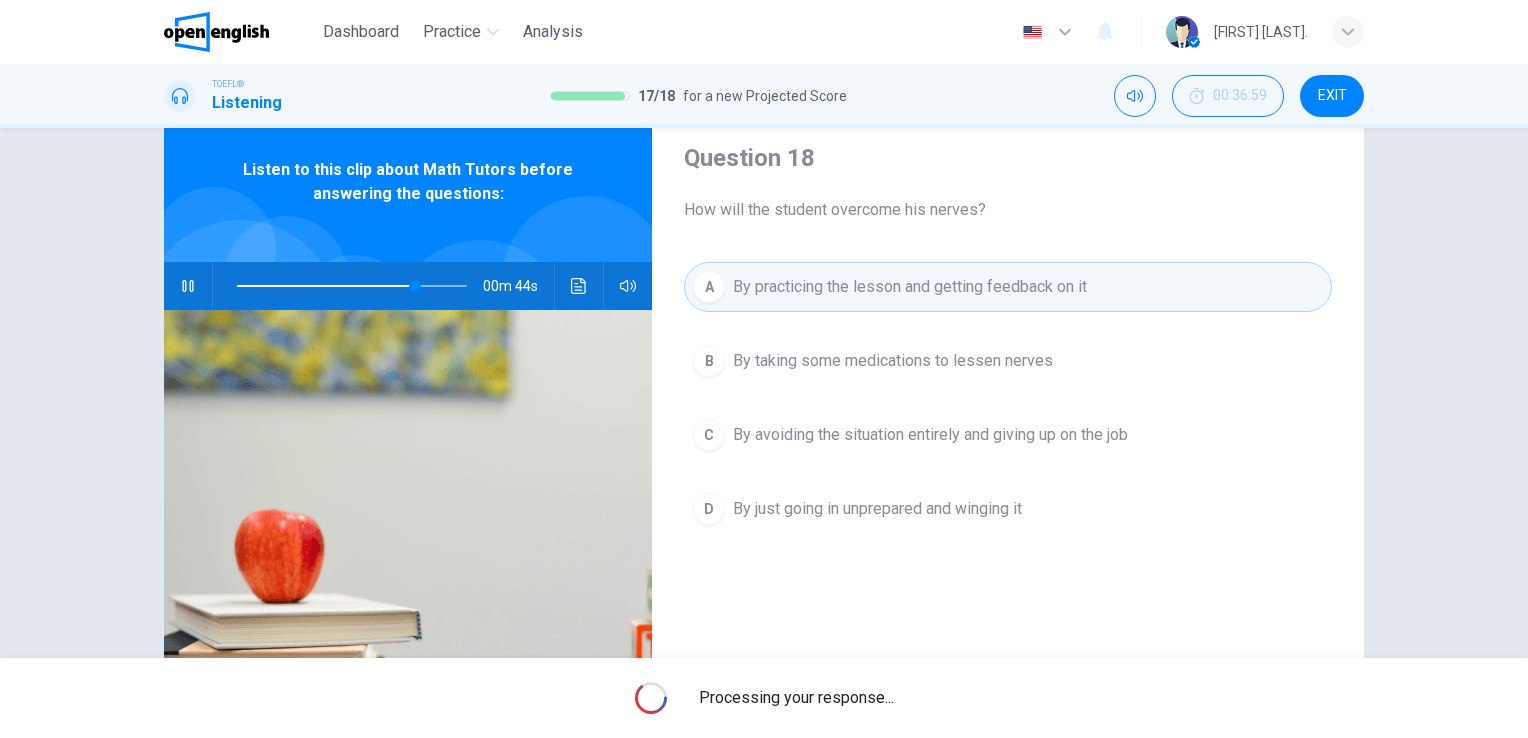 type on "**" 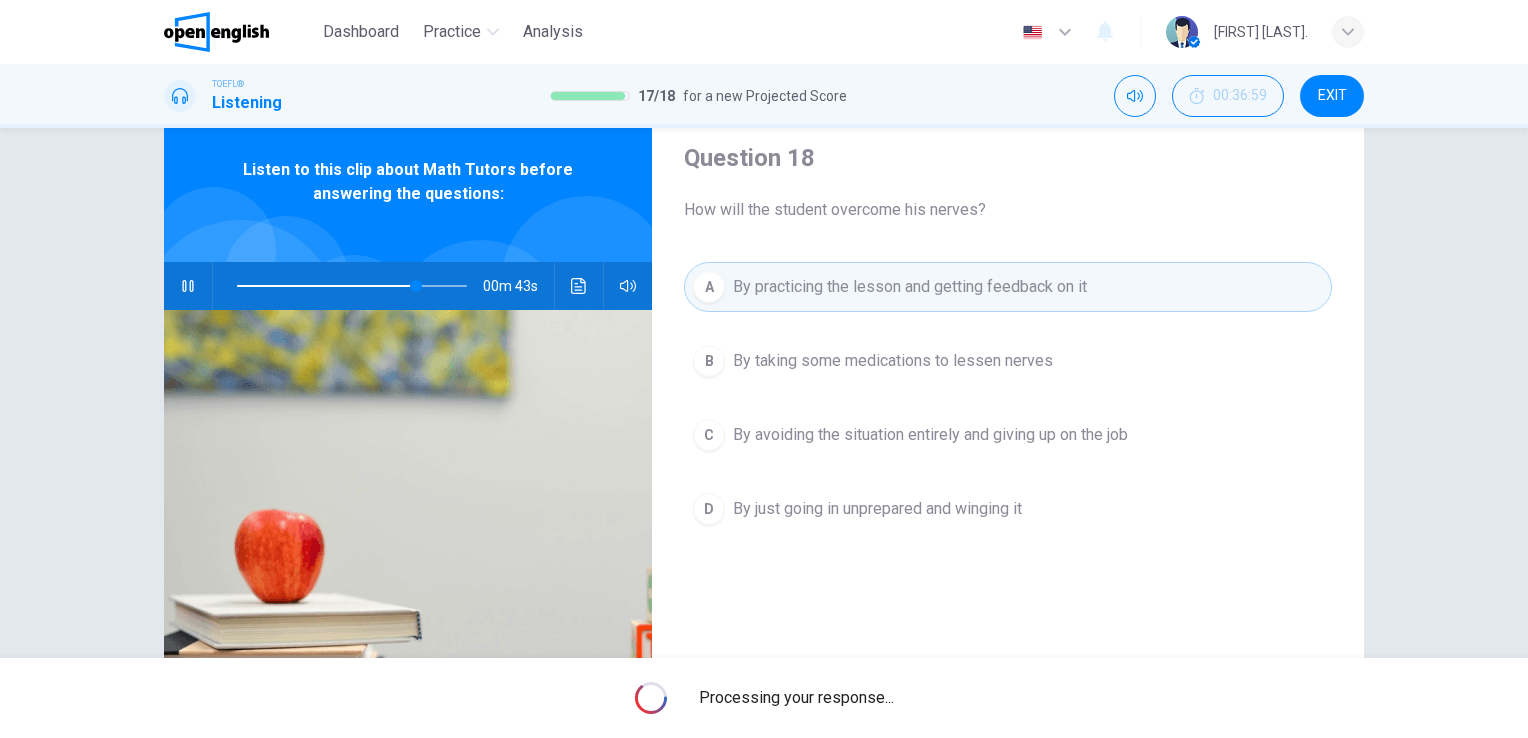 scroll, scrollTop: 0, scrollLeft: 0, axis: both 